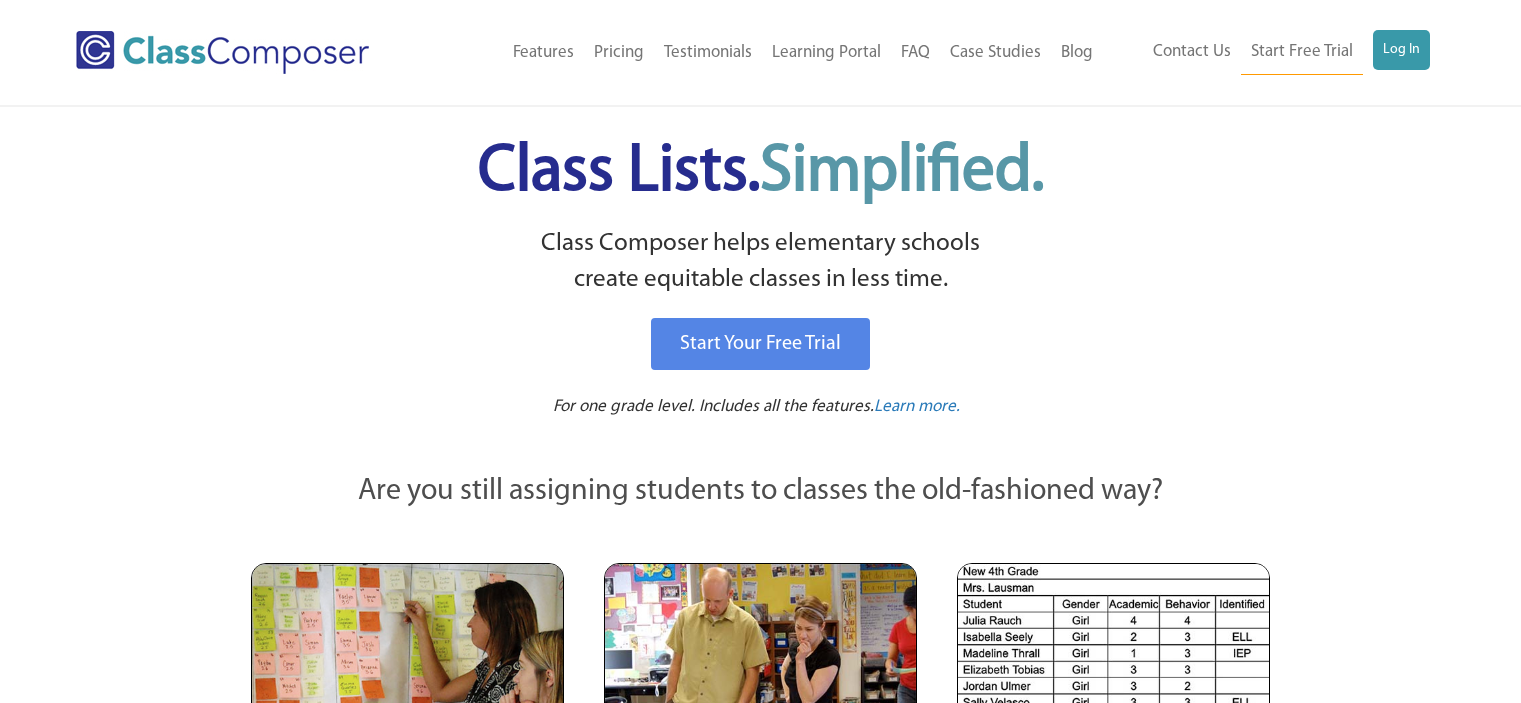 scroll, scrollTop: 0, scrollLeft: 0, axis: both 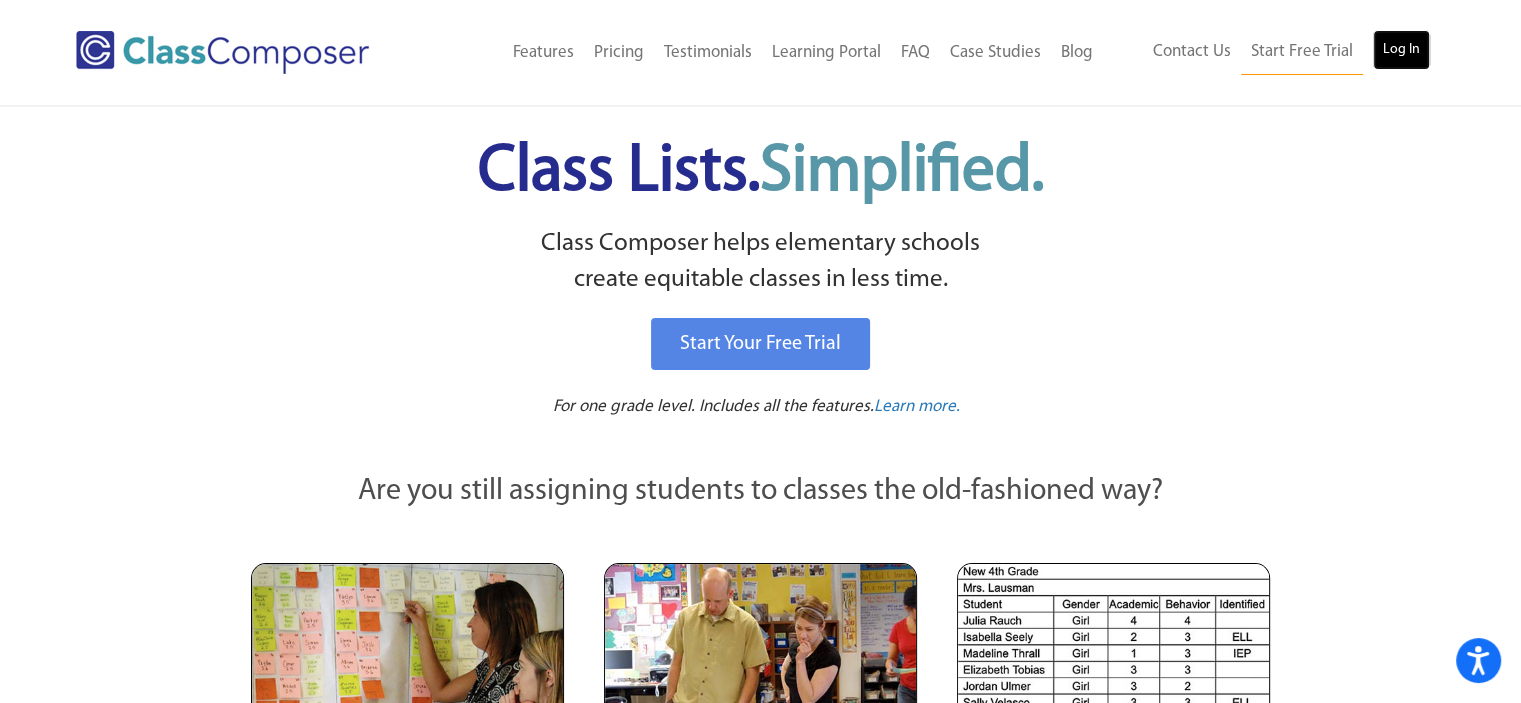 click on "Log In" at bounding box center [1401, 50] 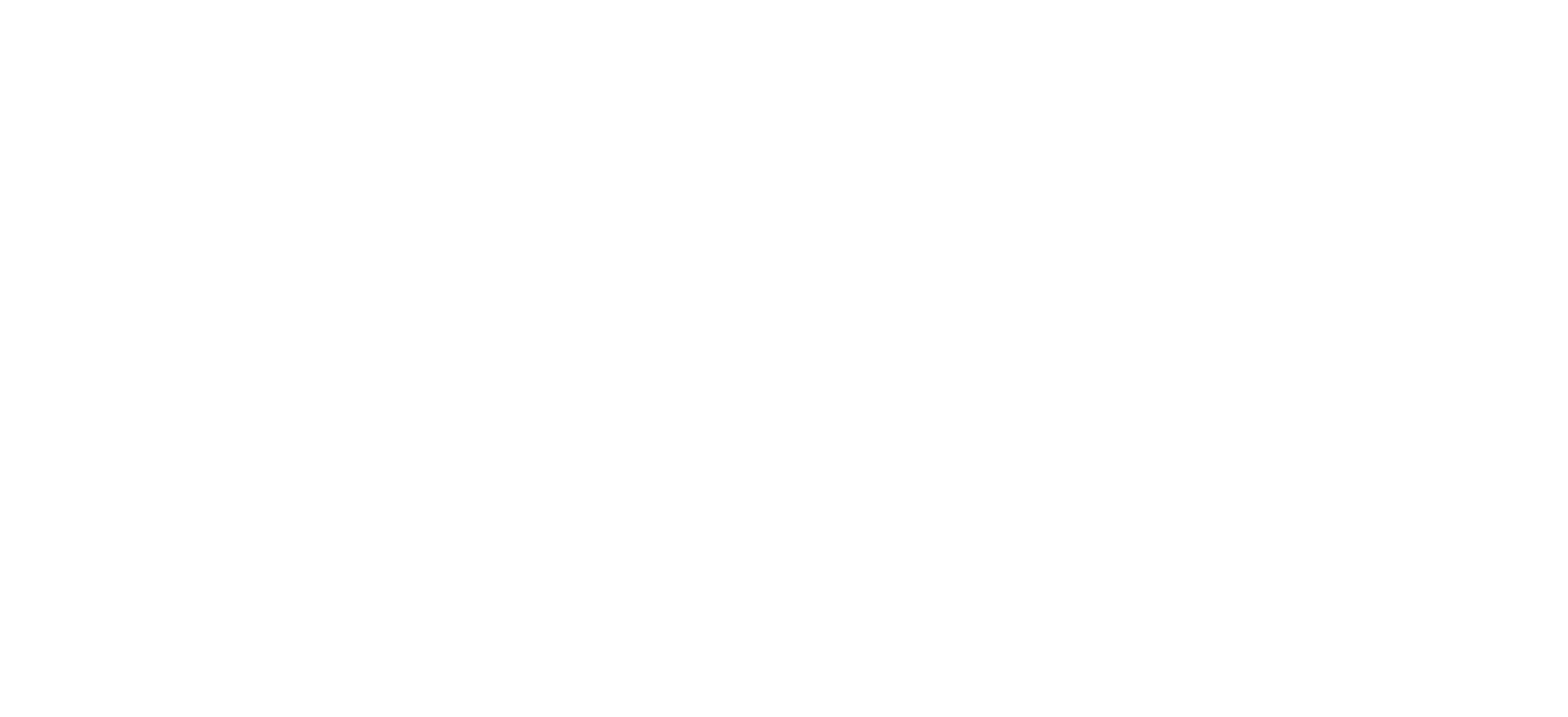 scroll, scrollTop: 0, scrollLeft: 0, axis: both 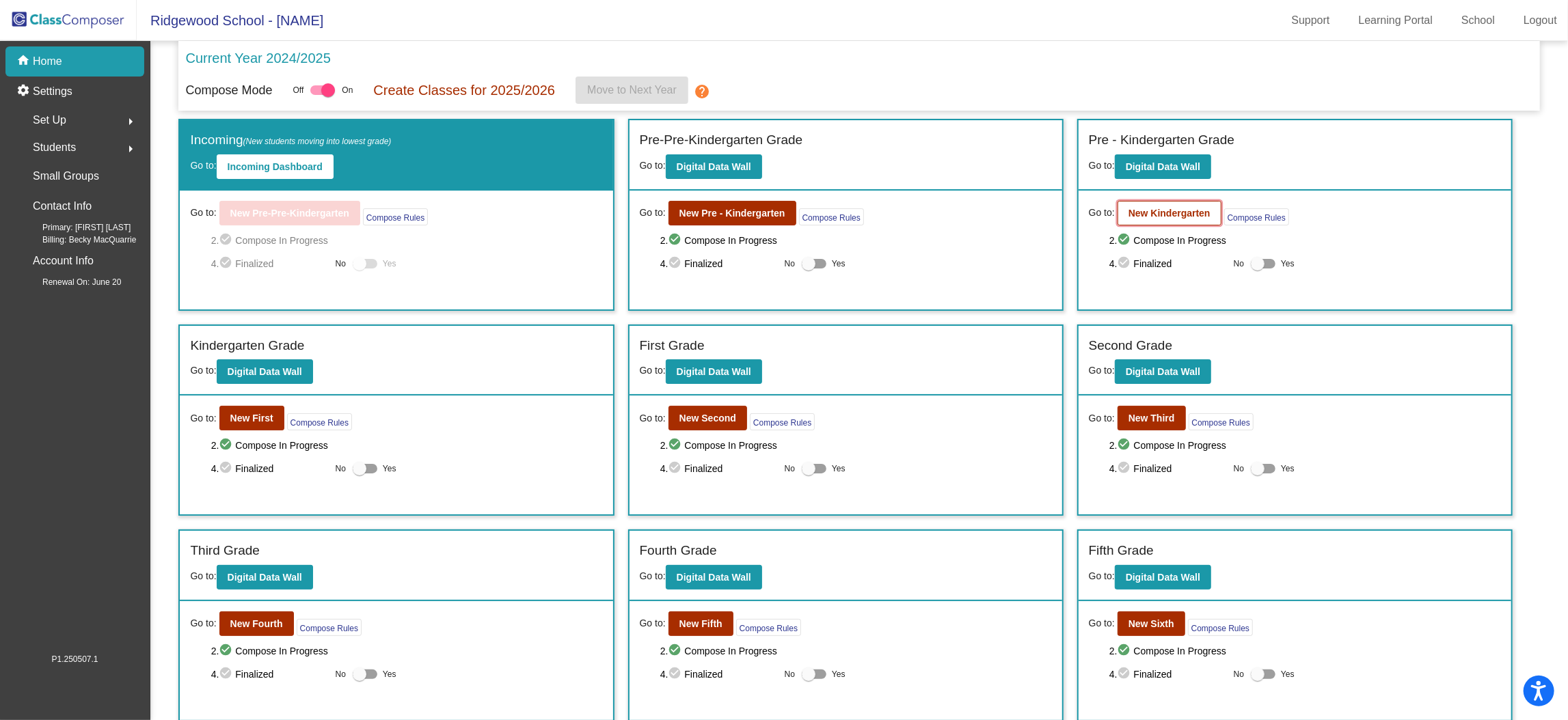 click on "New Kindergarten" 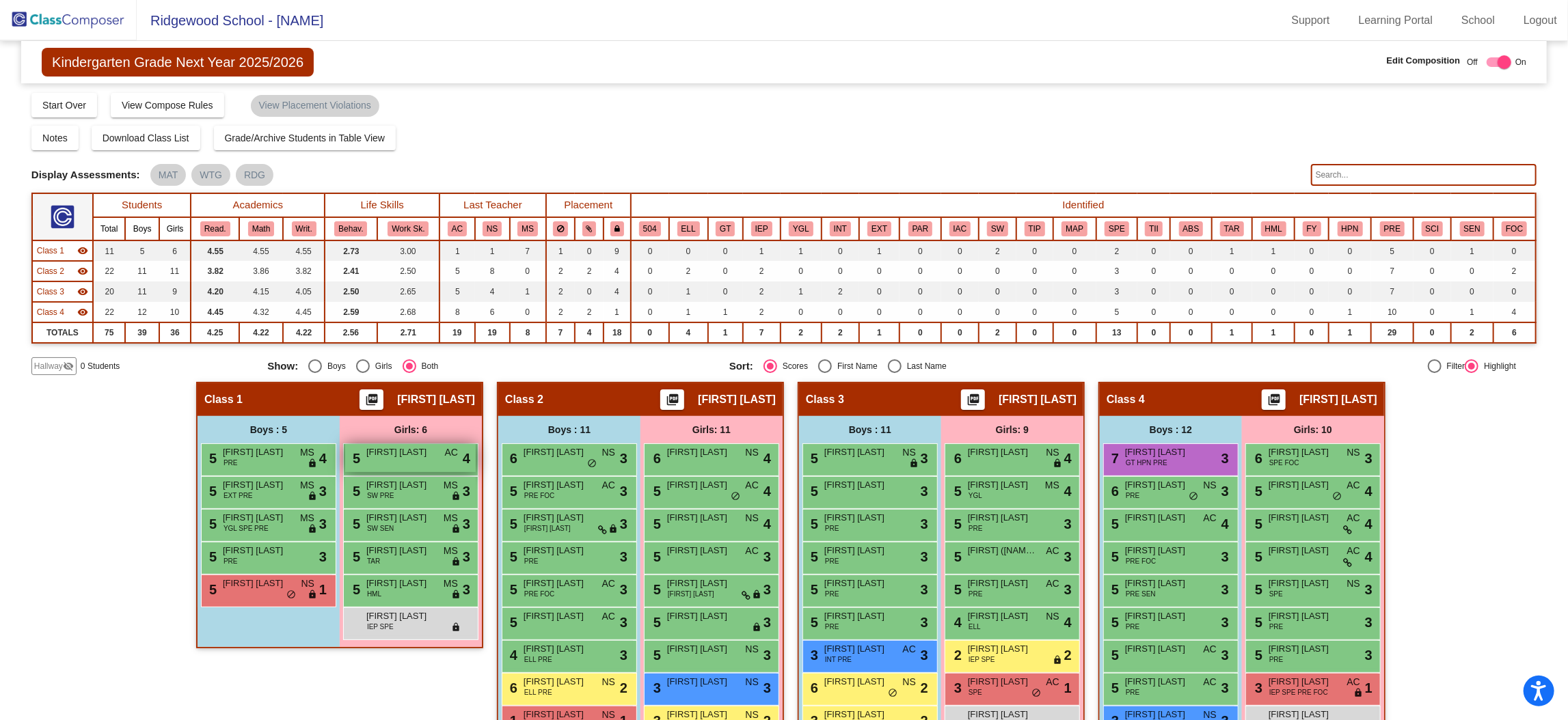 click on "5 Beatrice Kingsang AC lock do_not_disturb_alt 4" at bounding box center [410, 458] 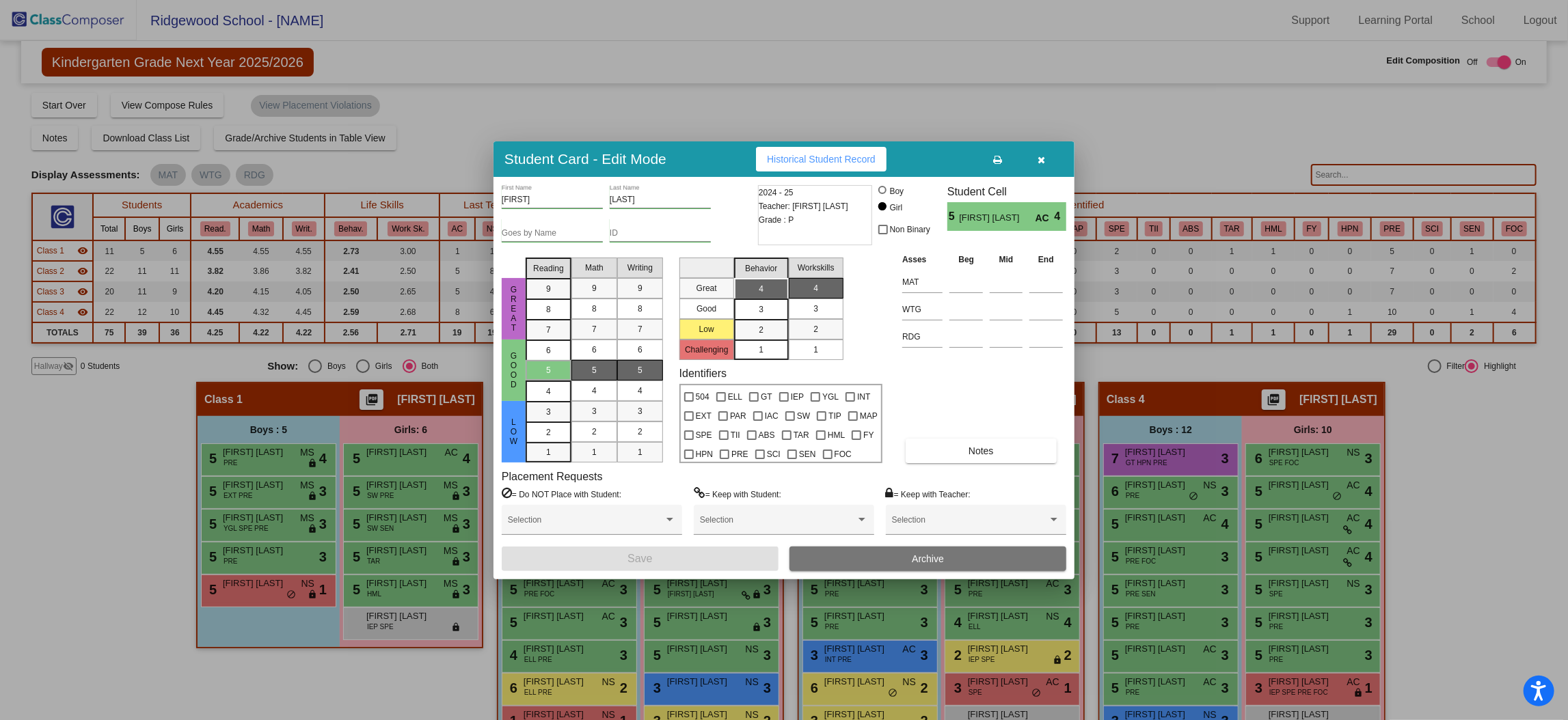 click at bounding box center (1042, 159) 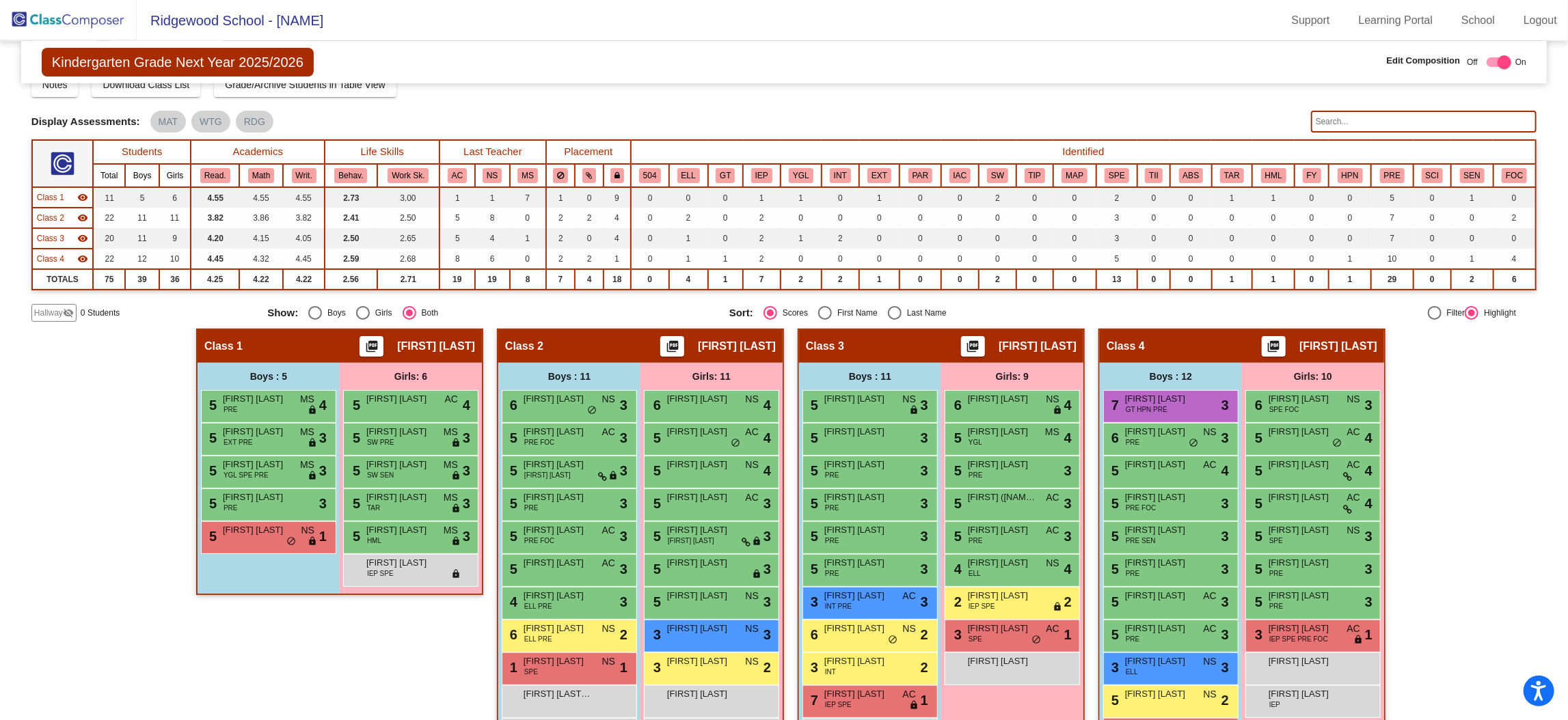scroll, scrollTop: 102, scrollLeft: 0, axis: vertical 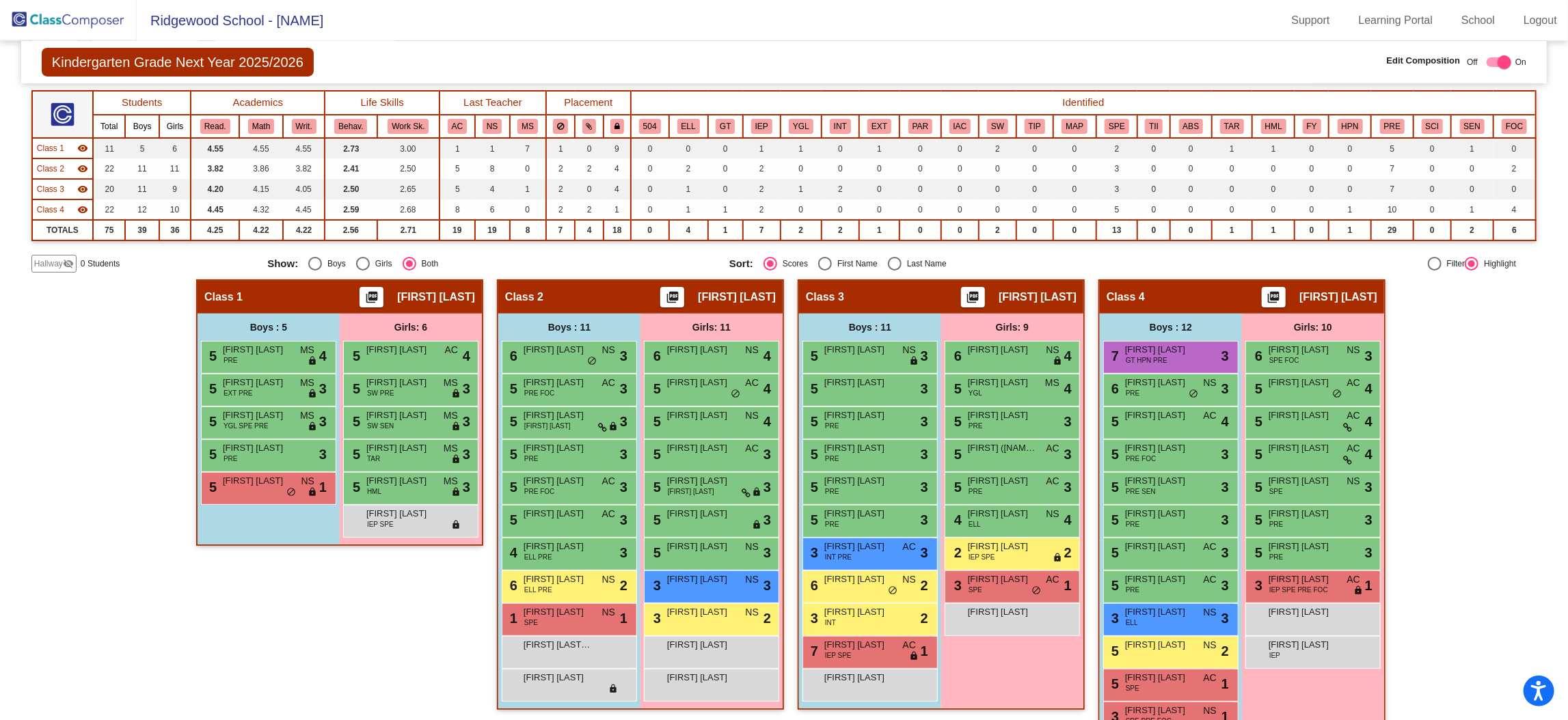 click on "Girls: 9" at bounding box center (0, 0) 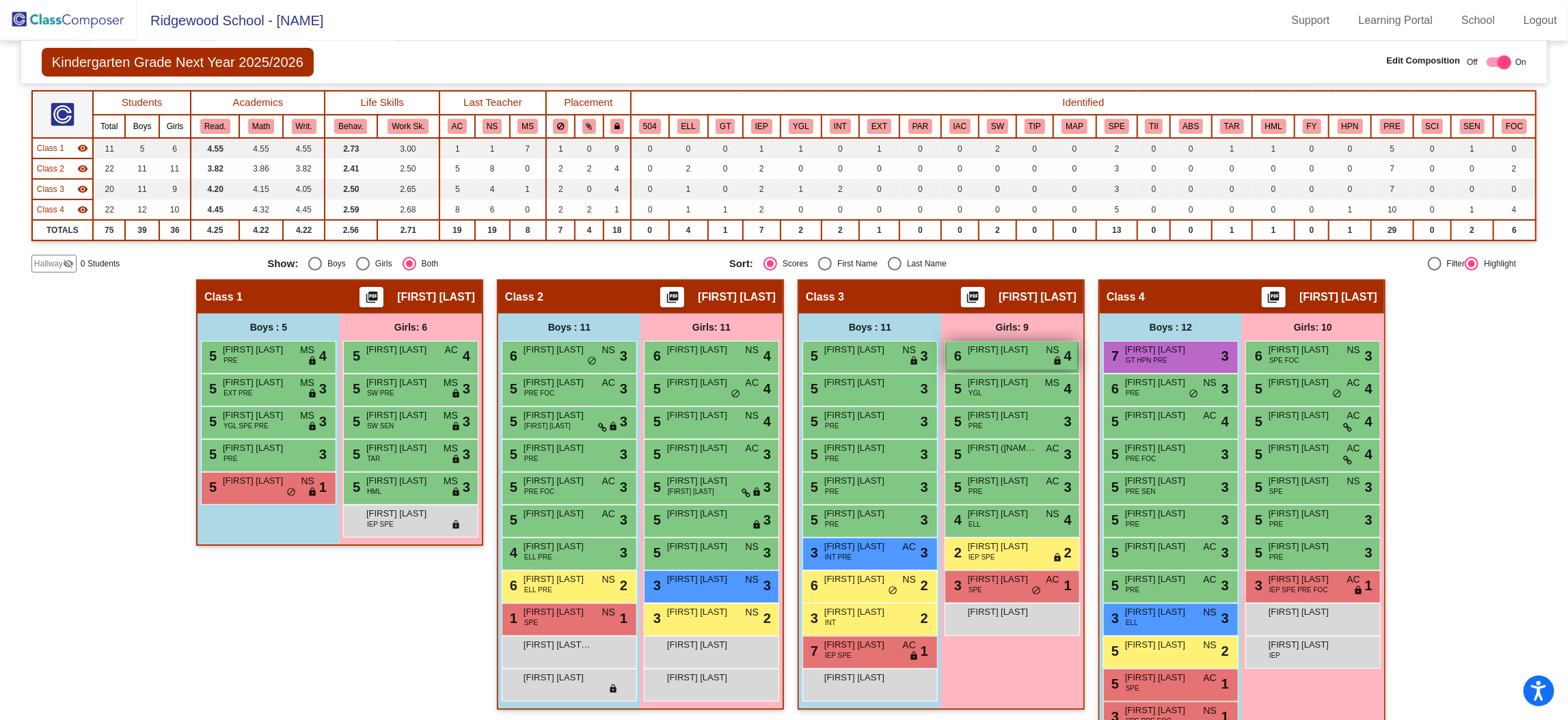 click on "Callie Goforth" at bounding box center (1002, 350) 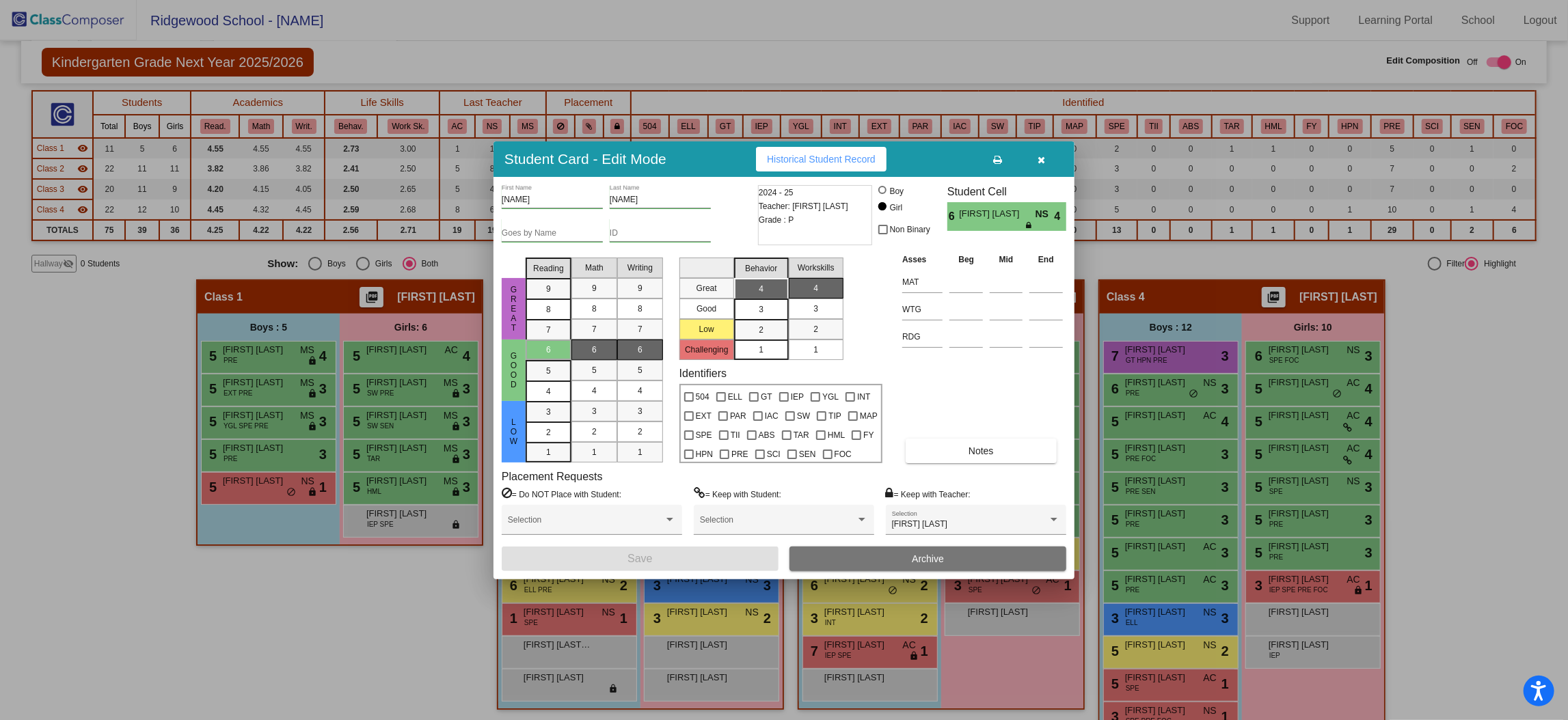 click at bounding box center (1042, 159) 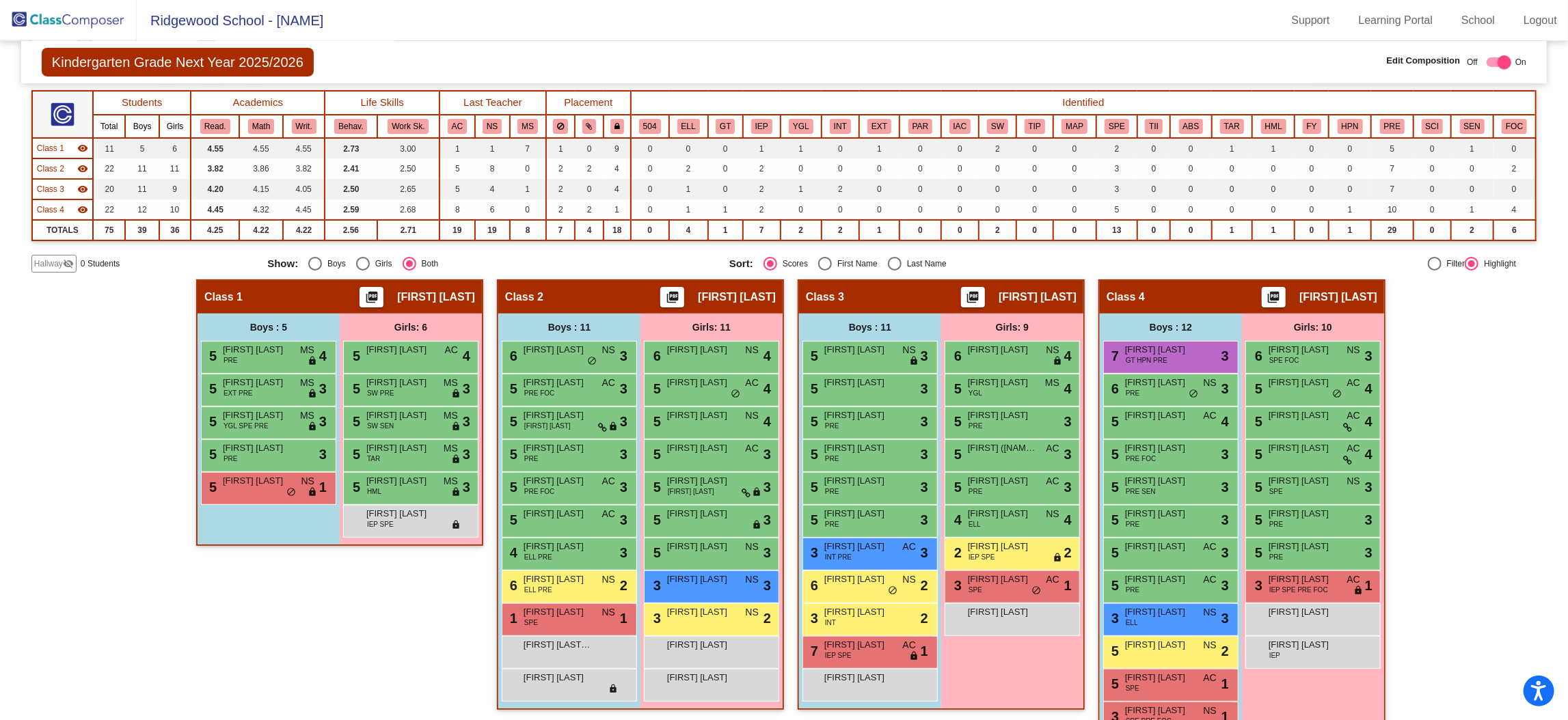 click on "Girls: 9" at bounding box center (0, 0) 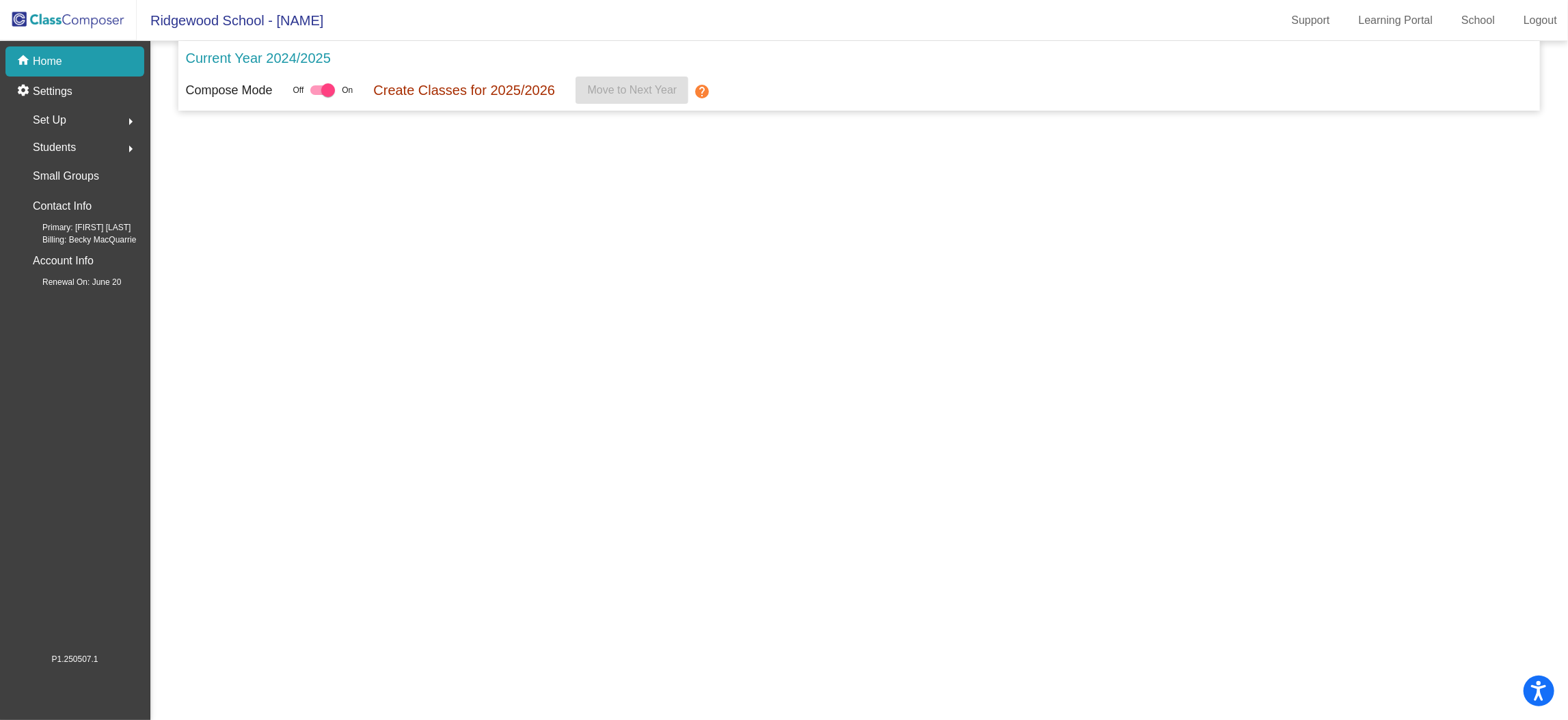 scroll, scrollTop: 0, scrollLeft: 0, axis: both 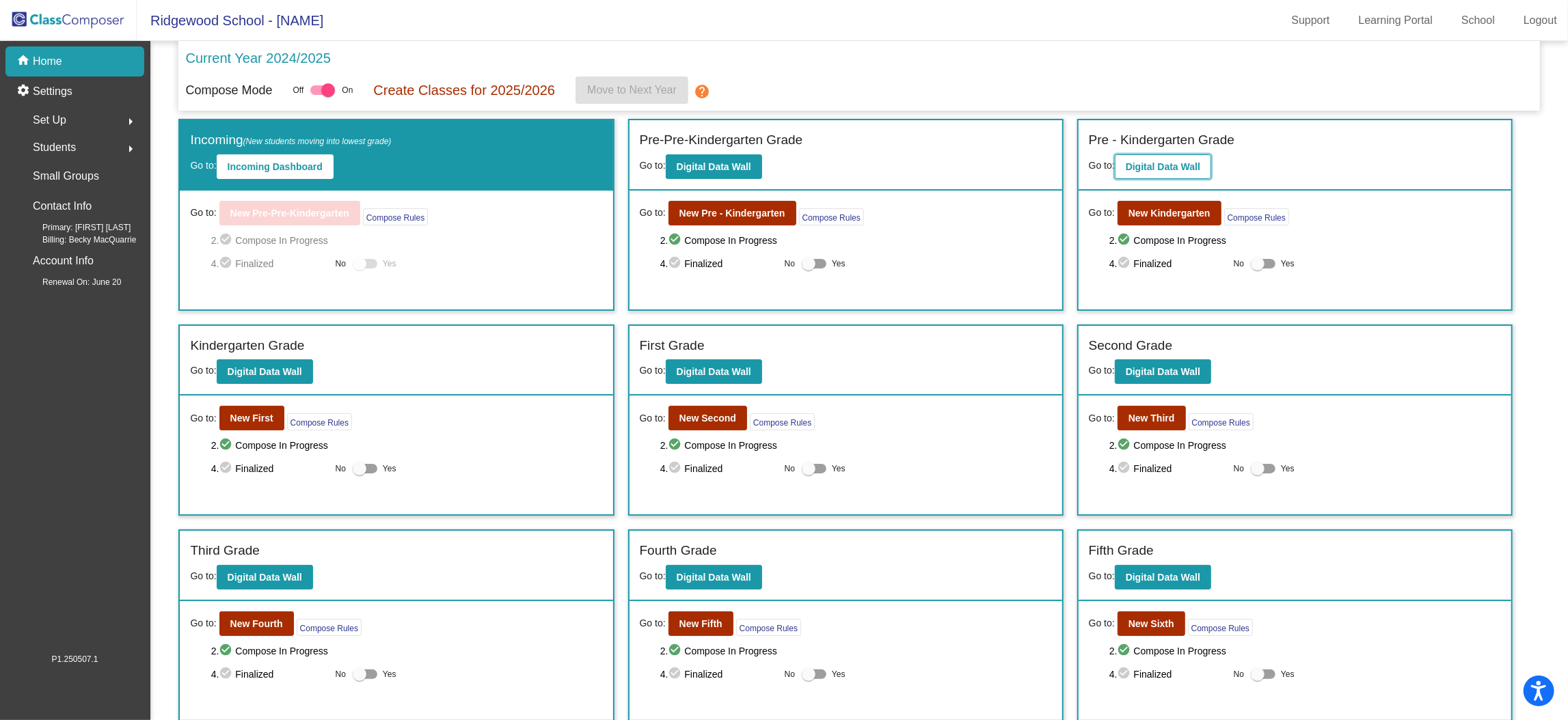 click on "Digital Data Wall" 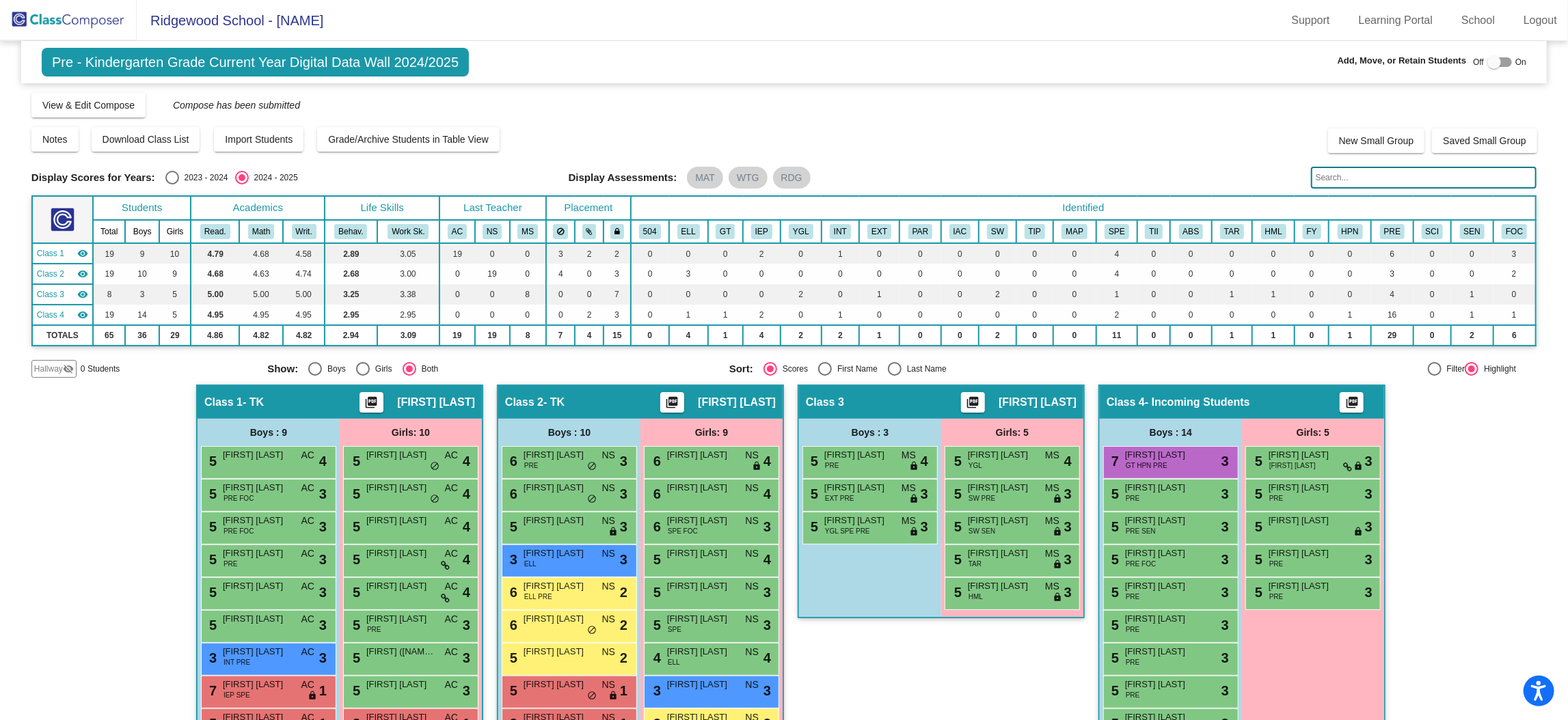 click on "Hallway" 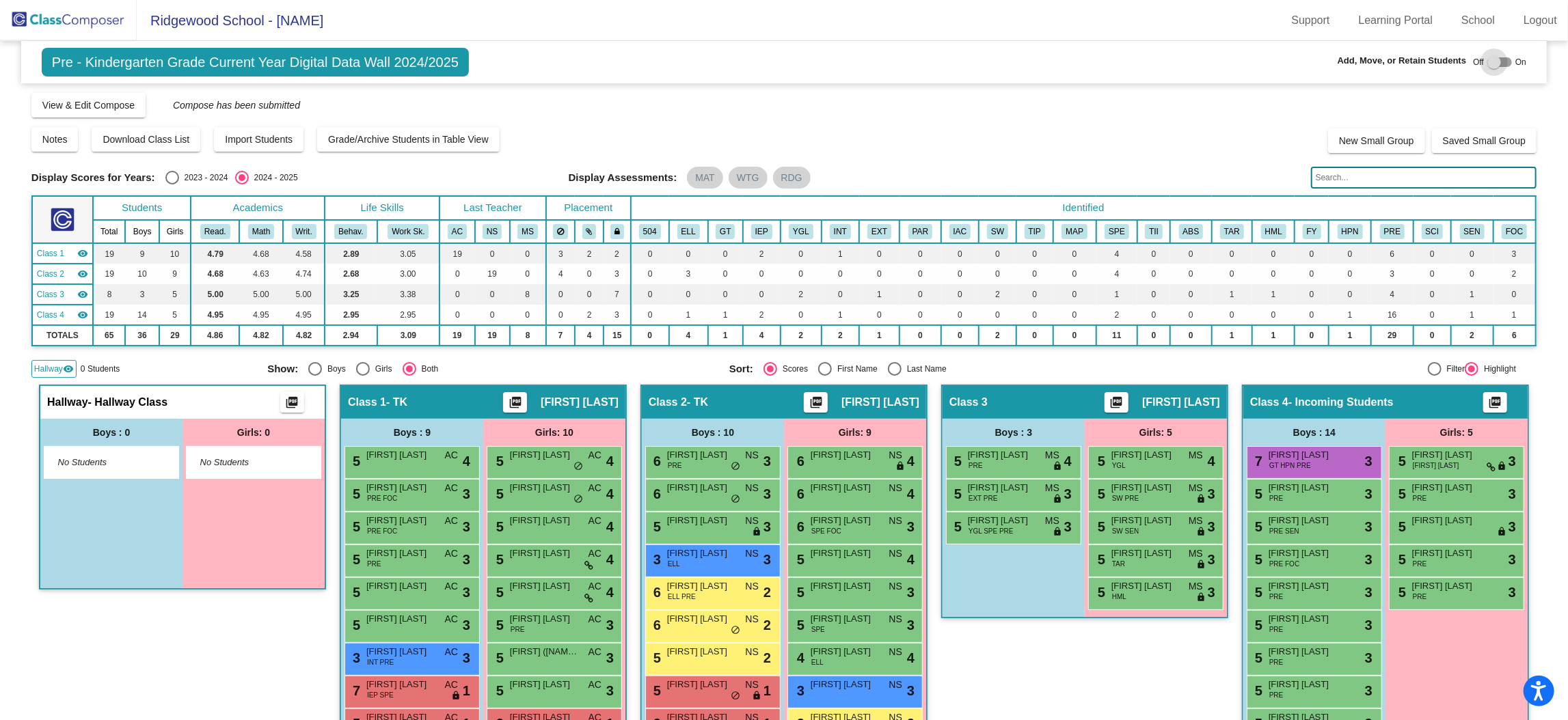 click at bounding box center (1494, 62) 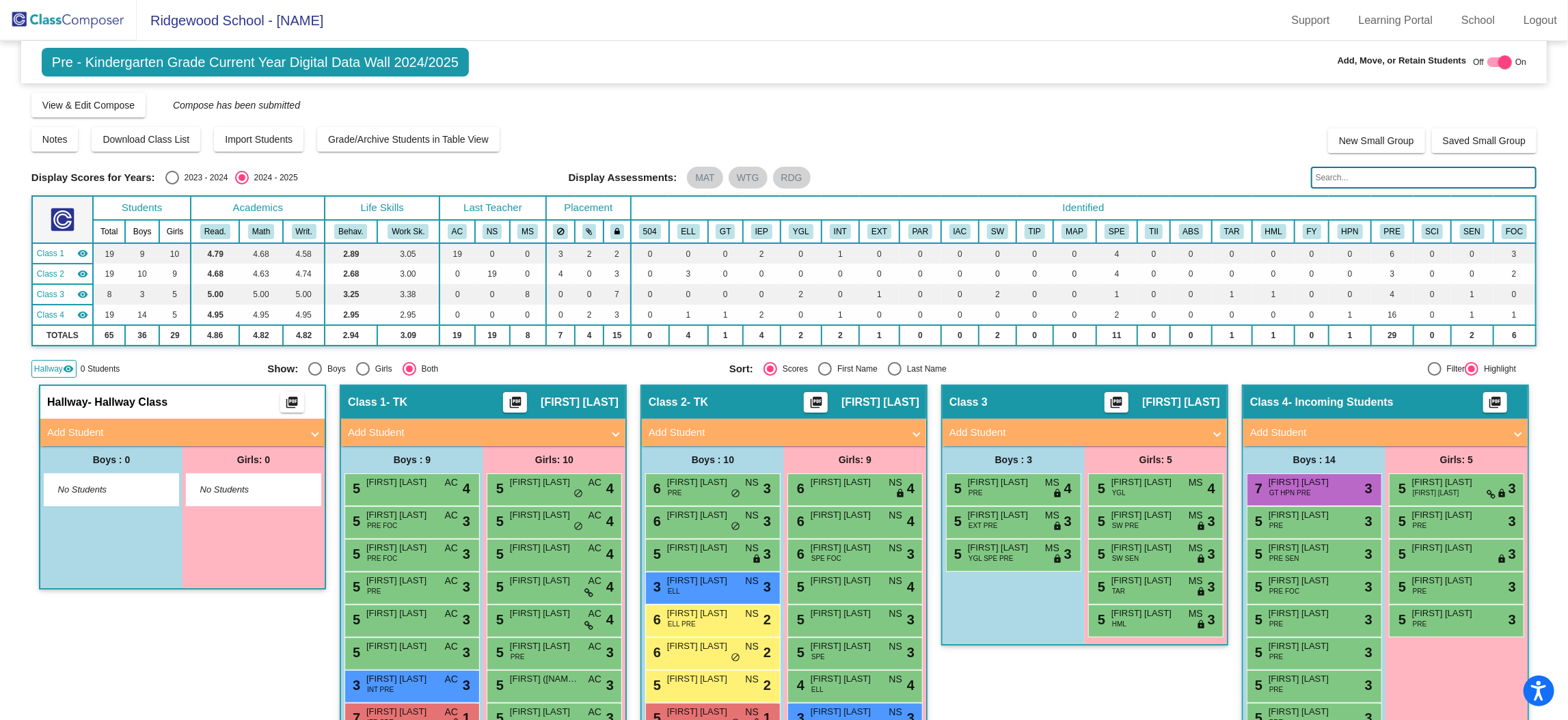 click 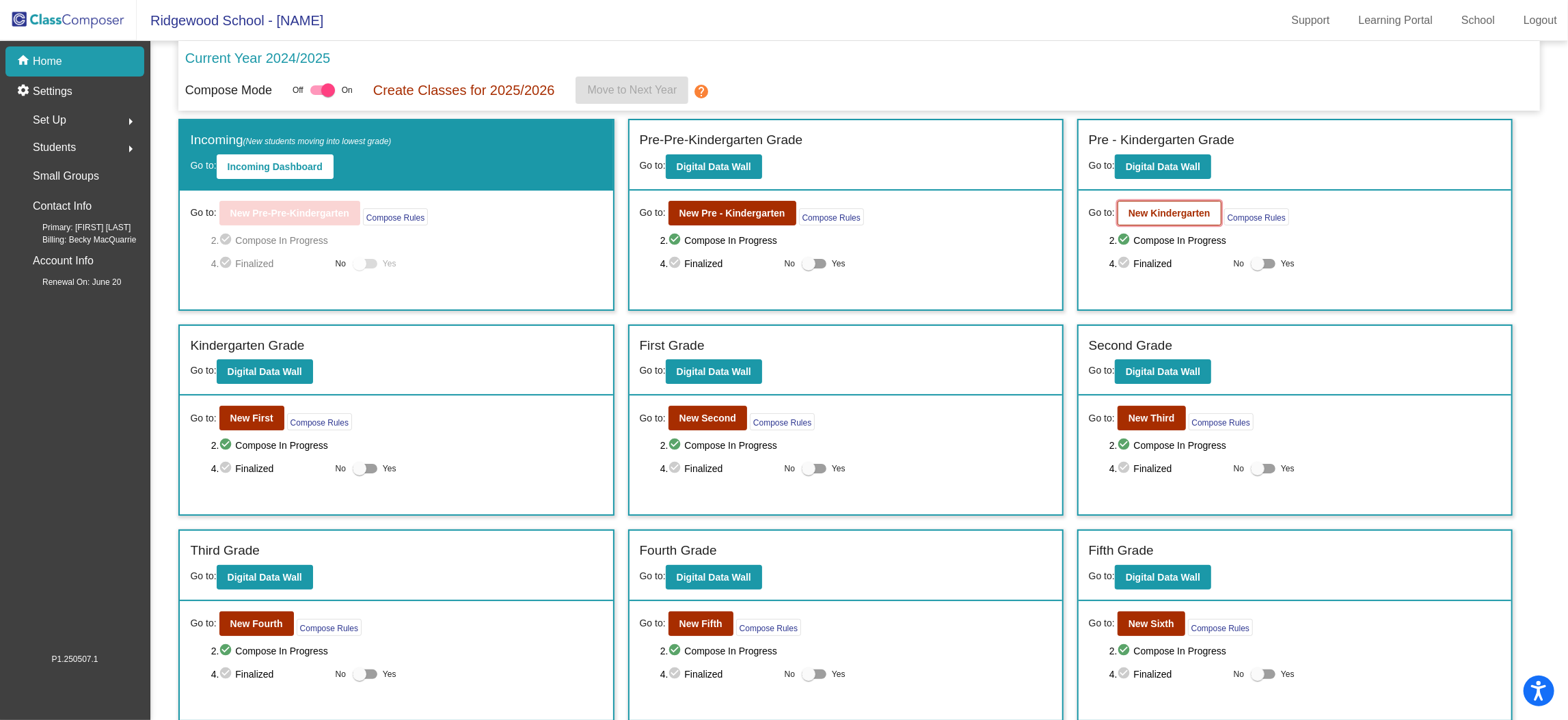 click on "New Kindergarten" 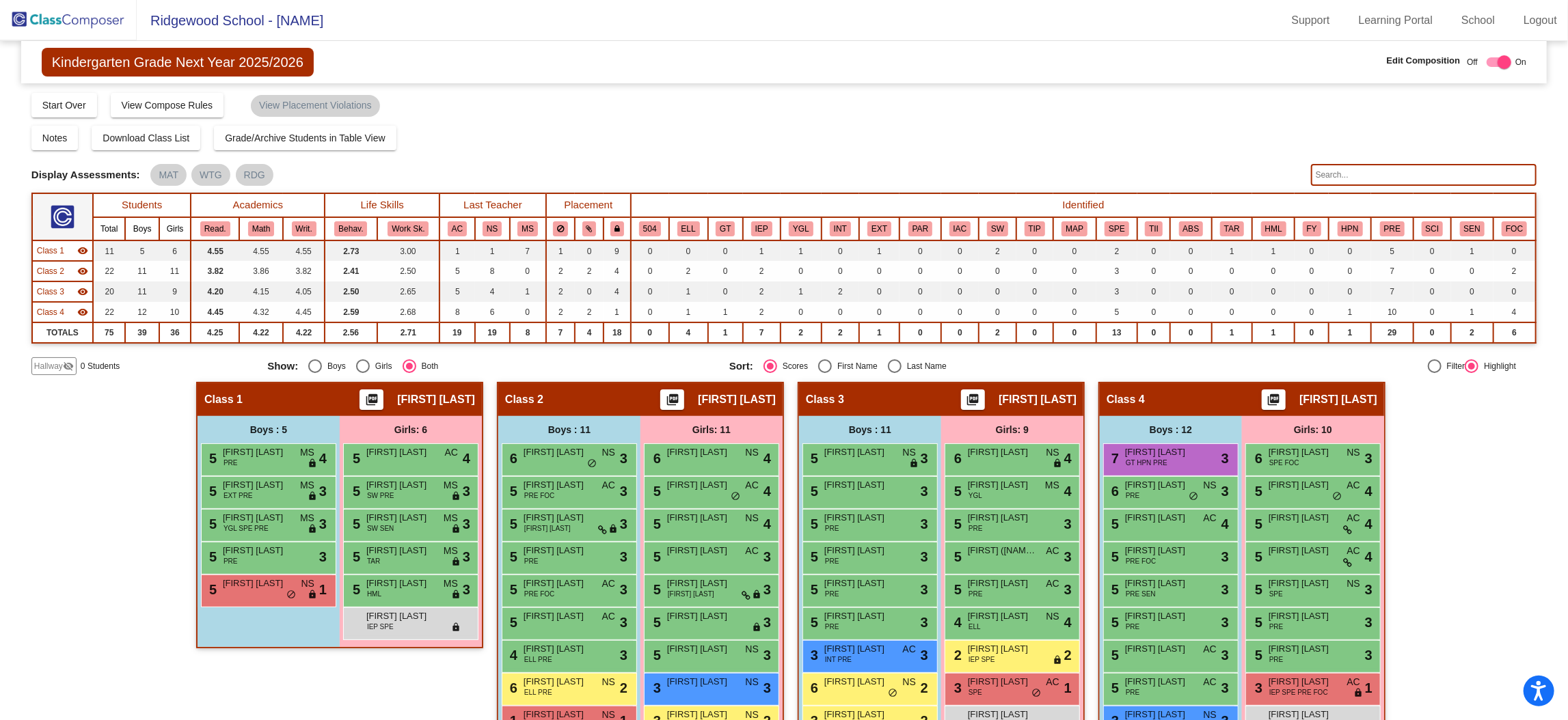 click 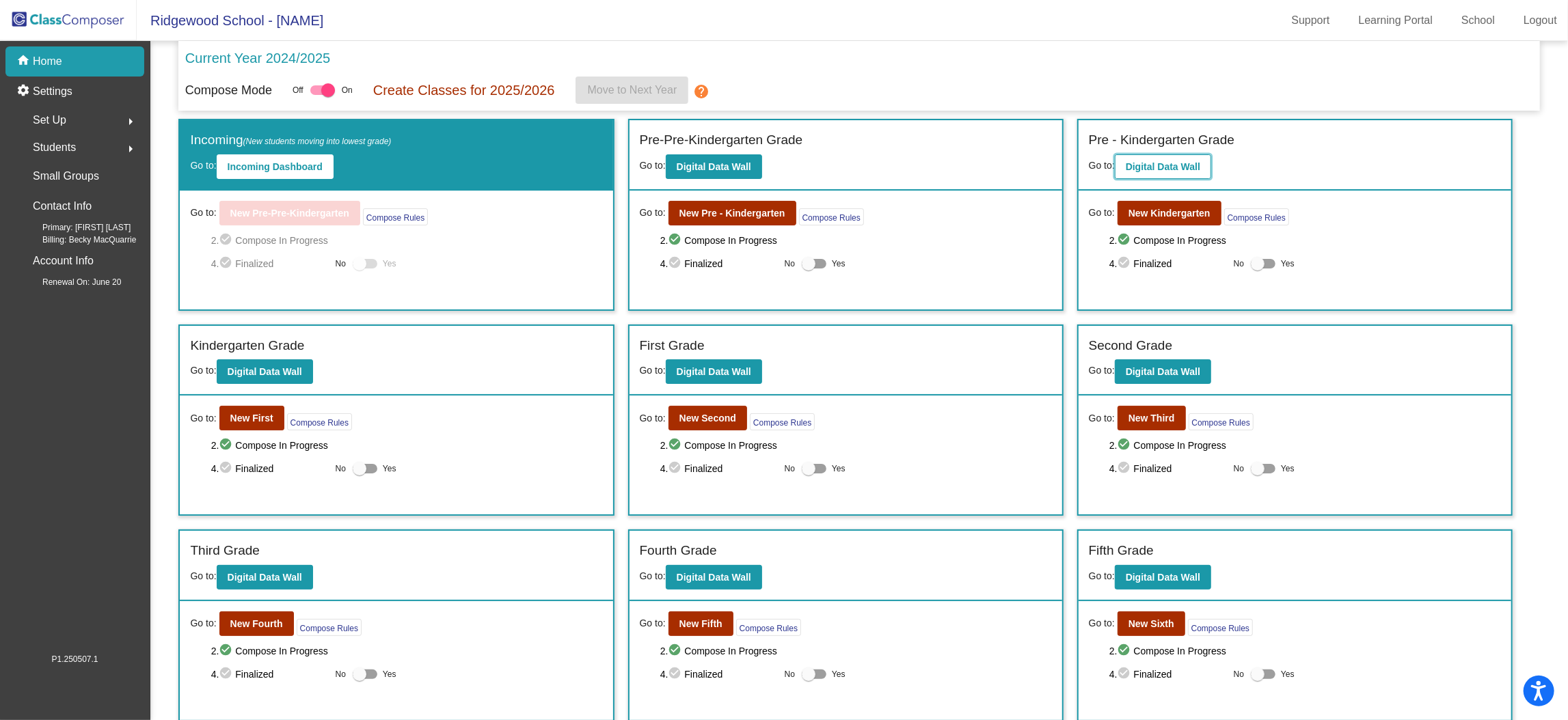 click on "Digital Data Wall" 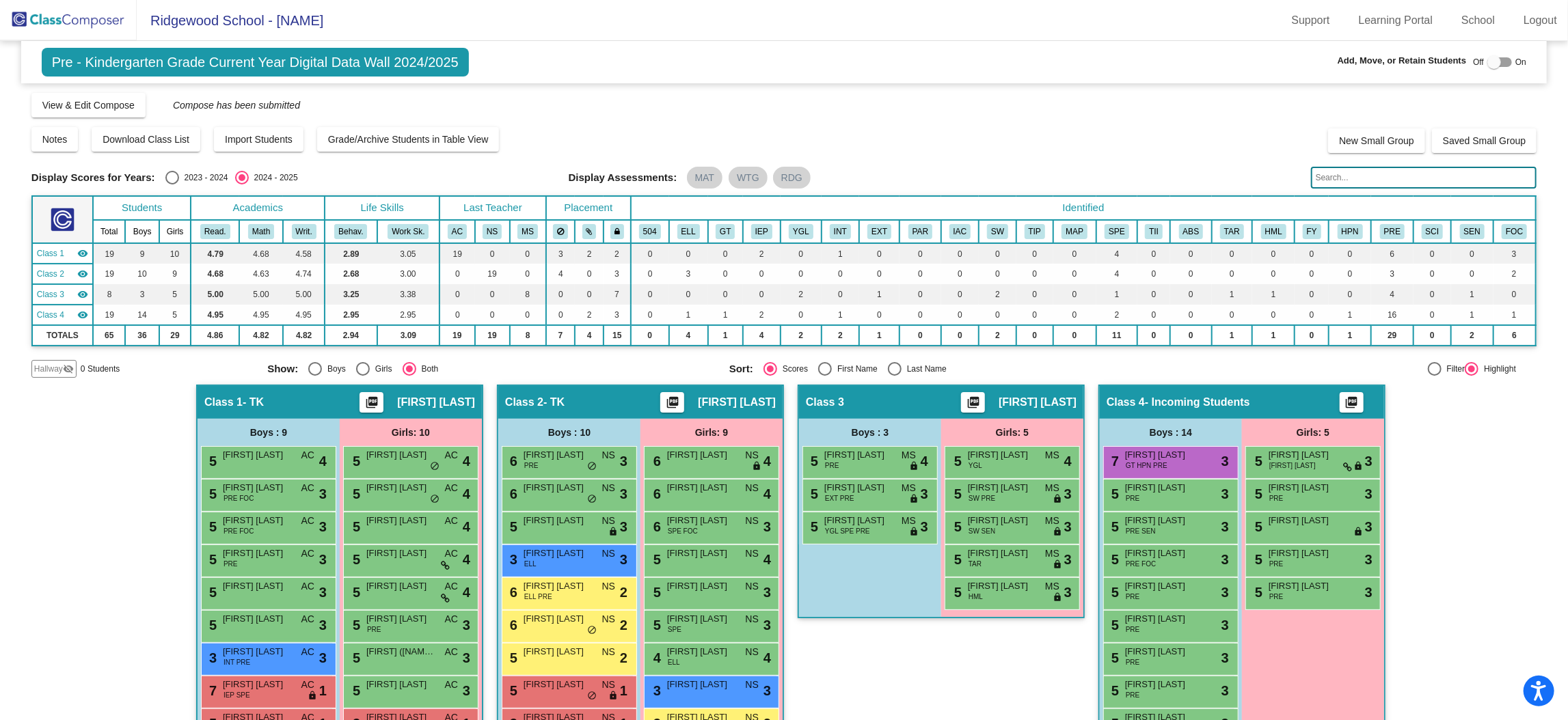 click on "Hallway" 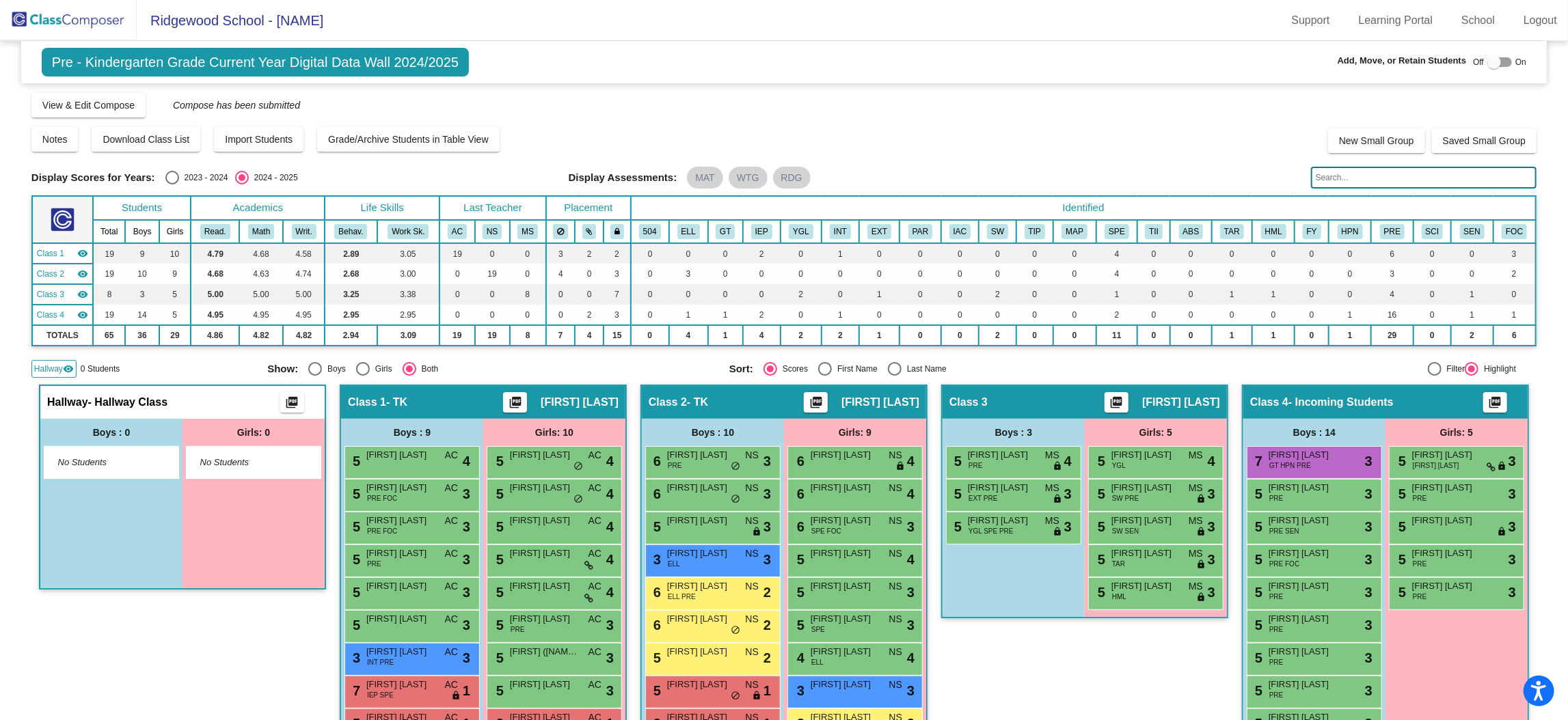 click at bounding box center (1494, 62) 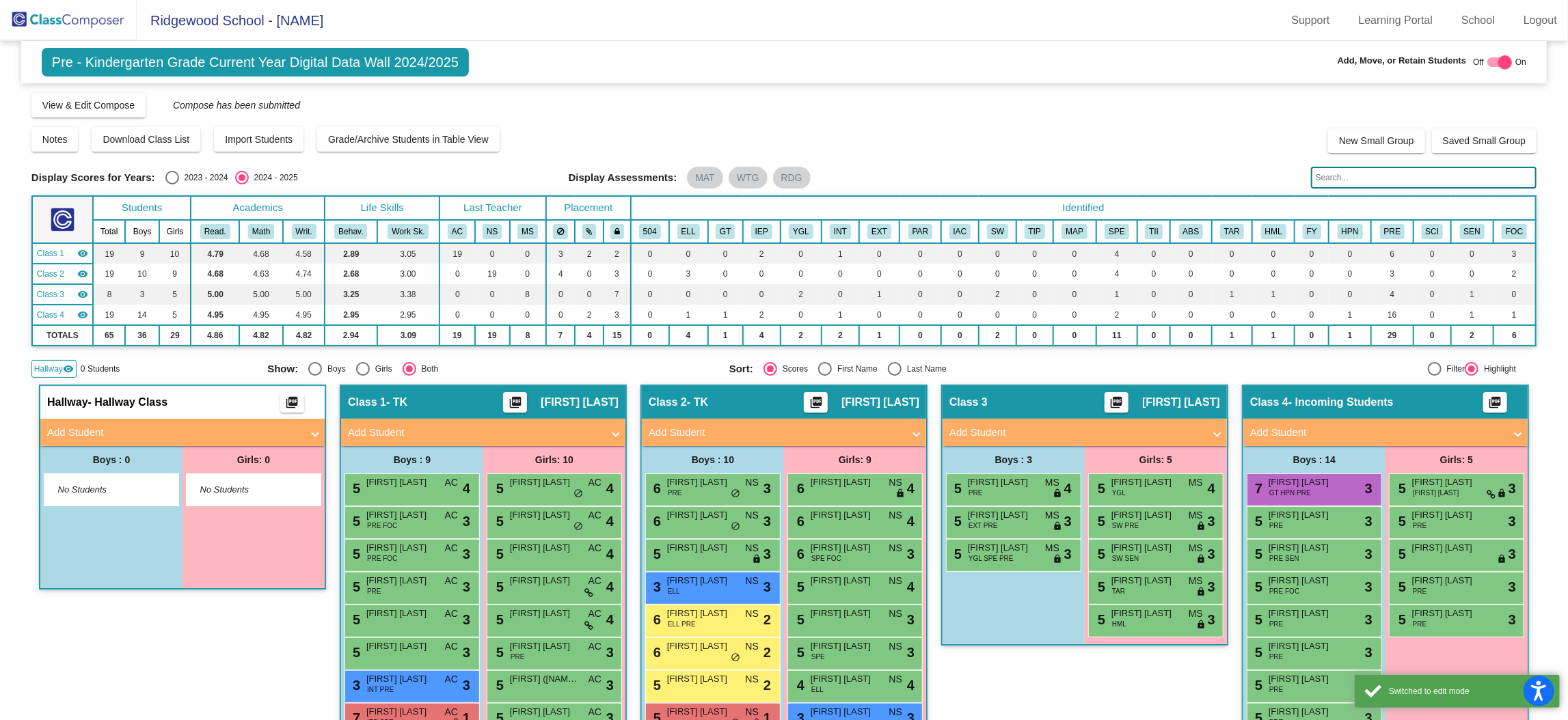click on "Add Student" at bounding box center [183, 432] 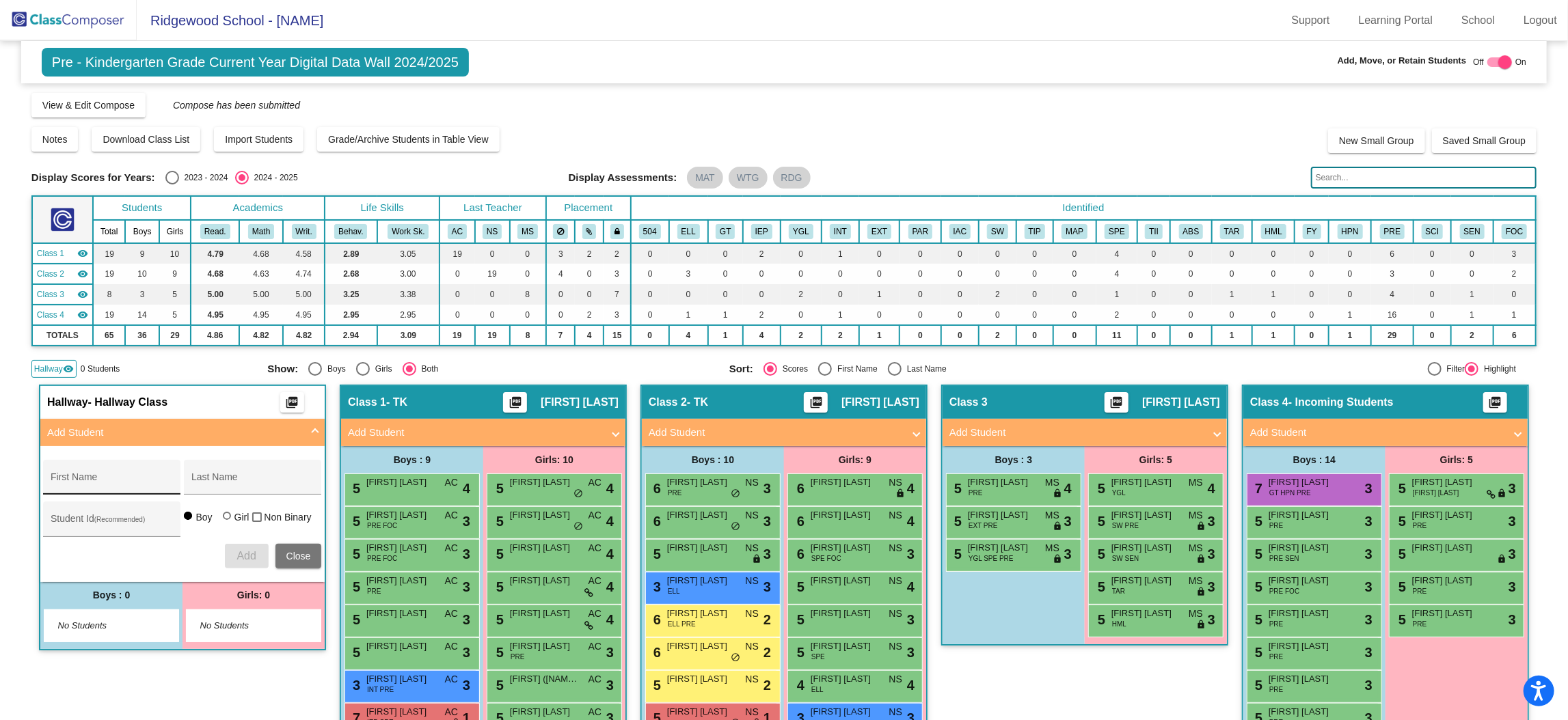 click on "First Name" at bounding box center (112, 481) 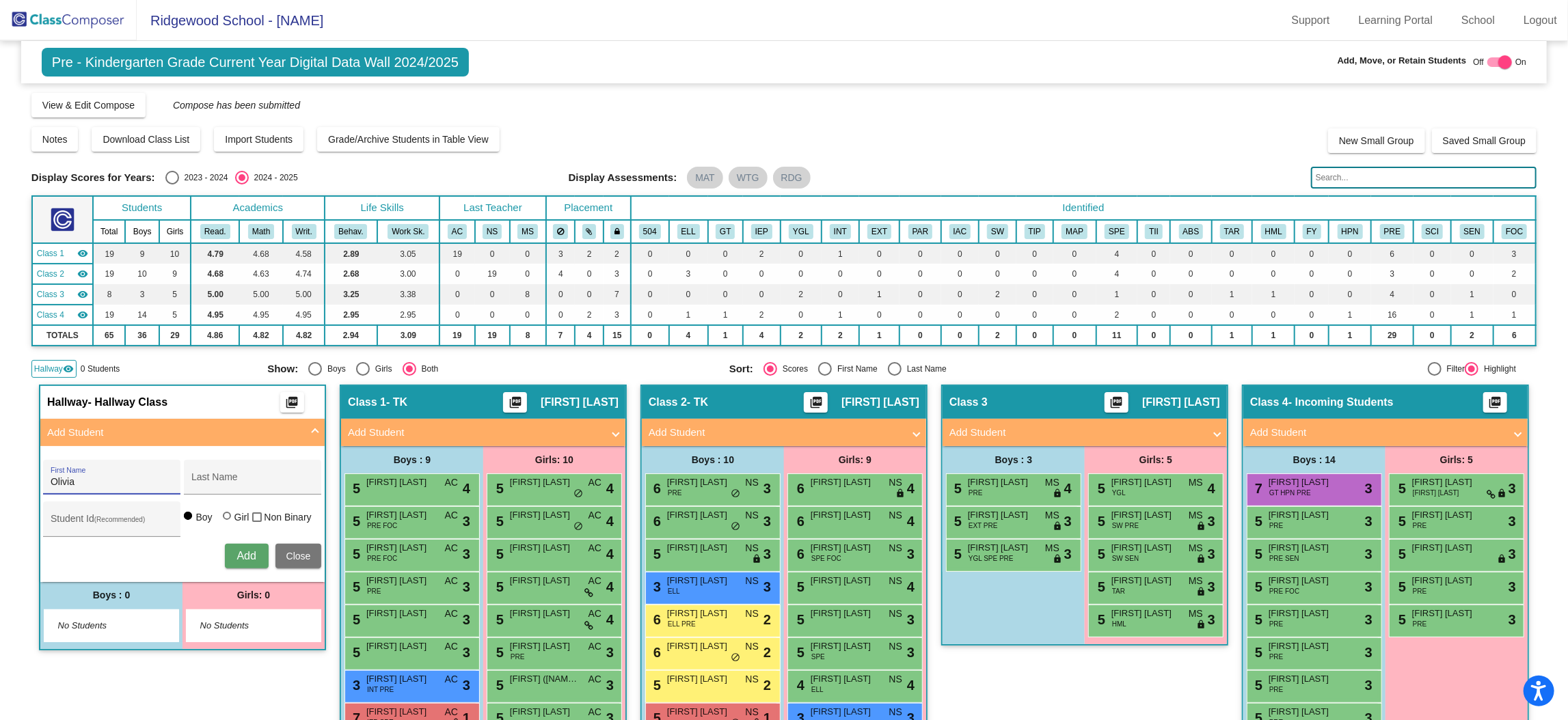 type on "Olivia" 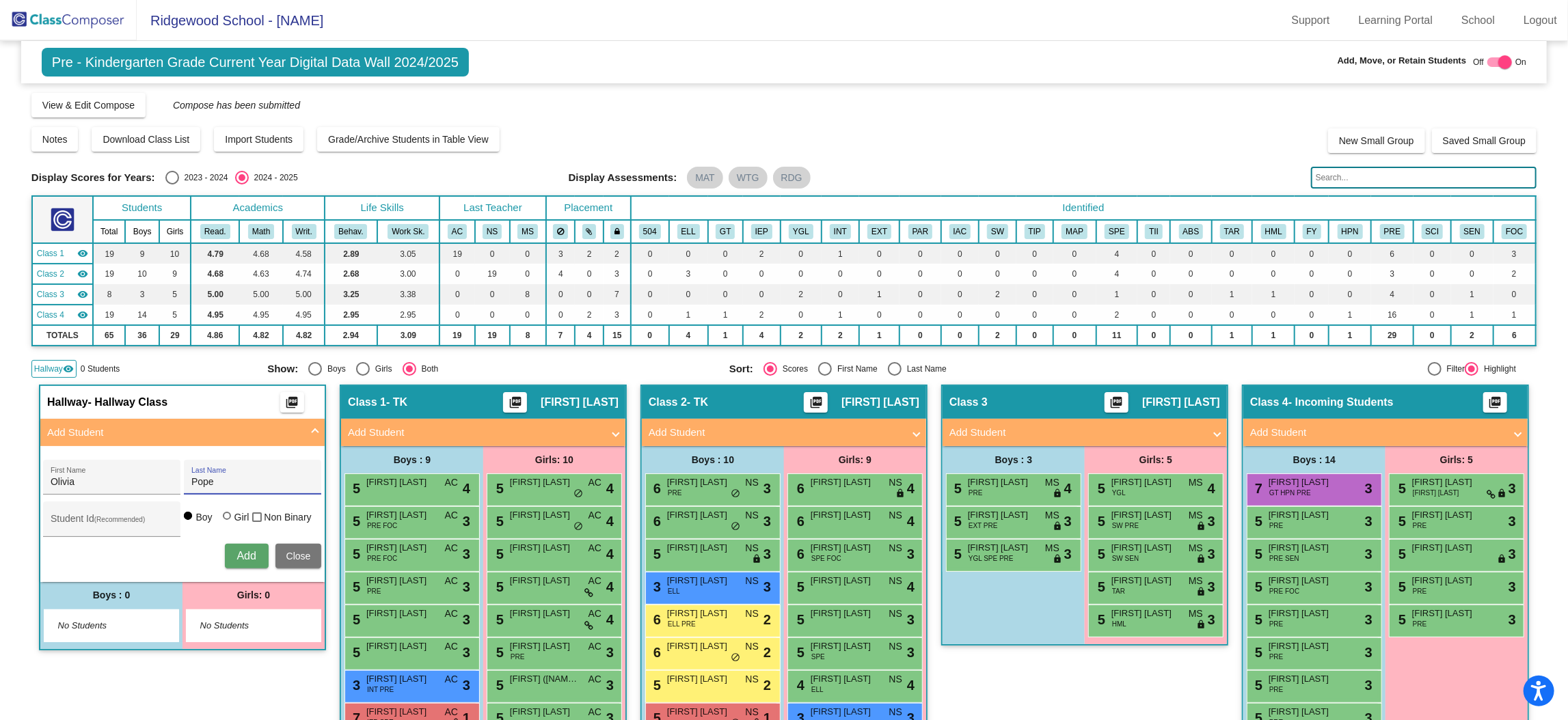 type on "Pope" 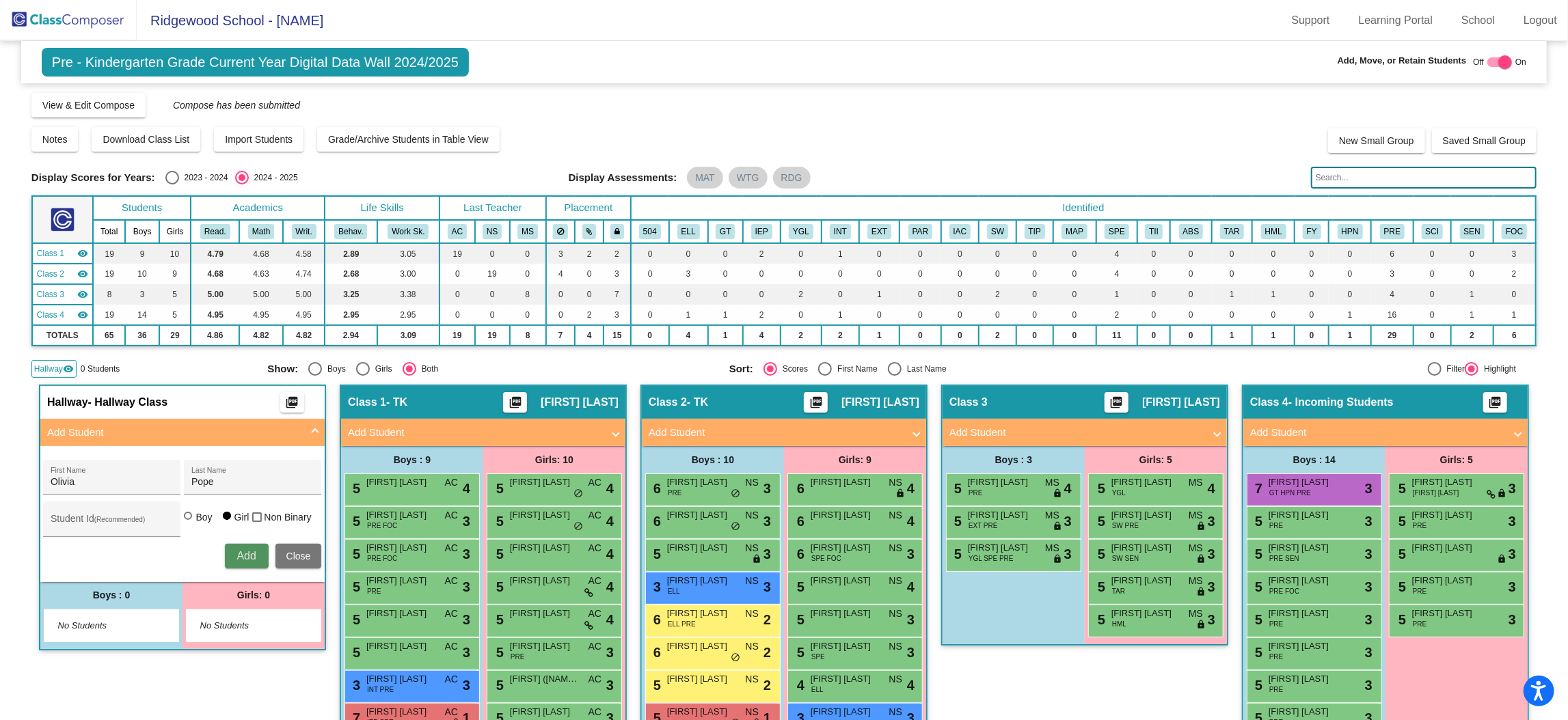 click on "Add" at bounding box center (247, 556) 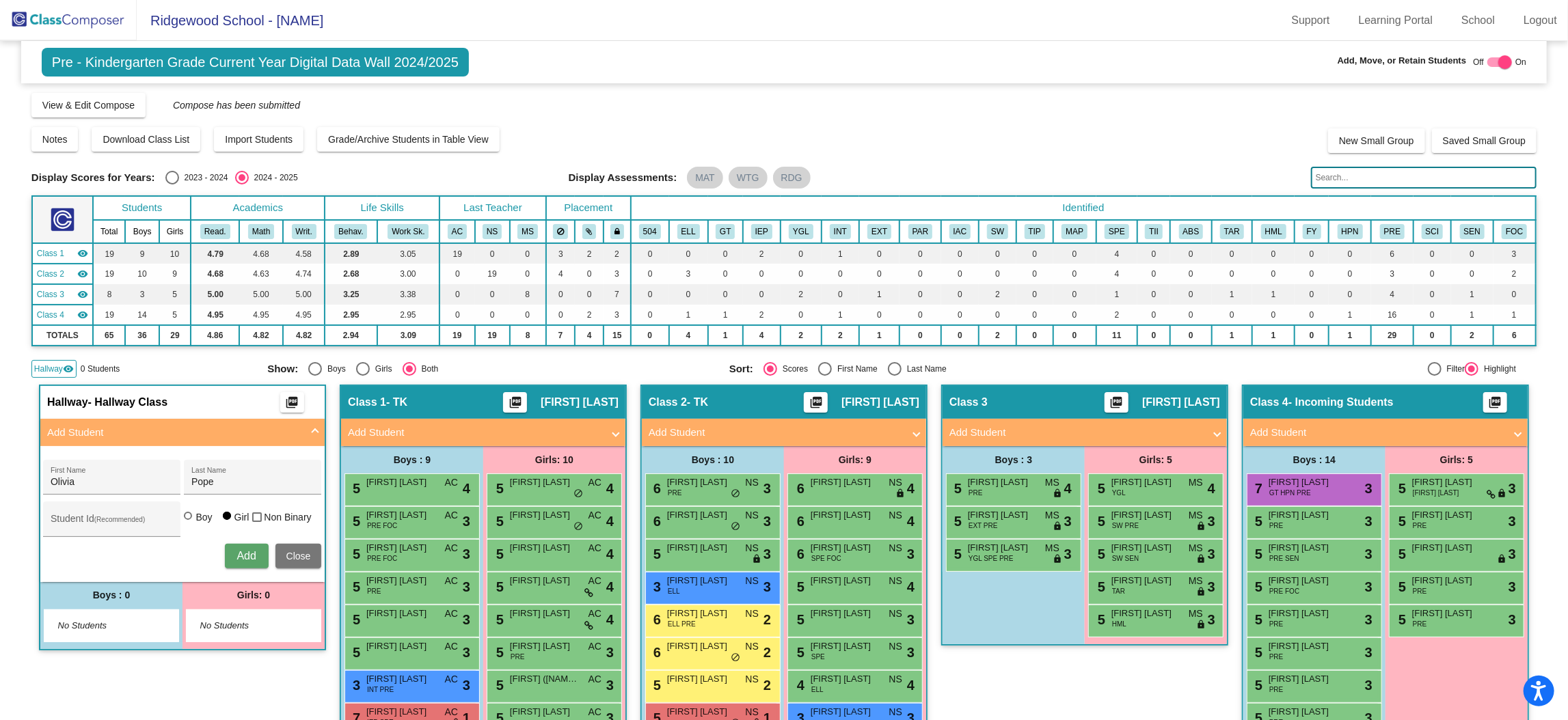 type 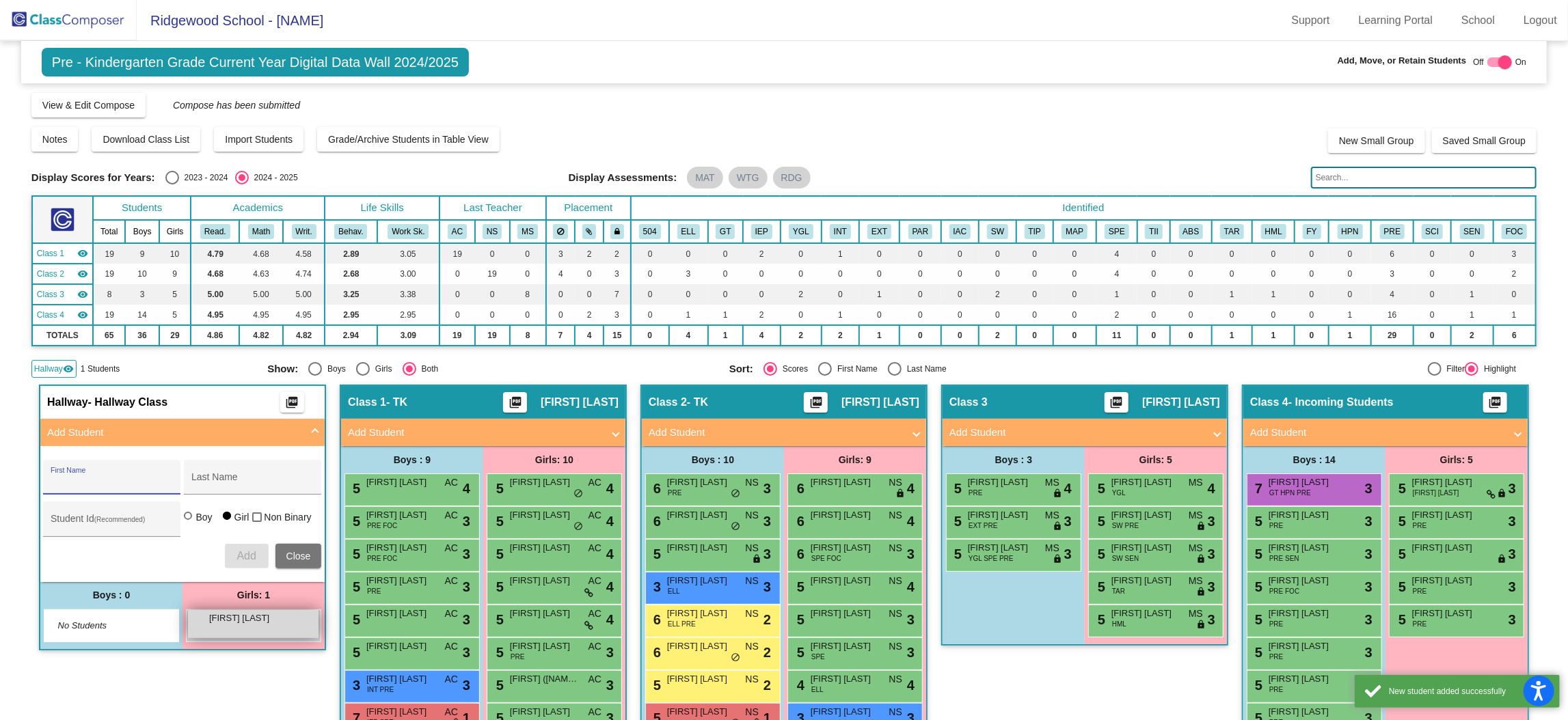 click on "Olivia  Pope lock do_not_disturb_alt" at bounding box center [253, 624] 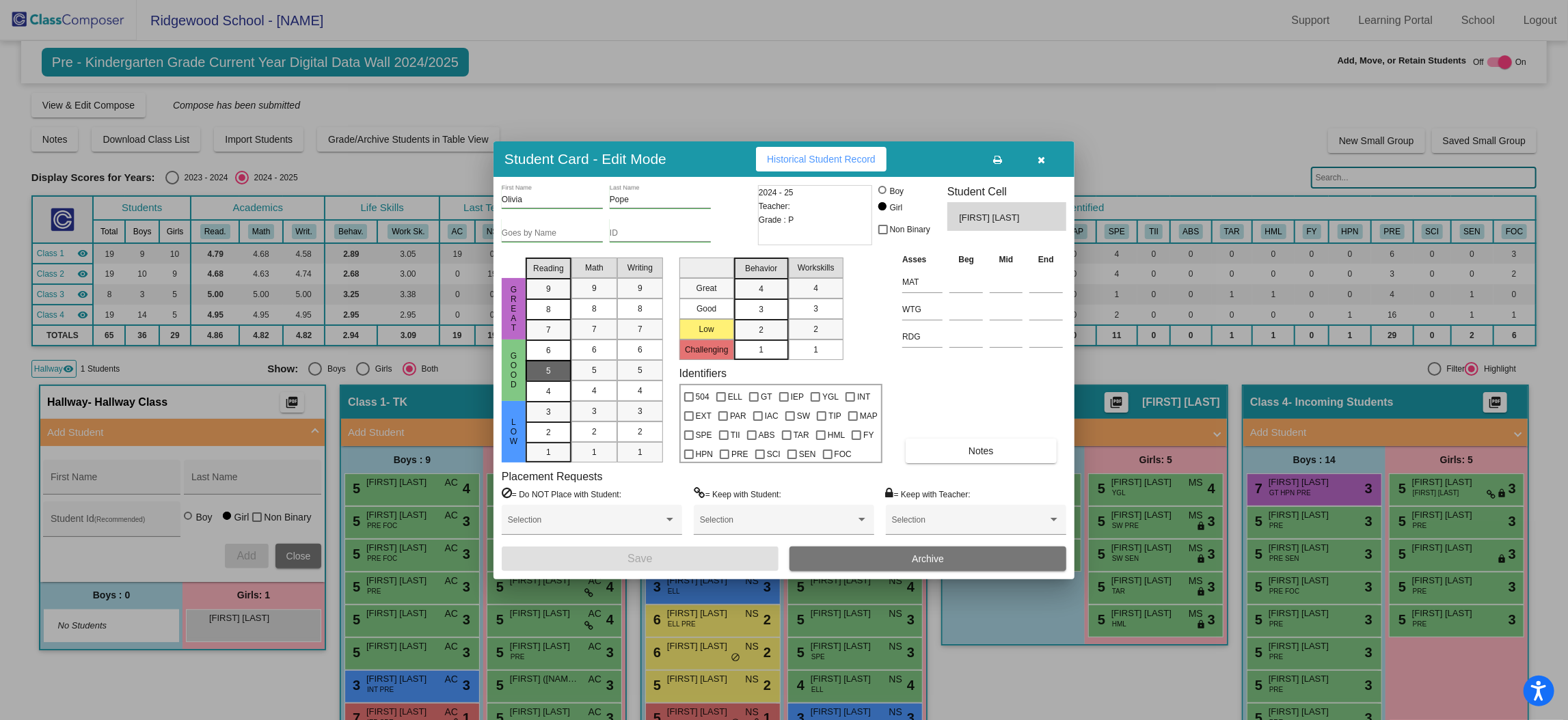 click on "5" at bounding box center [548, 350] 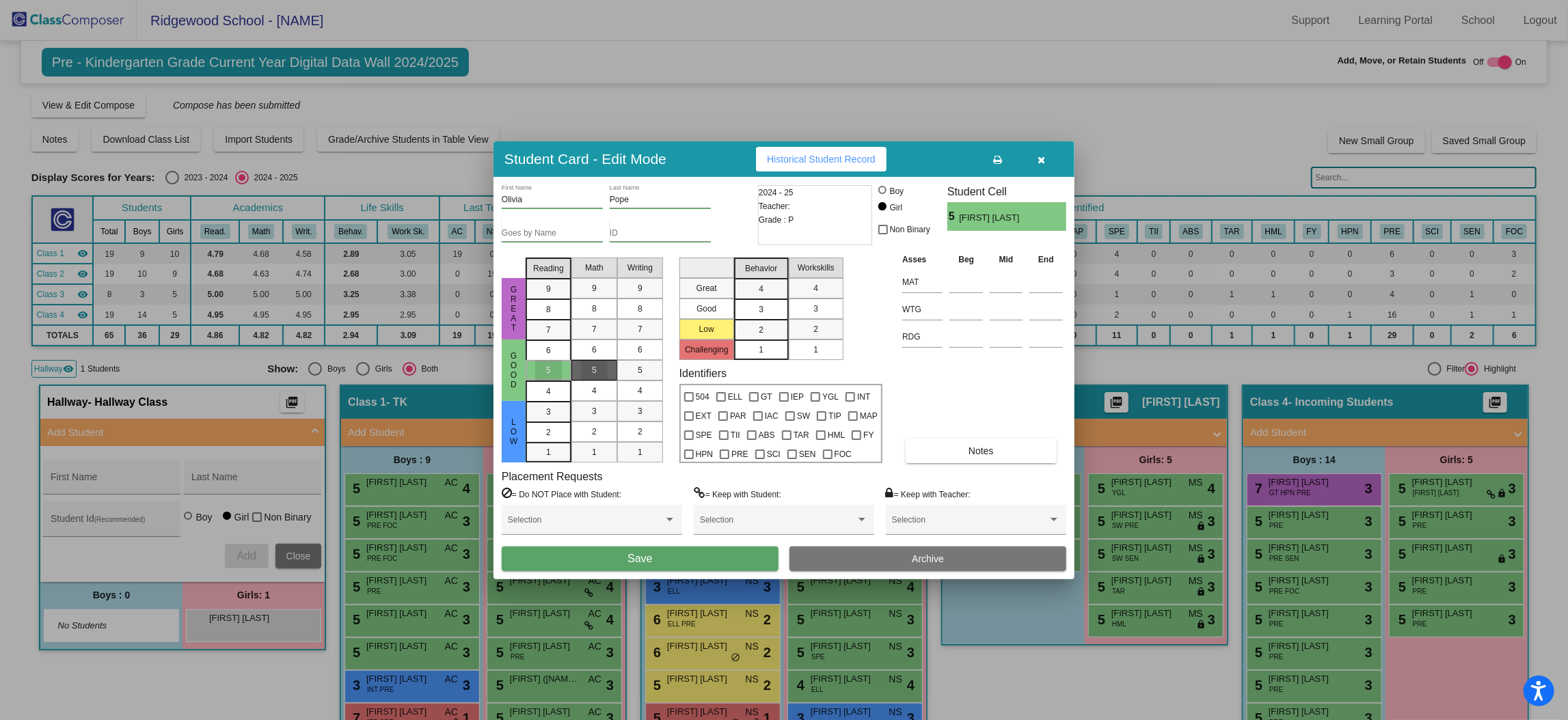 click on "5" at bounding box center [594, 370] 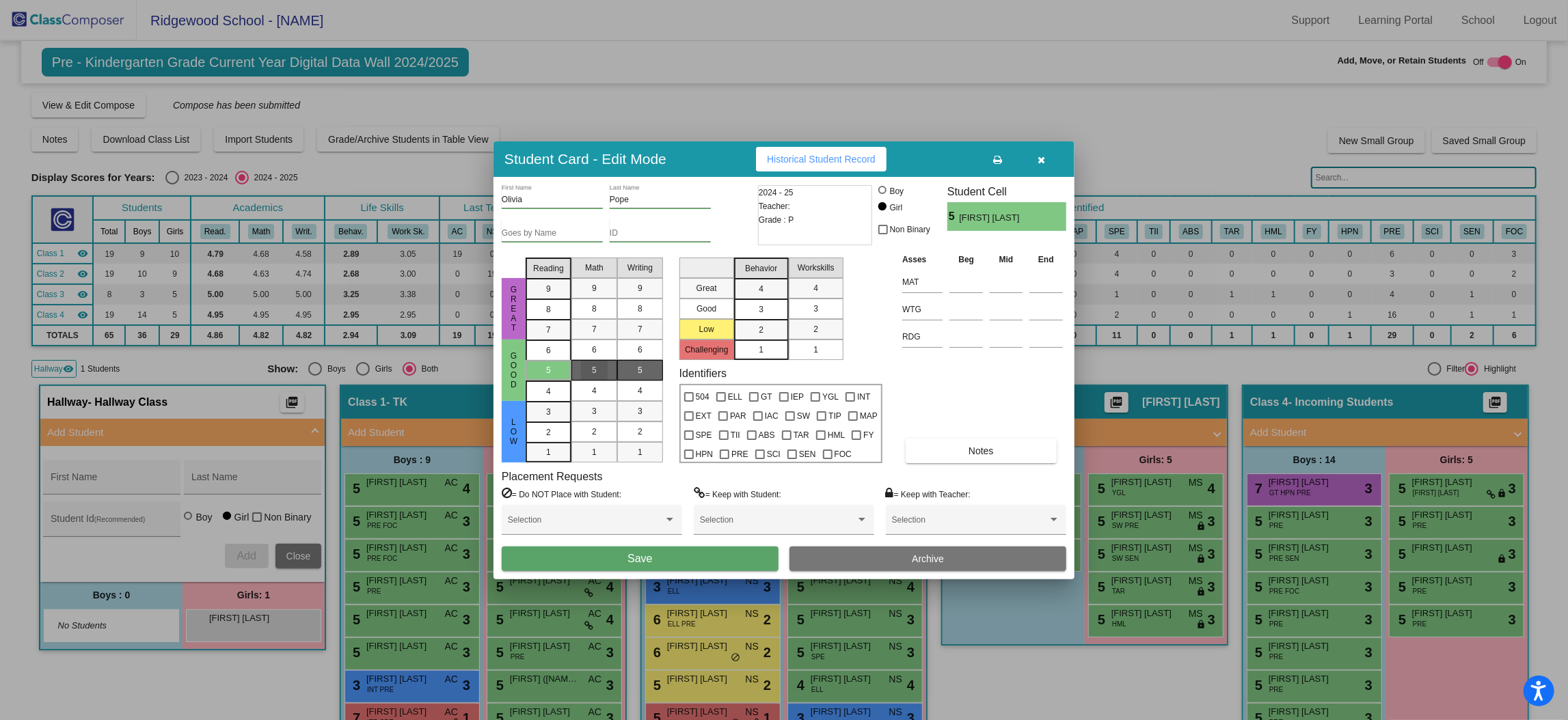 click on "5" at bounding box center (640, 370) 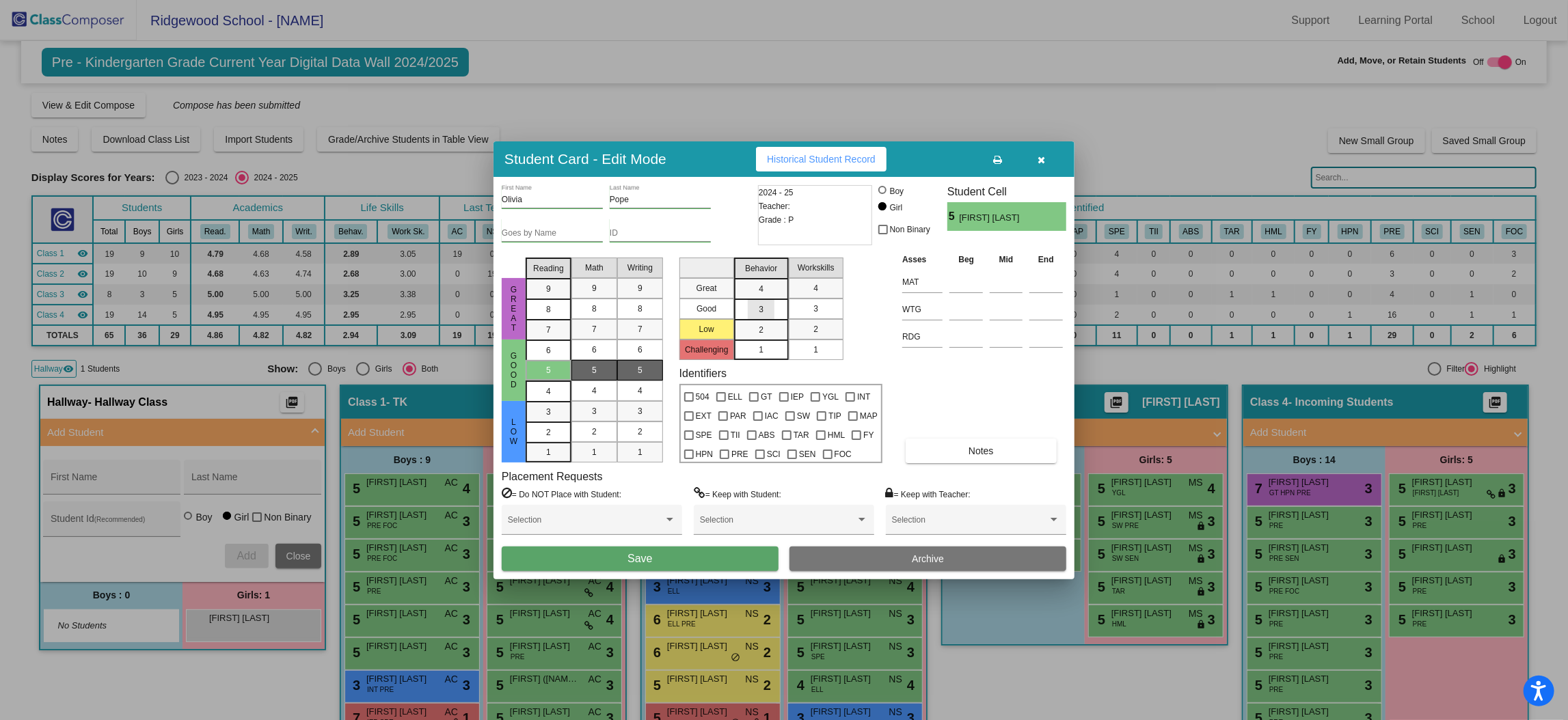 click on "3" at bounding box center (761, 289) 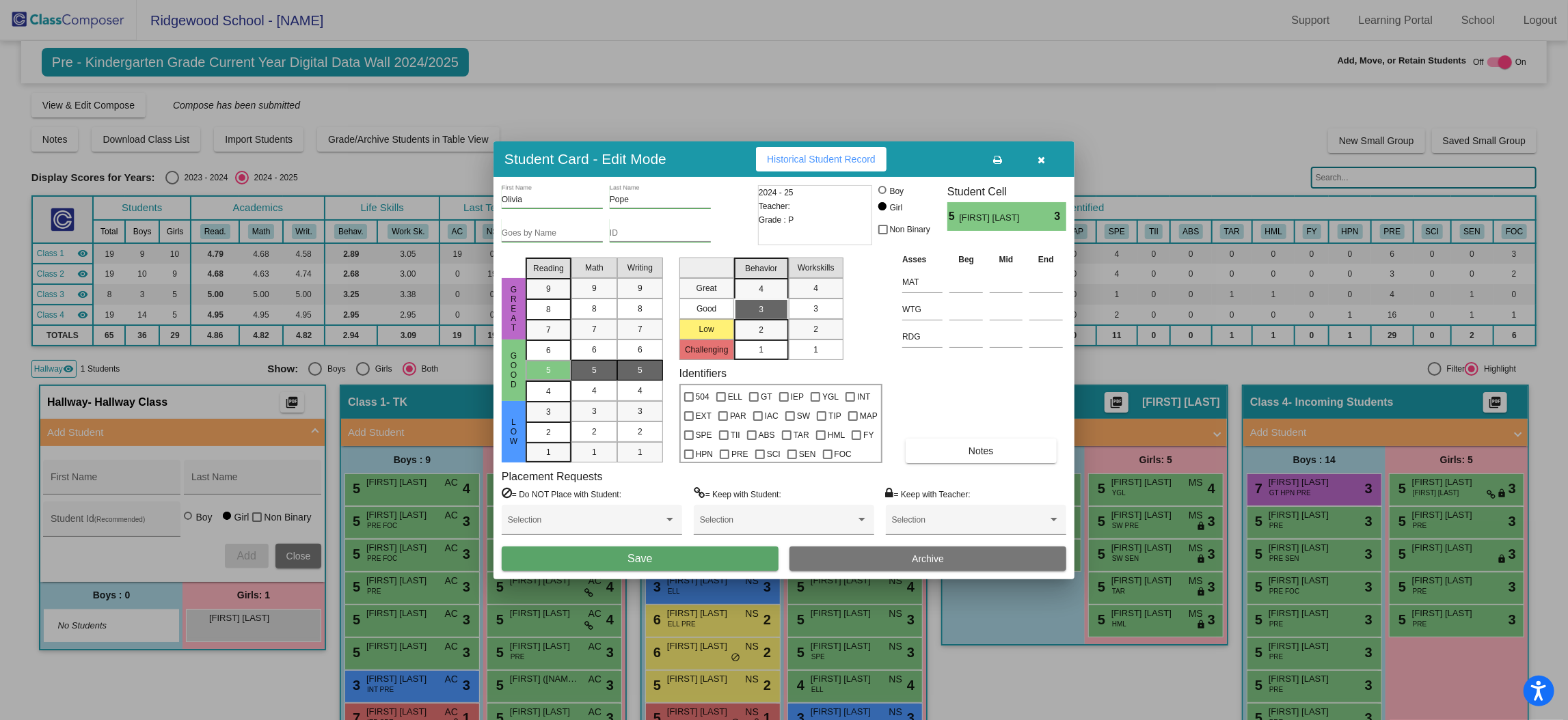 click on "3" at bounding box center [815, 309] 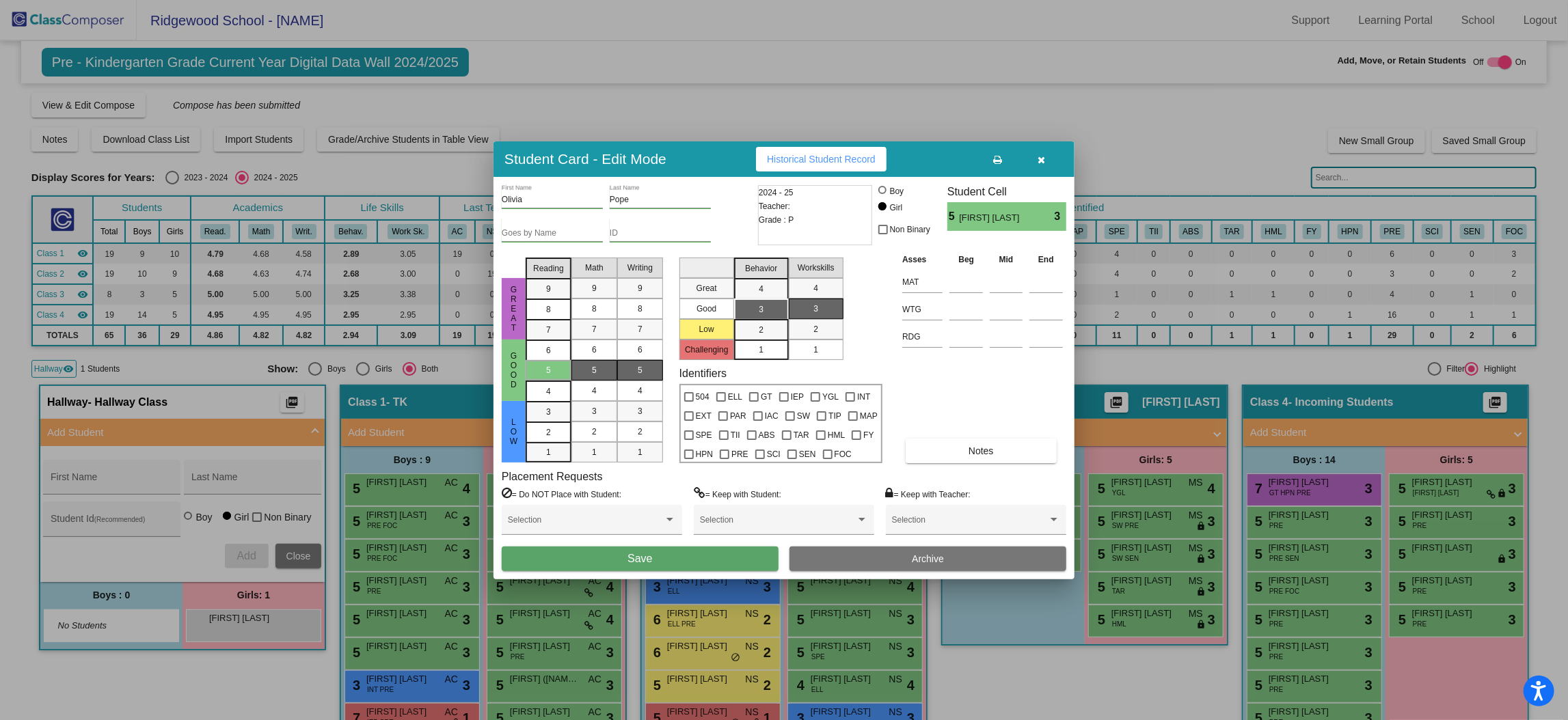 click on "3" at bounding box center [815, 309] 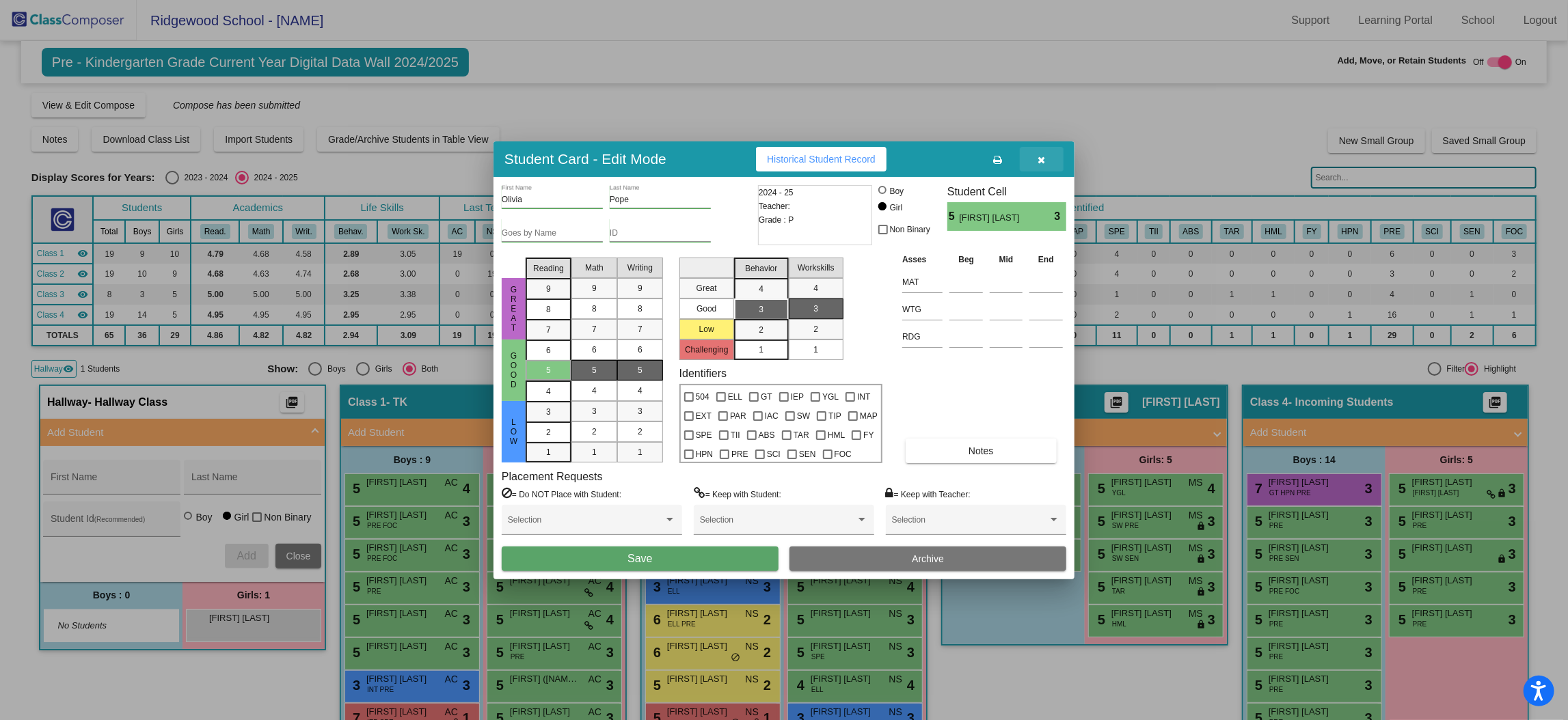 click at bounding box center (1042, 160) 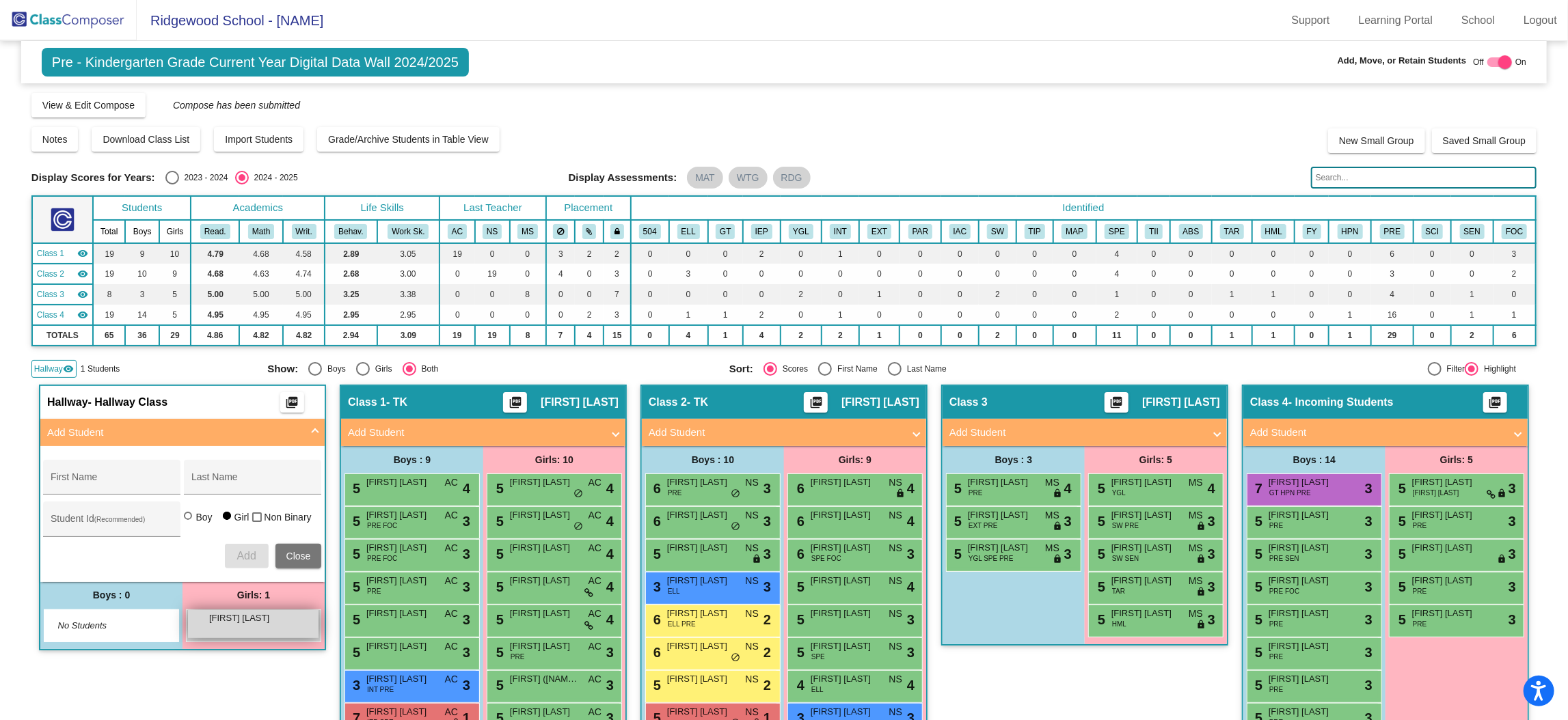 click on "Olivia  Pope" at bounding box center (243, 618) 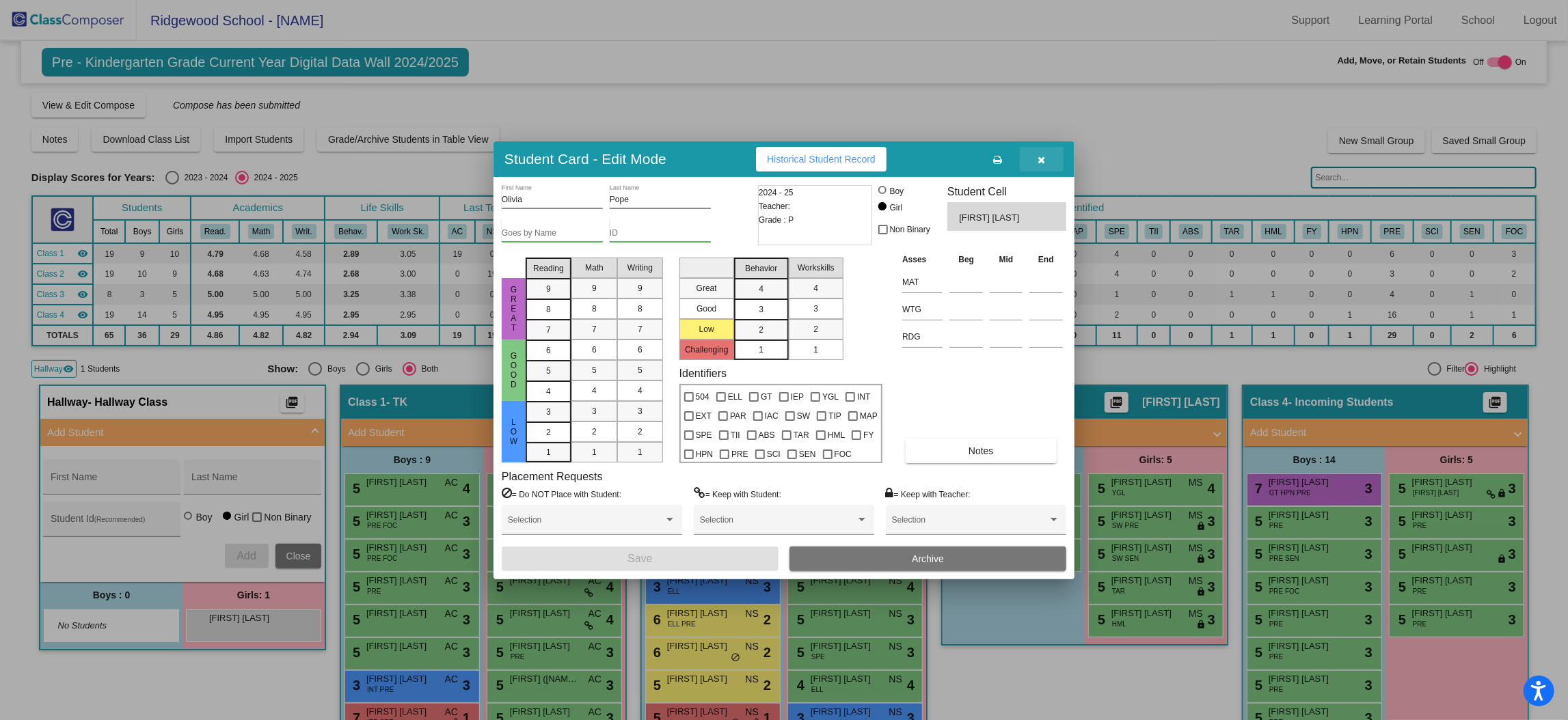 click at bounding box center (1042, 159) 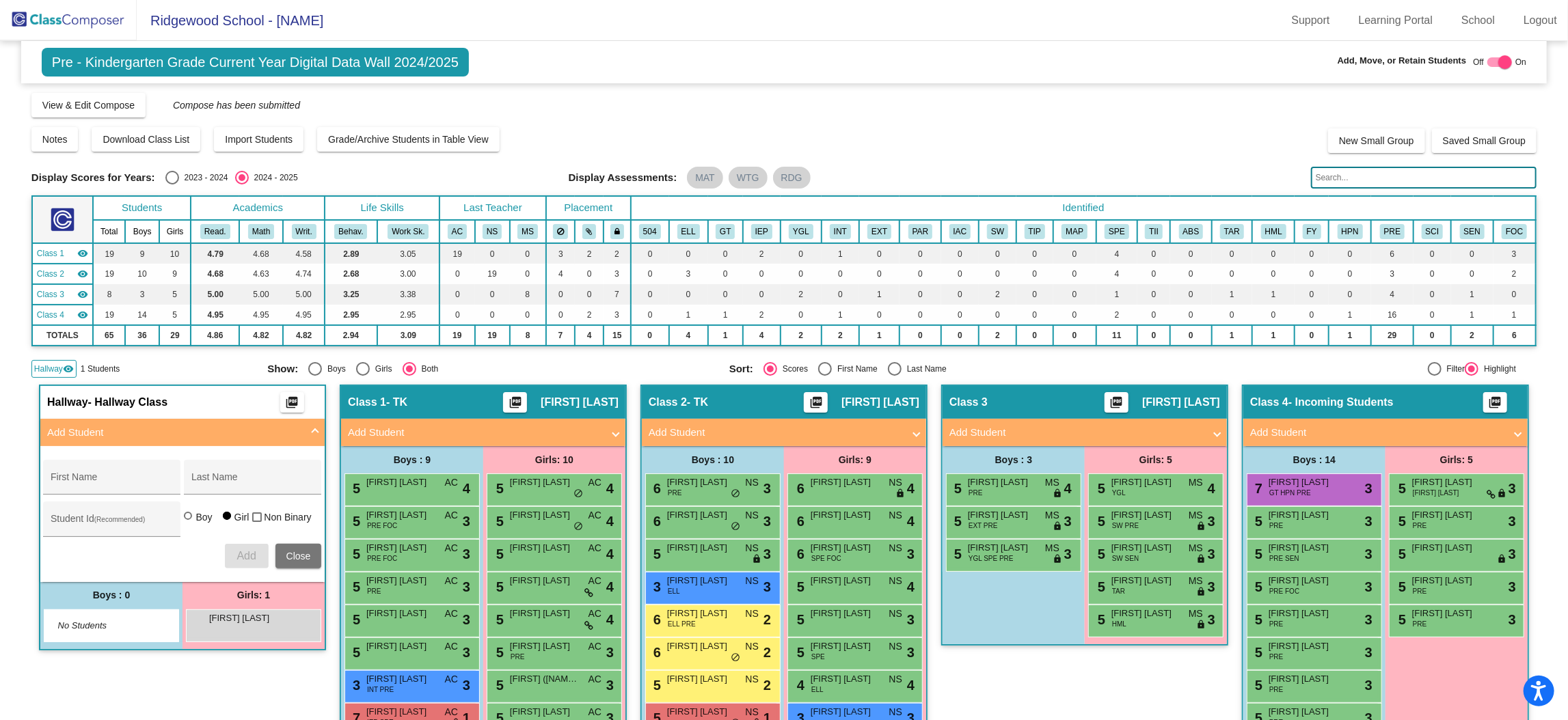 click on "Add Student" at bounding box center (174, 432) 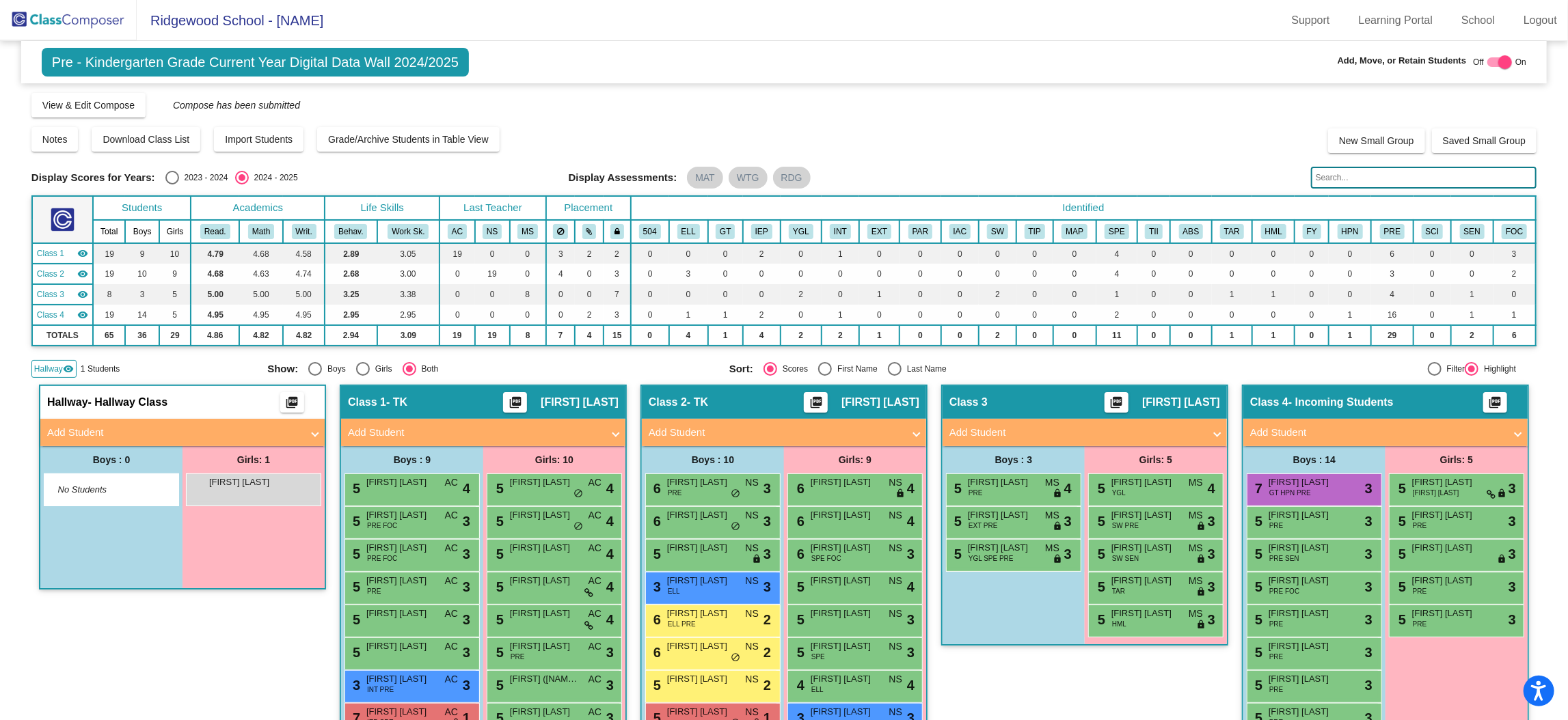 click on "Add Student" at bounding box center (183, 432) 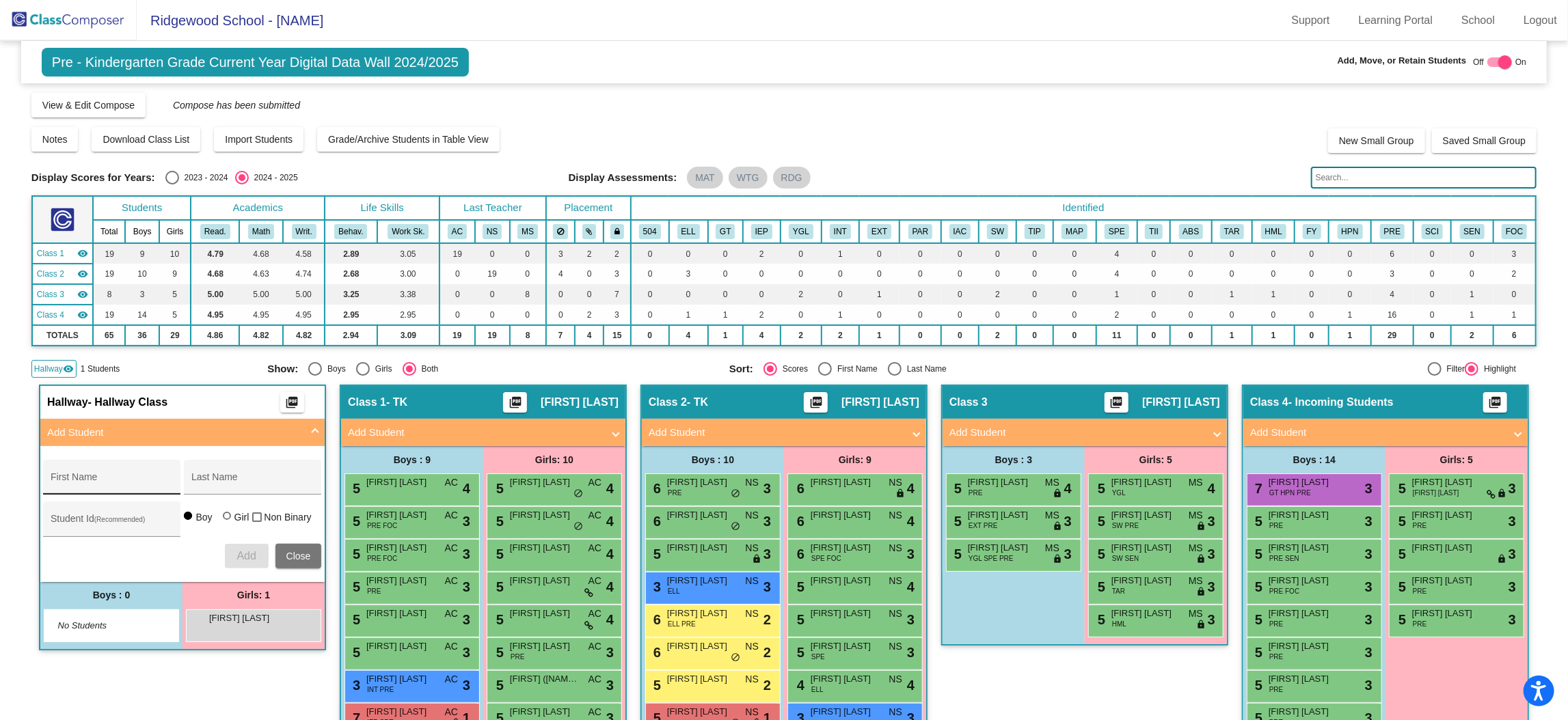 click on "First Name" at bounding box center (112, 481) 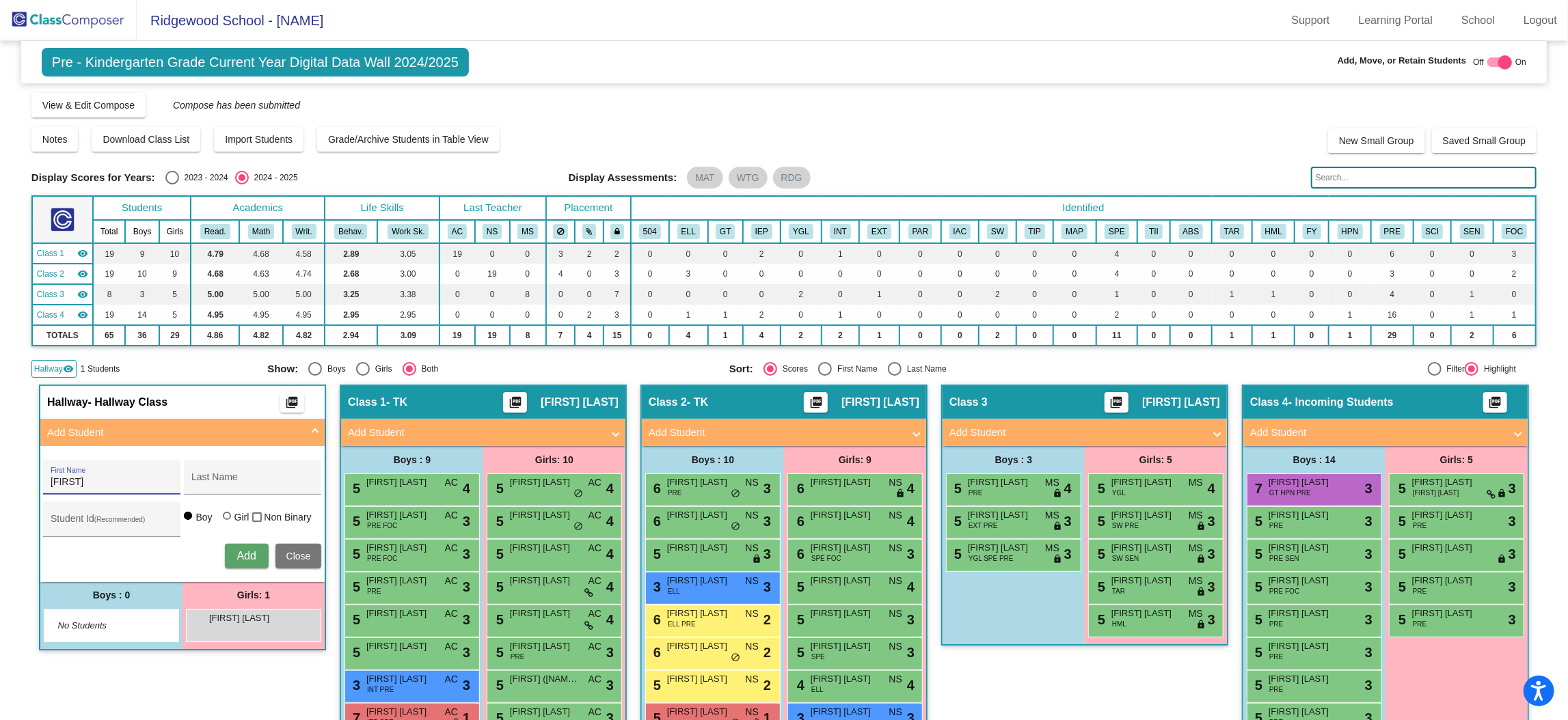 type on "Braxton" 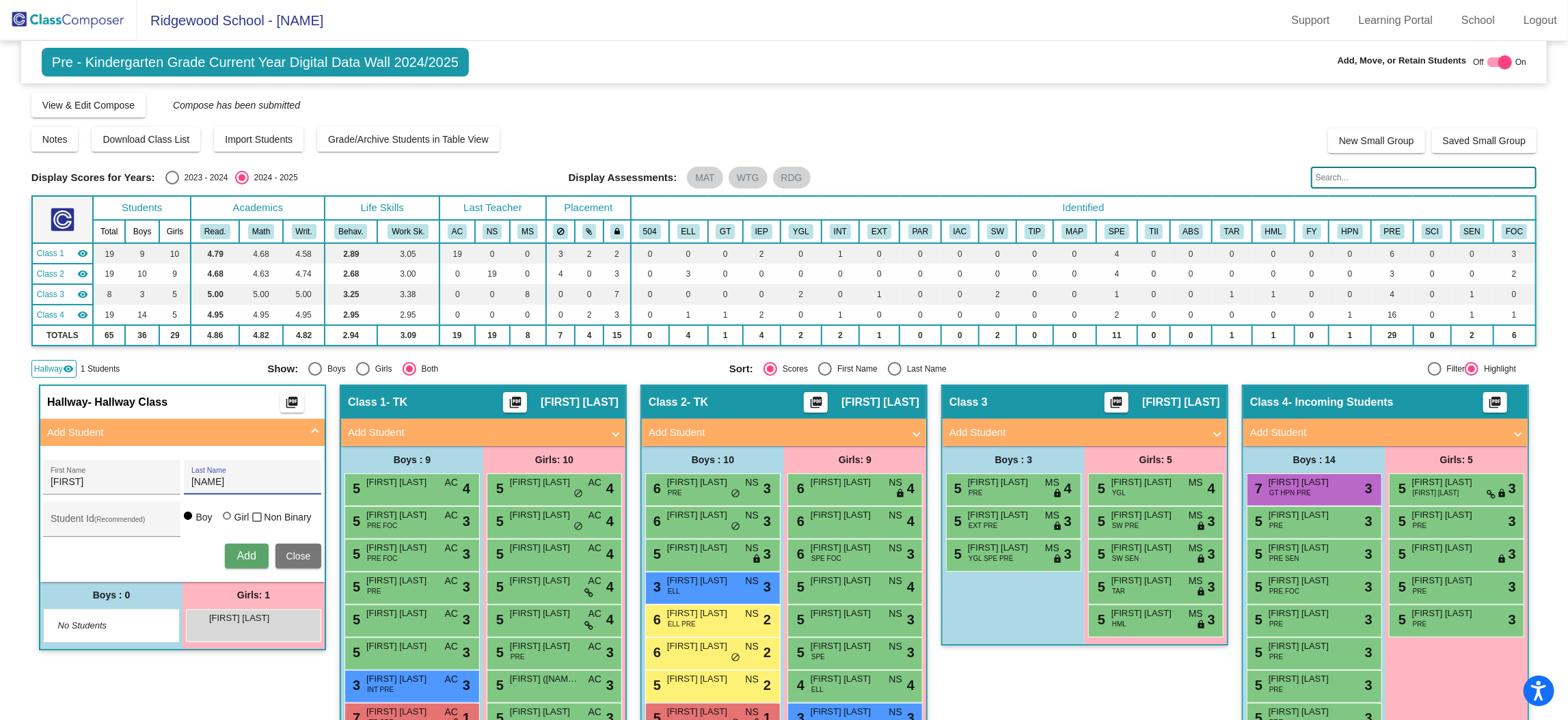 type on "Farmer" 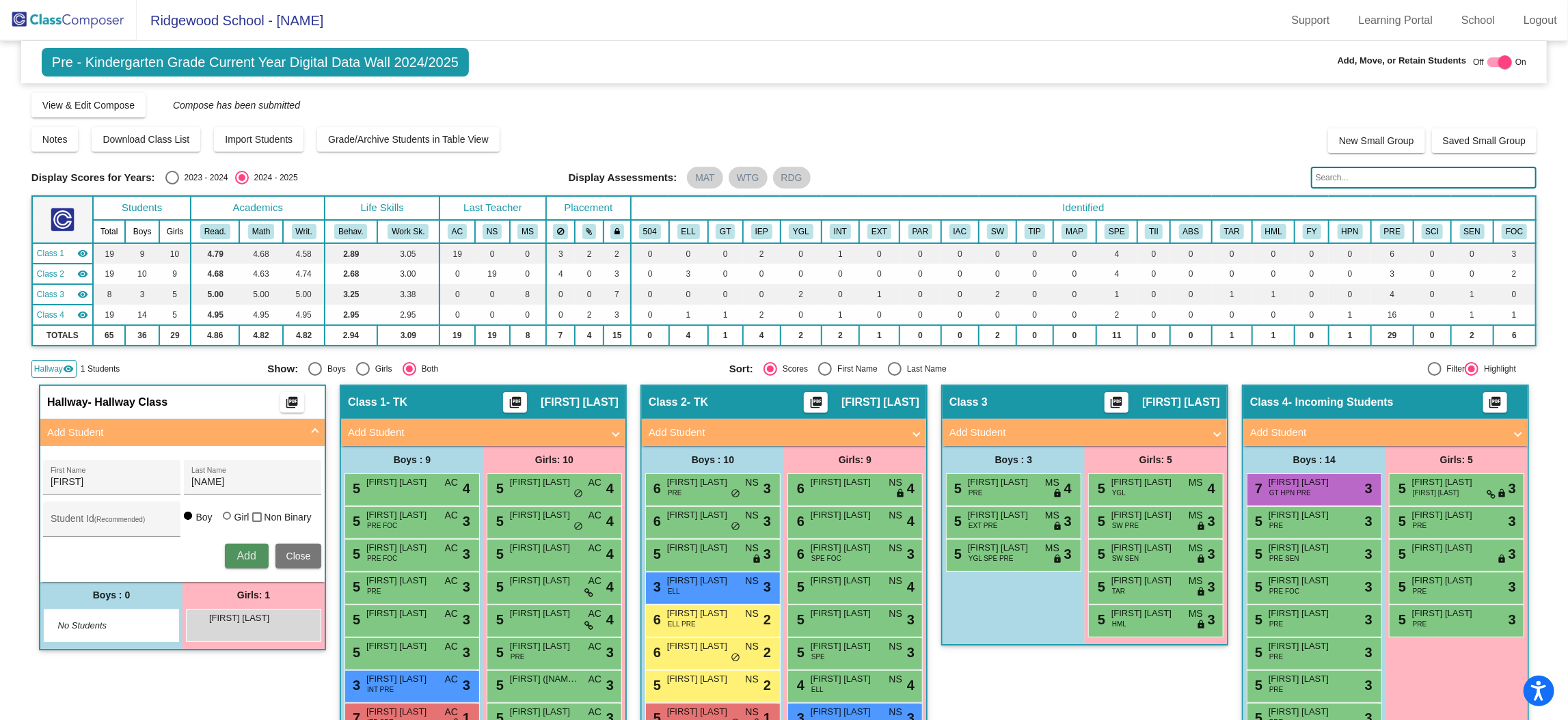 click on "Add" at bounding box center [246, 555] 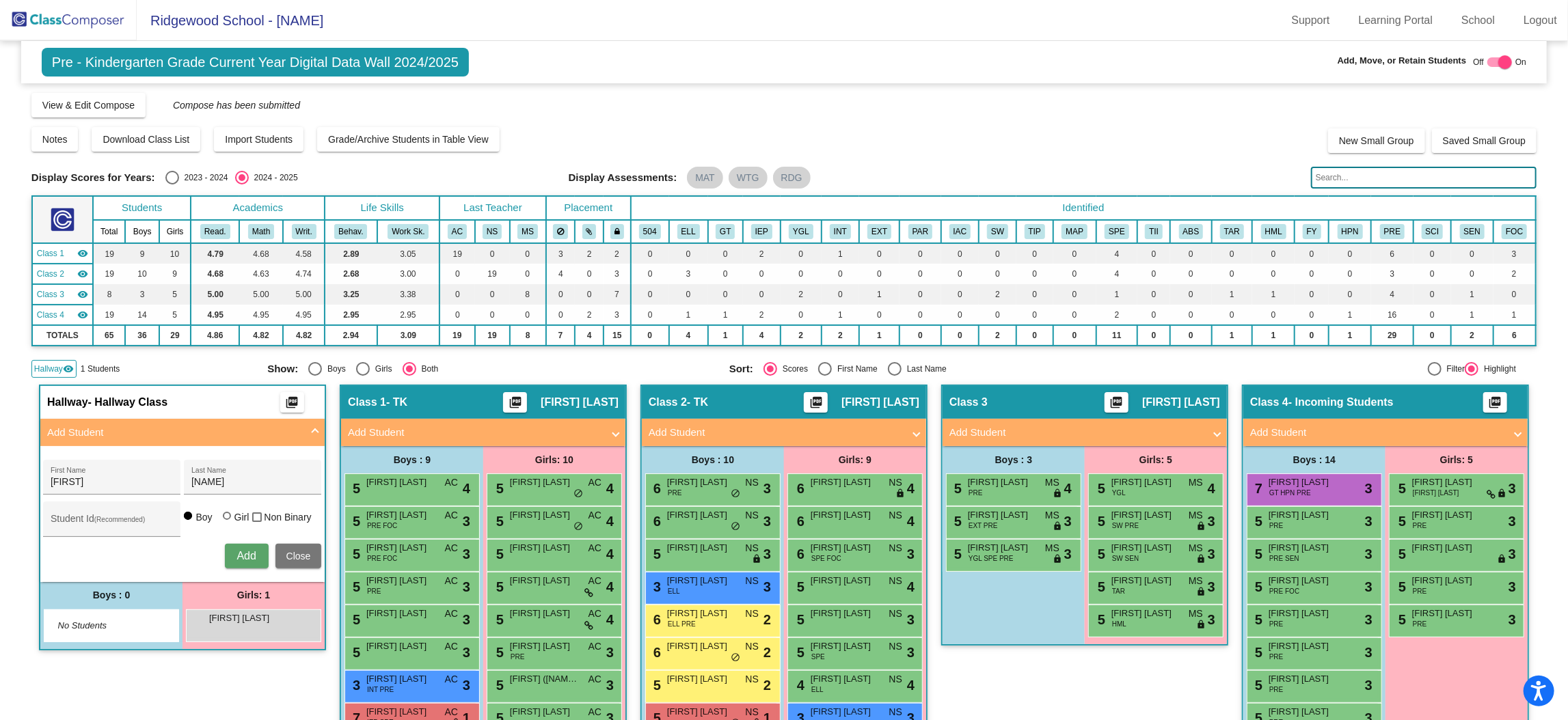 type 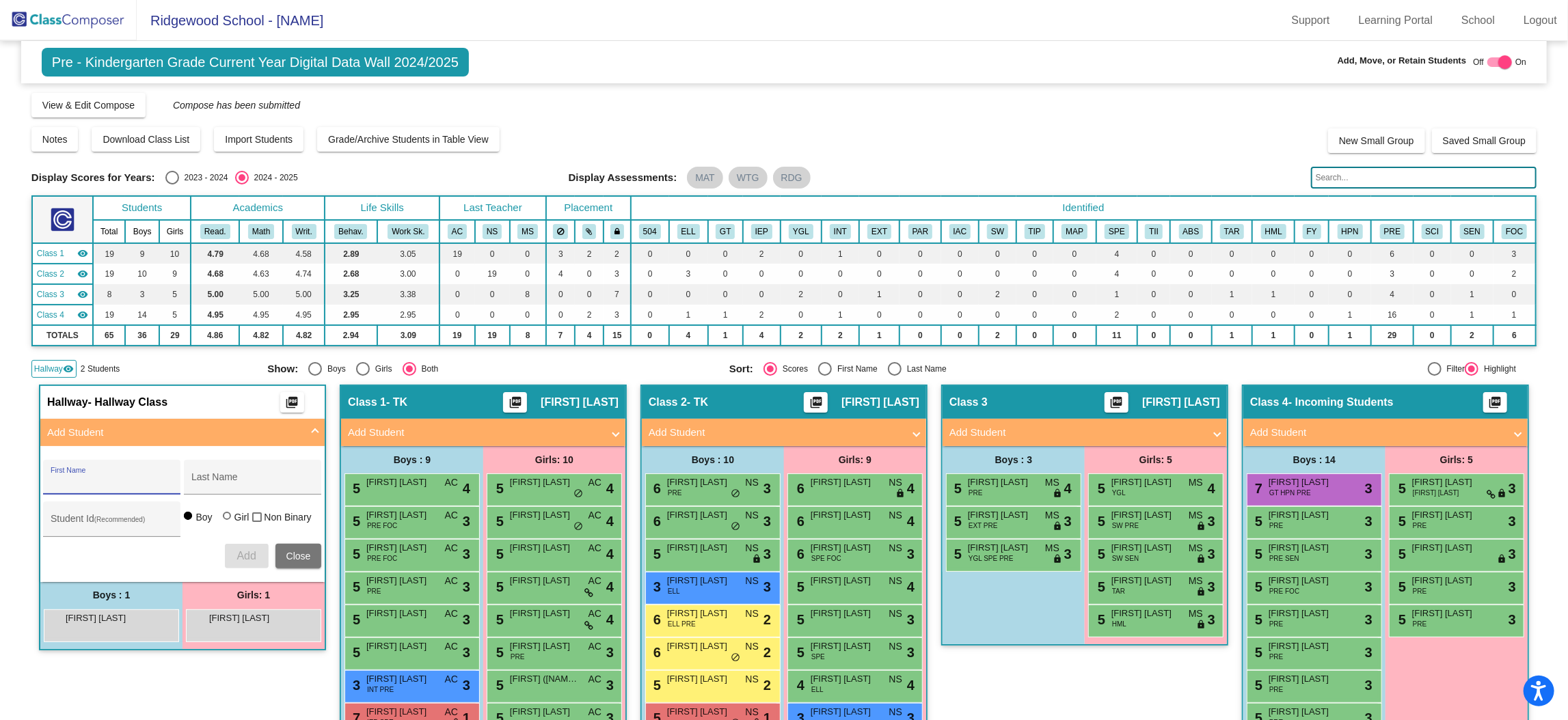 click 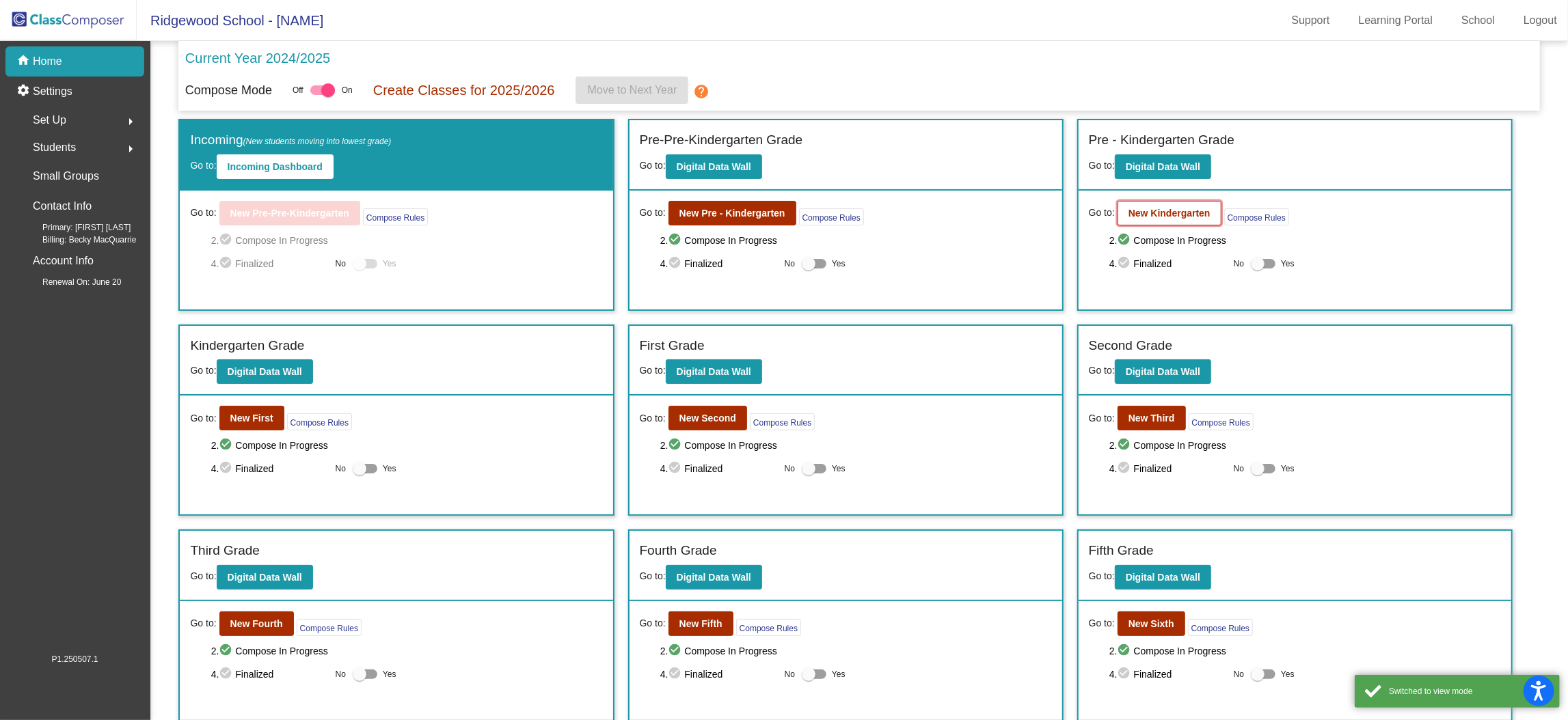 click on "New Kindergarten" 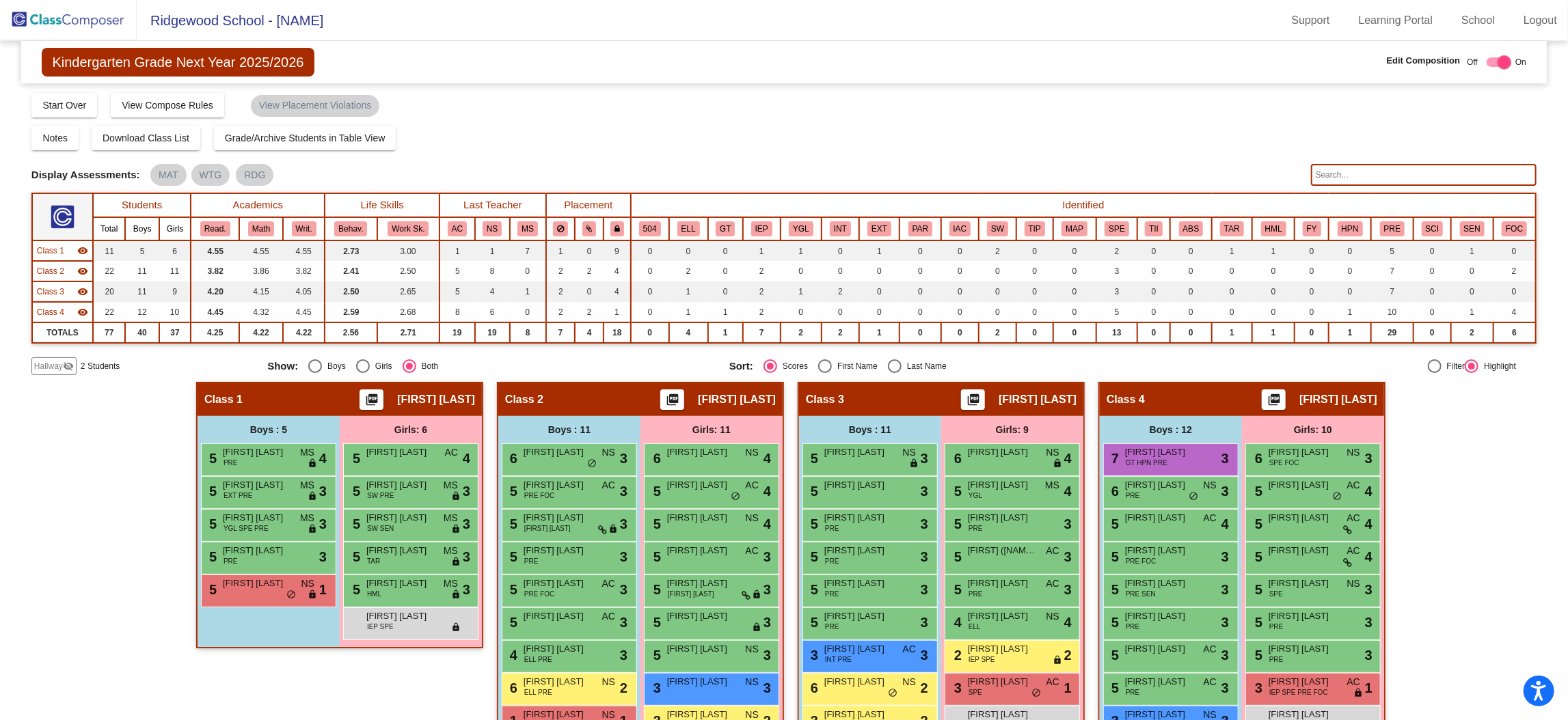 click on "Hallway" 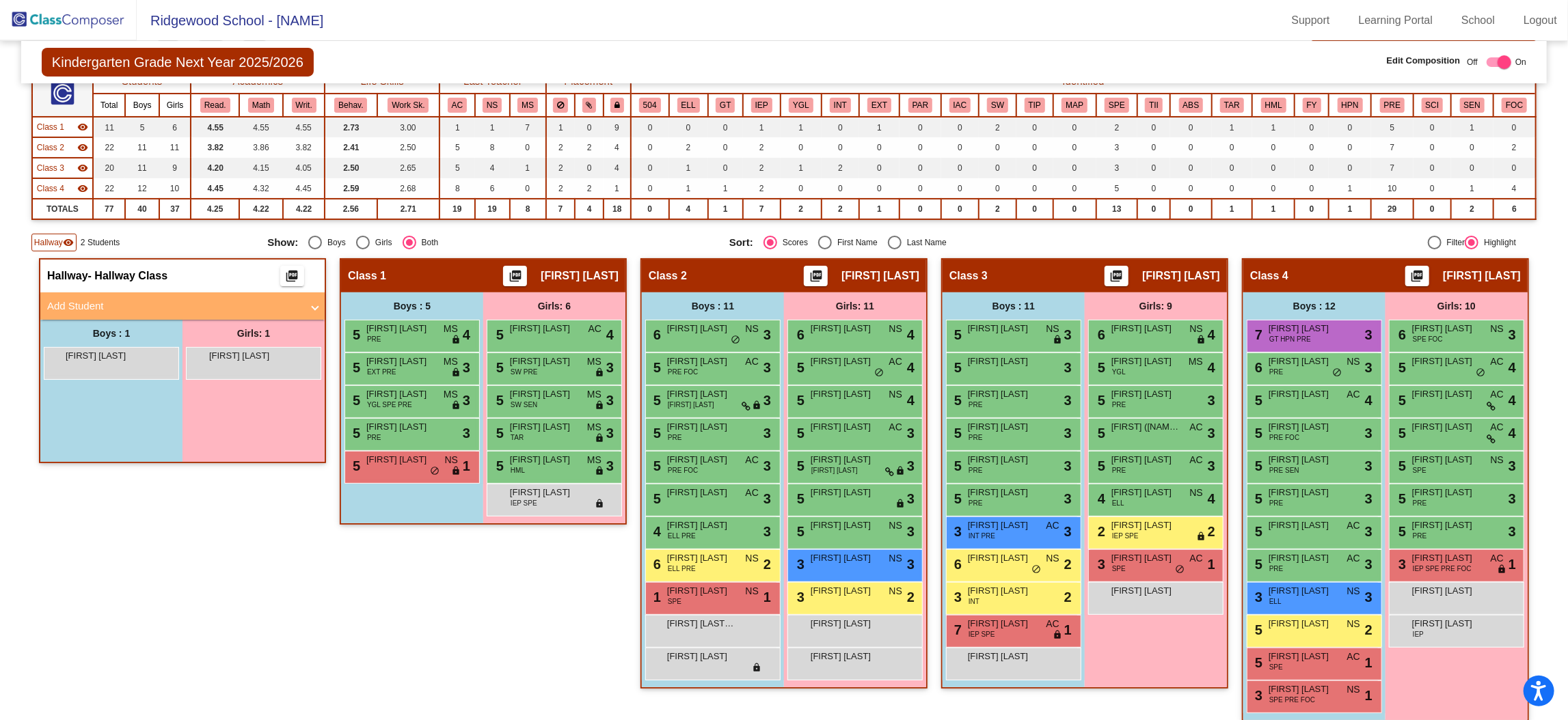 scroll, scrollTop: 135, scrollLeft: 0, axis: vertical 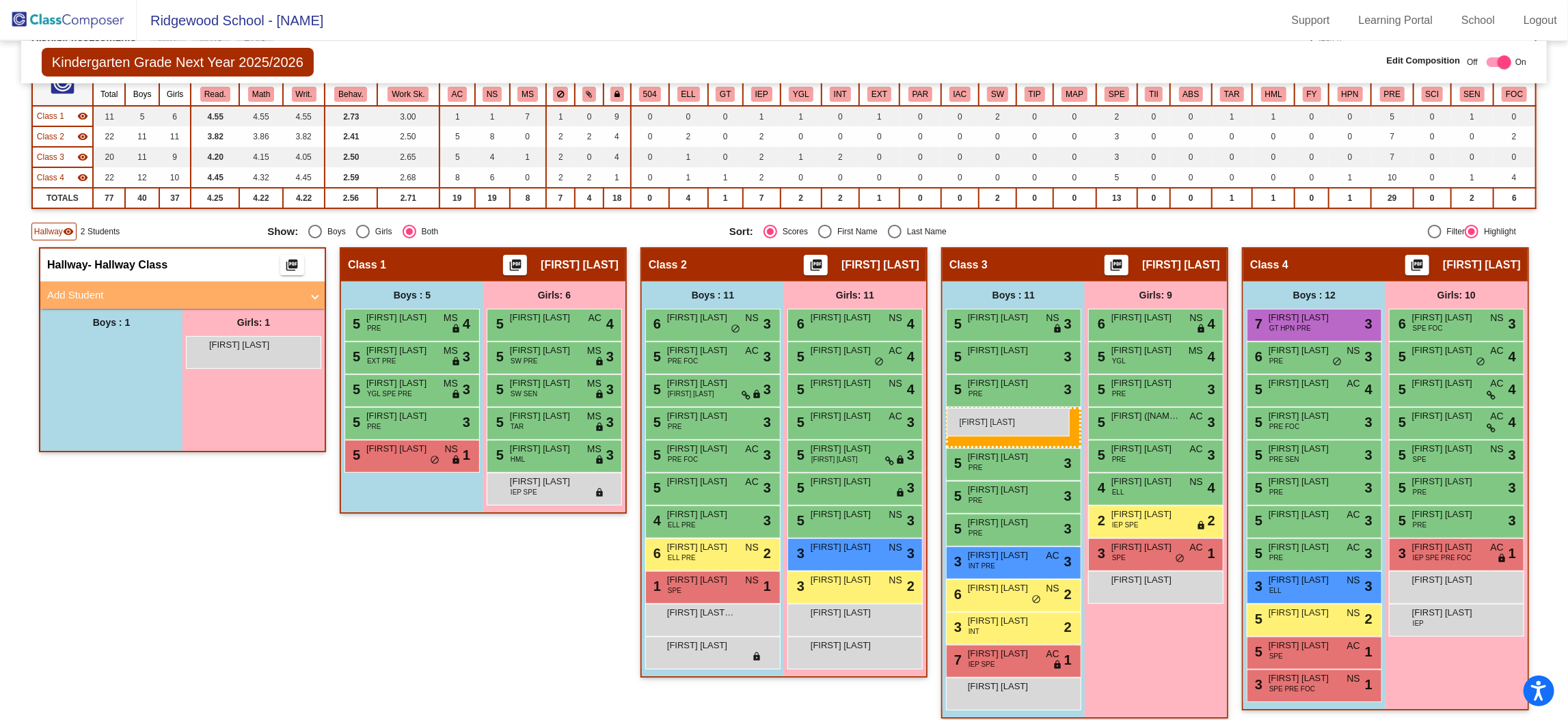 drag, startPoint x: 117, startPoint y: 342, endPoint x: 947, endPoint y: 408, distance: 832.62 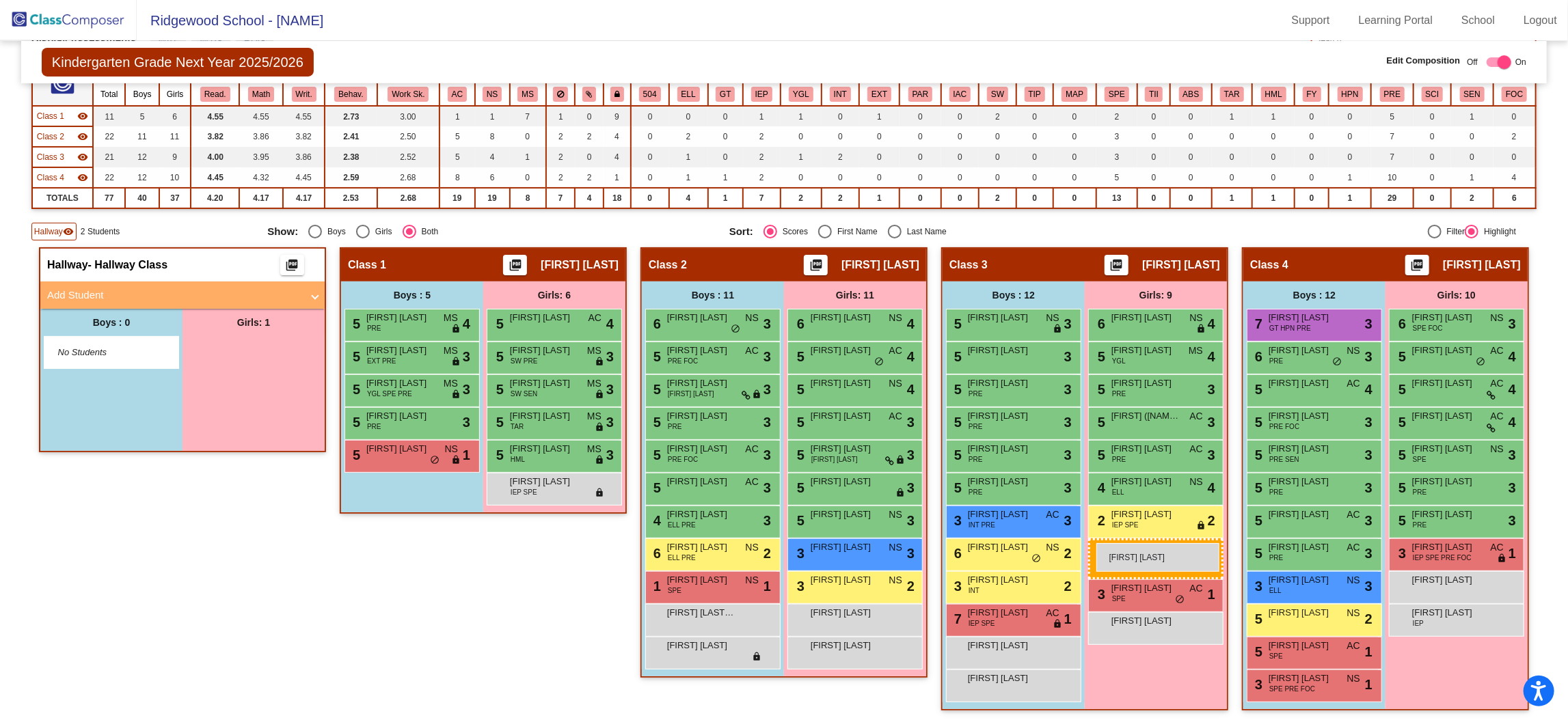 drag, startPoint x: 215, startPoint y: 346, endPoint x: 1096, endPoint y: 543, distance: 902.7569 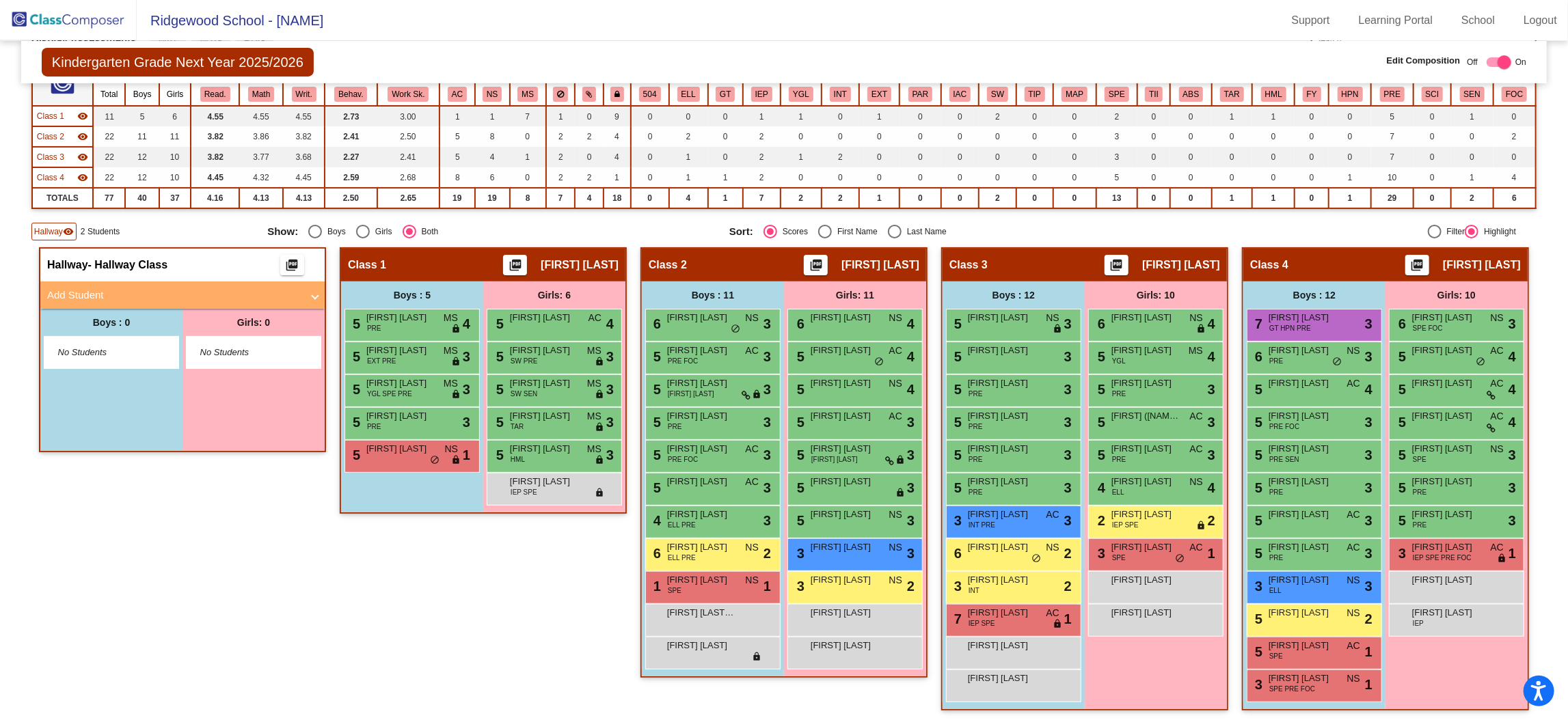 click 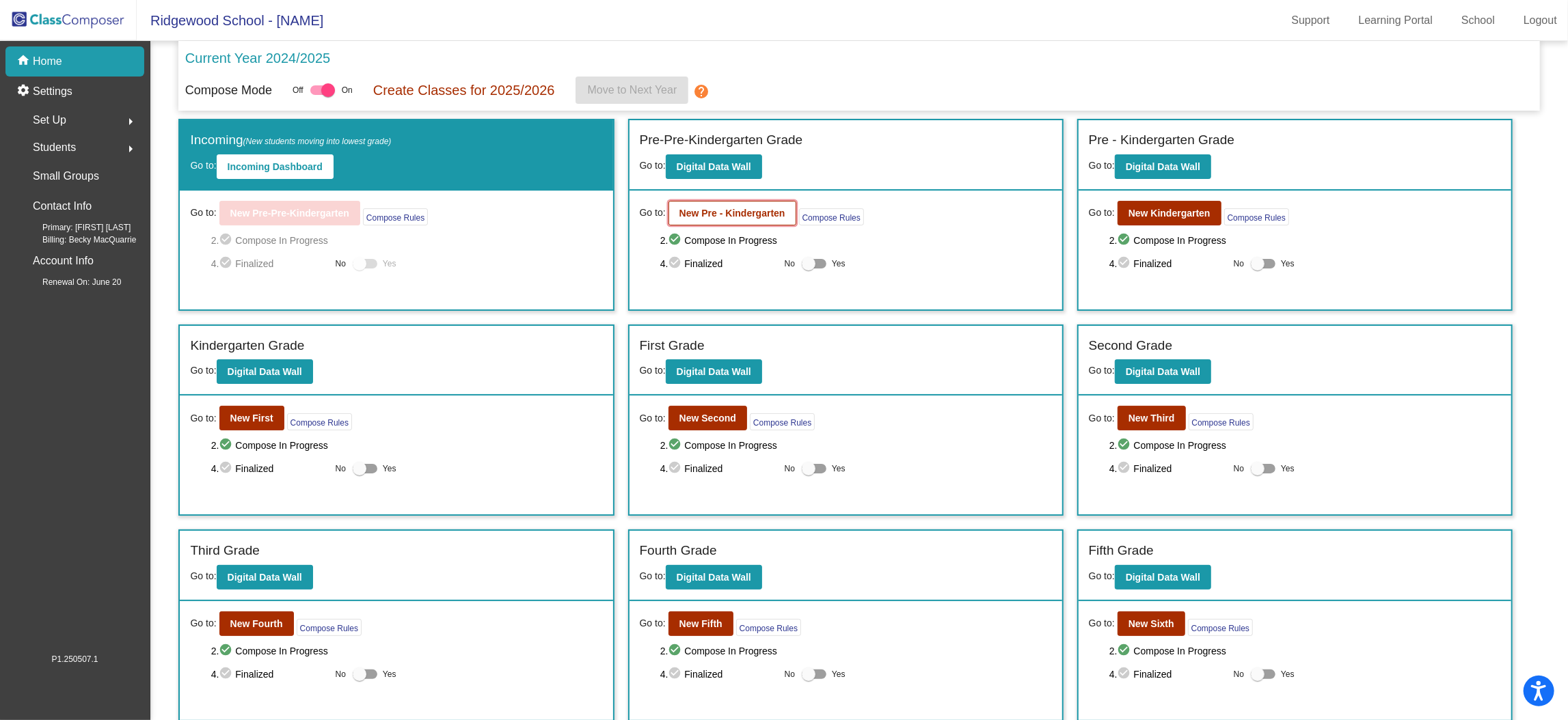 click on "New Pre - Kindergarten" 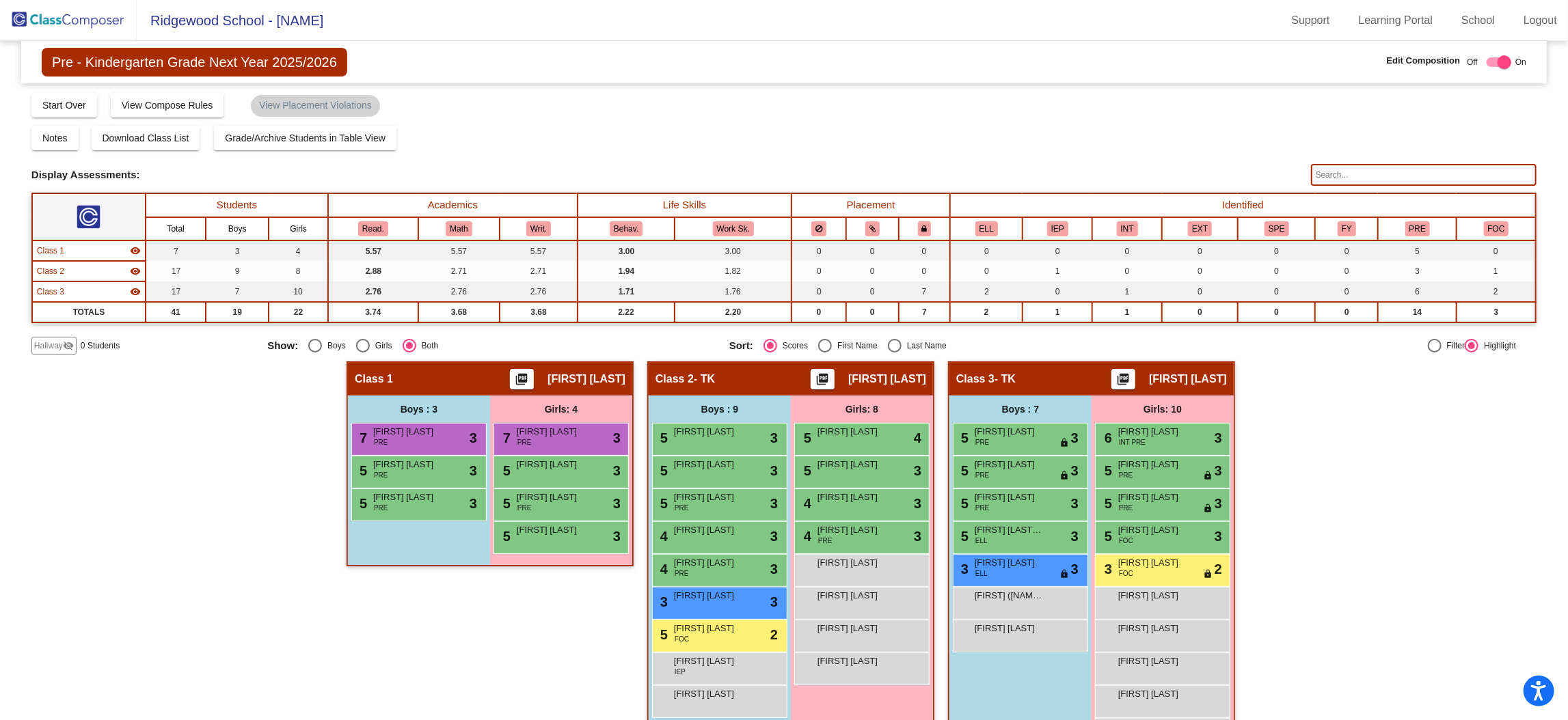 click 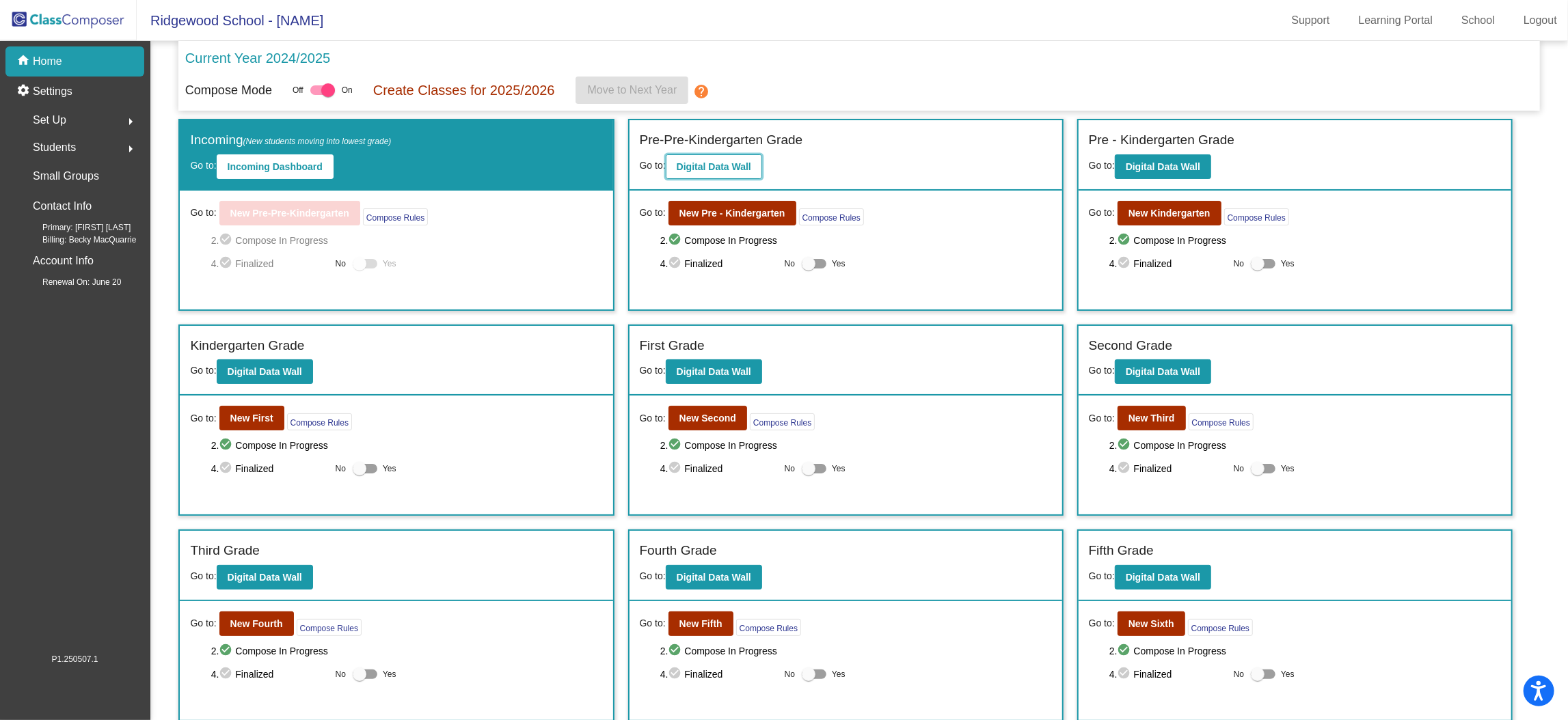 click on "Digital Data Wall" 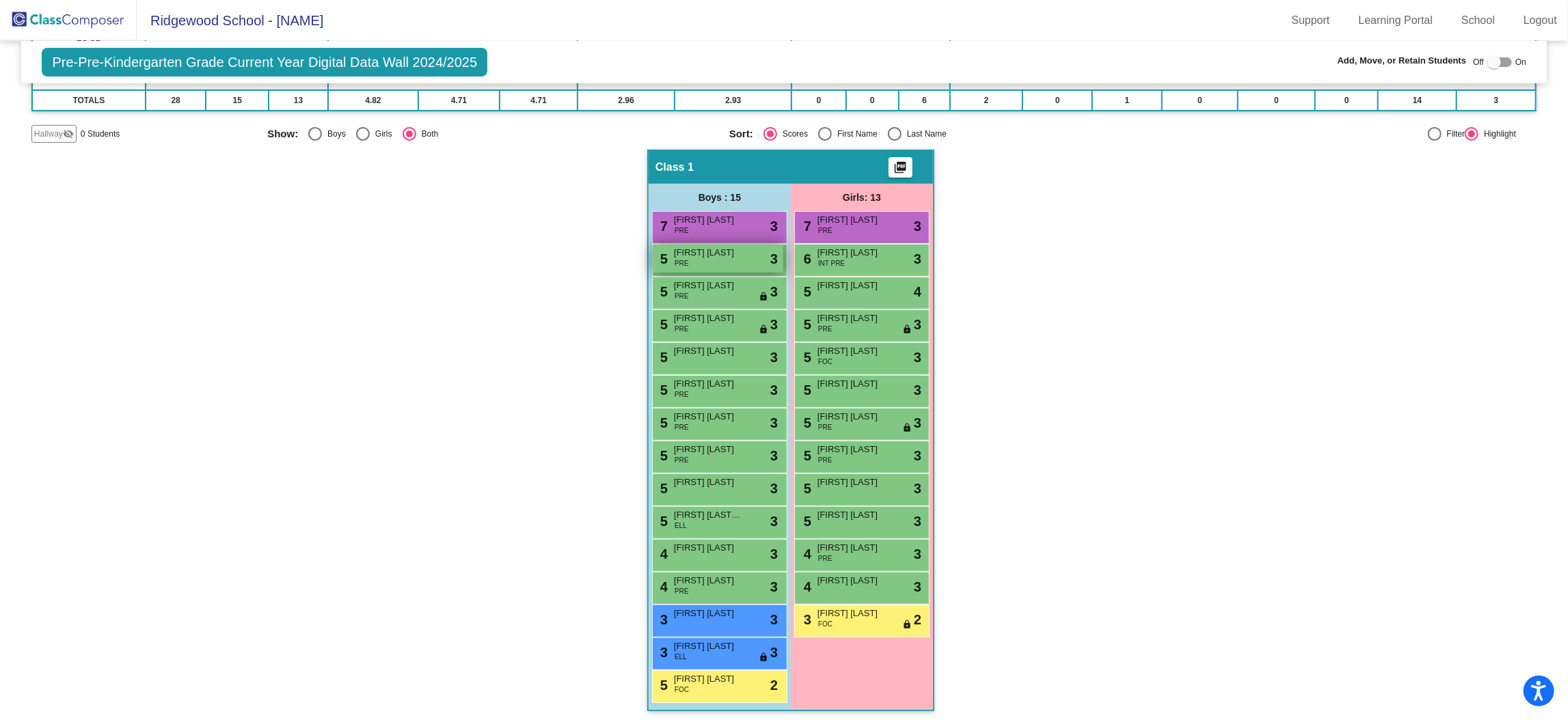 scroll, scrollTop: 71, scrollLeft: 0, axis: vertical 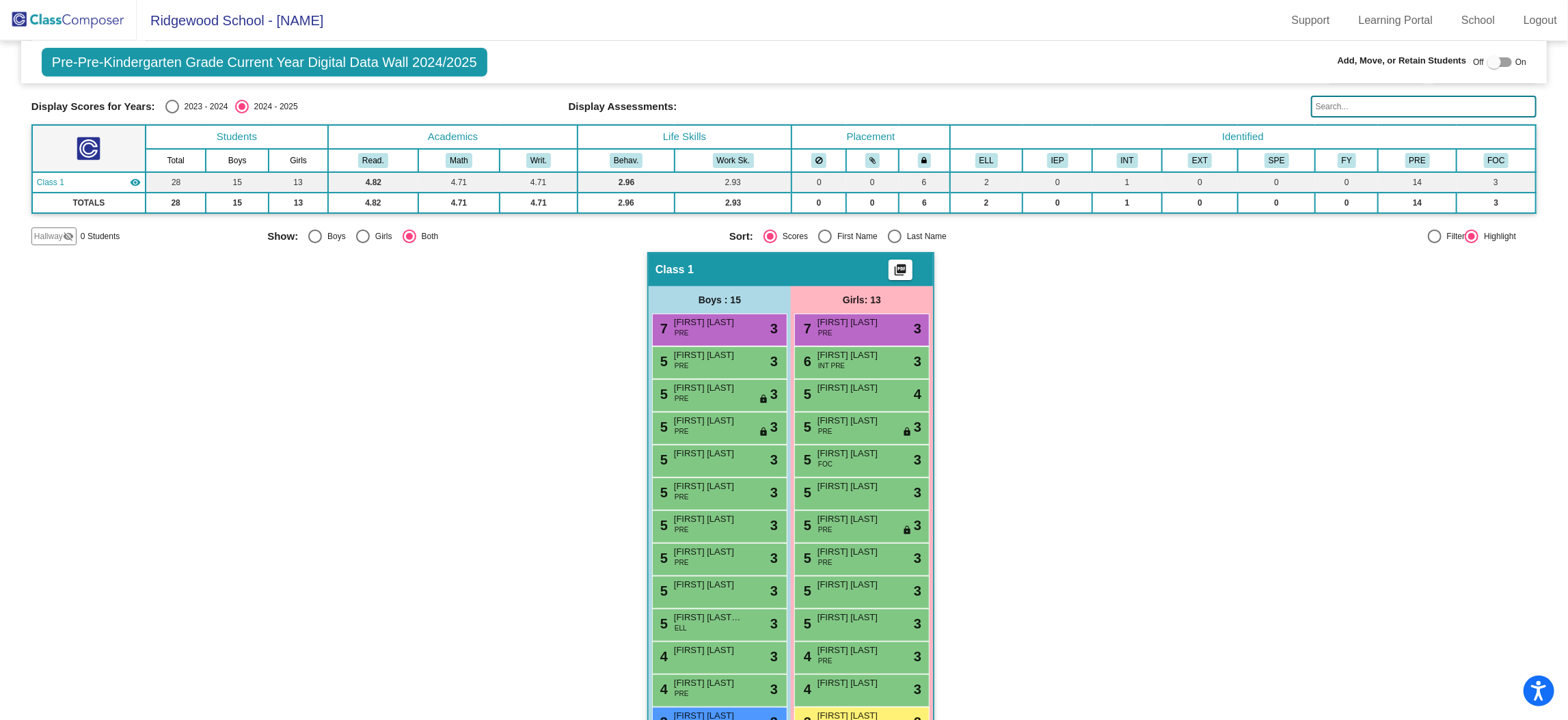 click on "visibility_off" 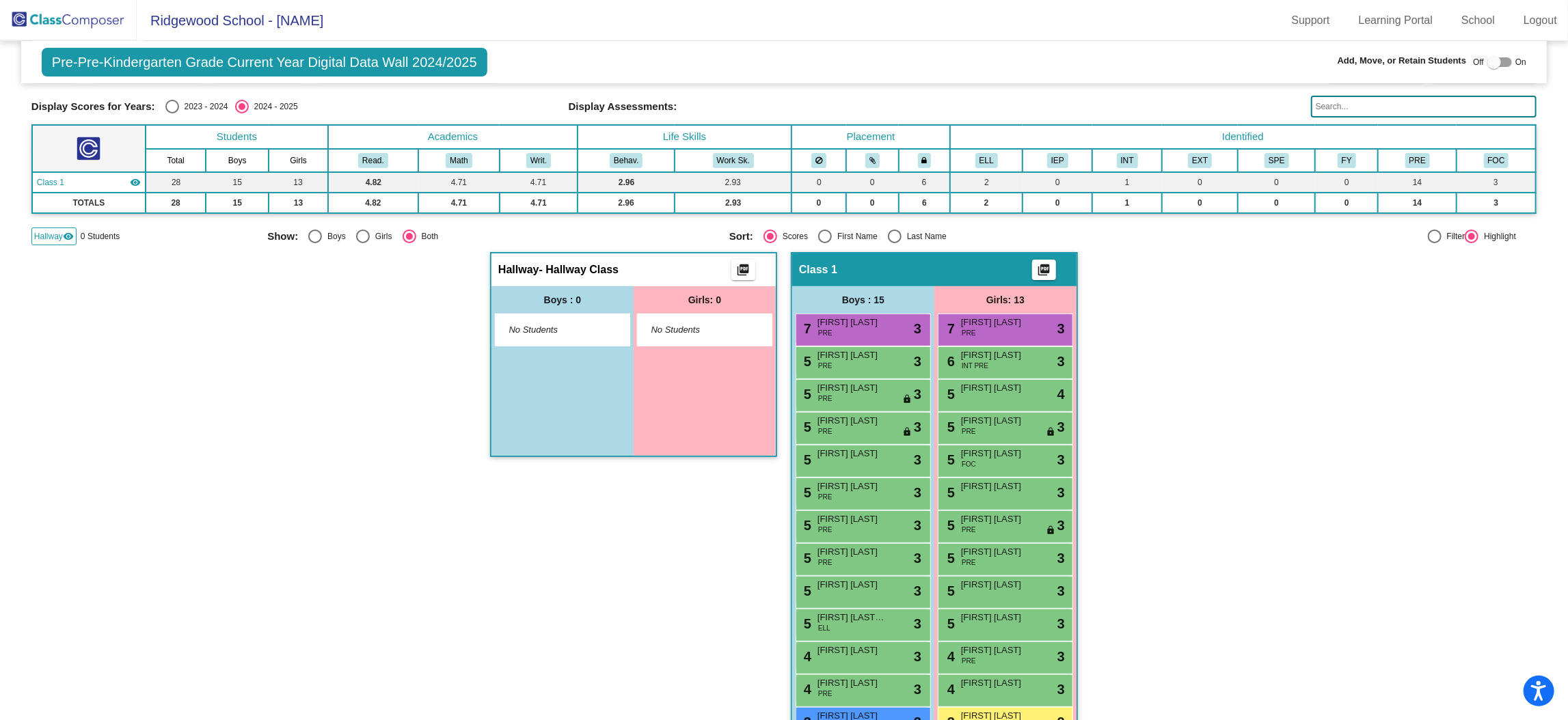 click at bounding box center (1494, 62) 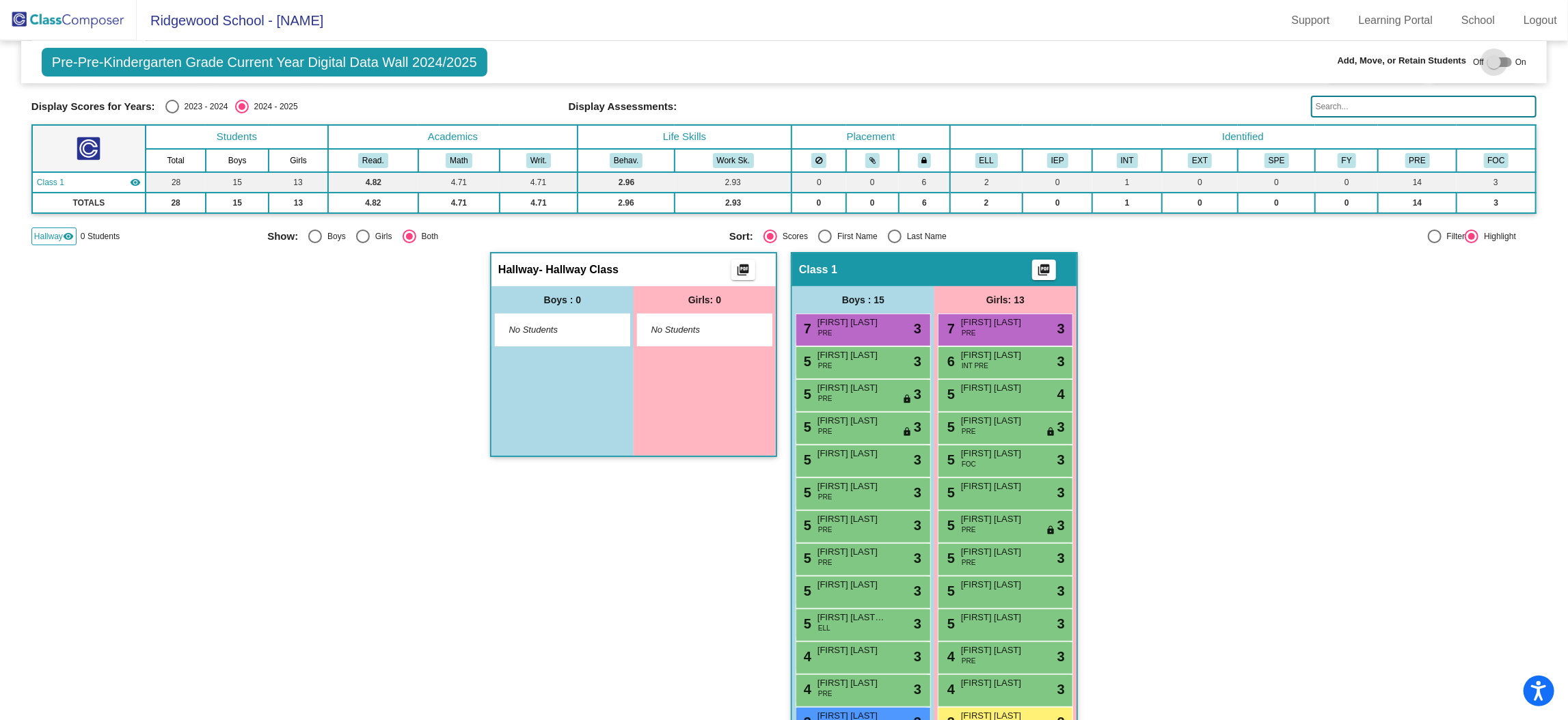 checkbox on "true" 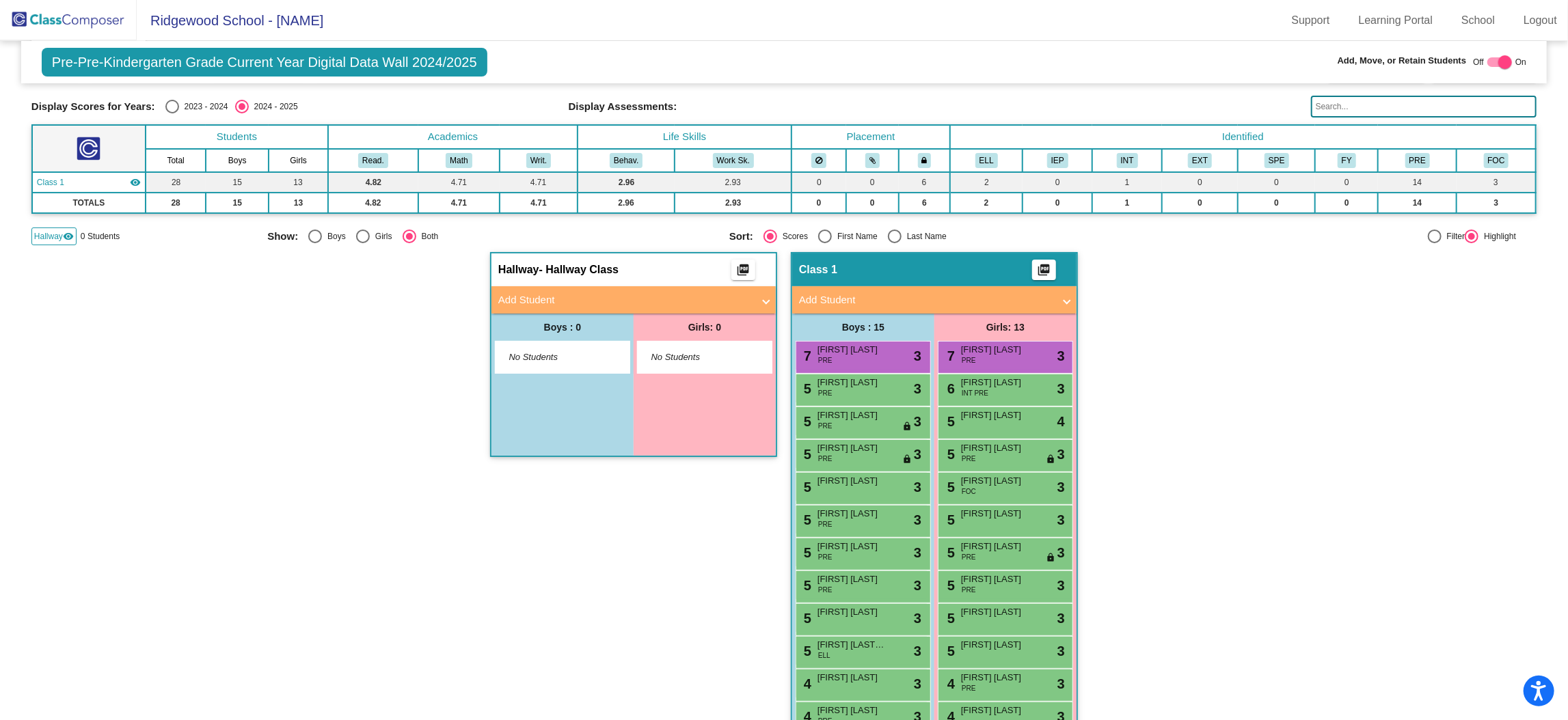 click on "Add Student" at bounding box center [625, 300] 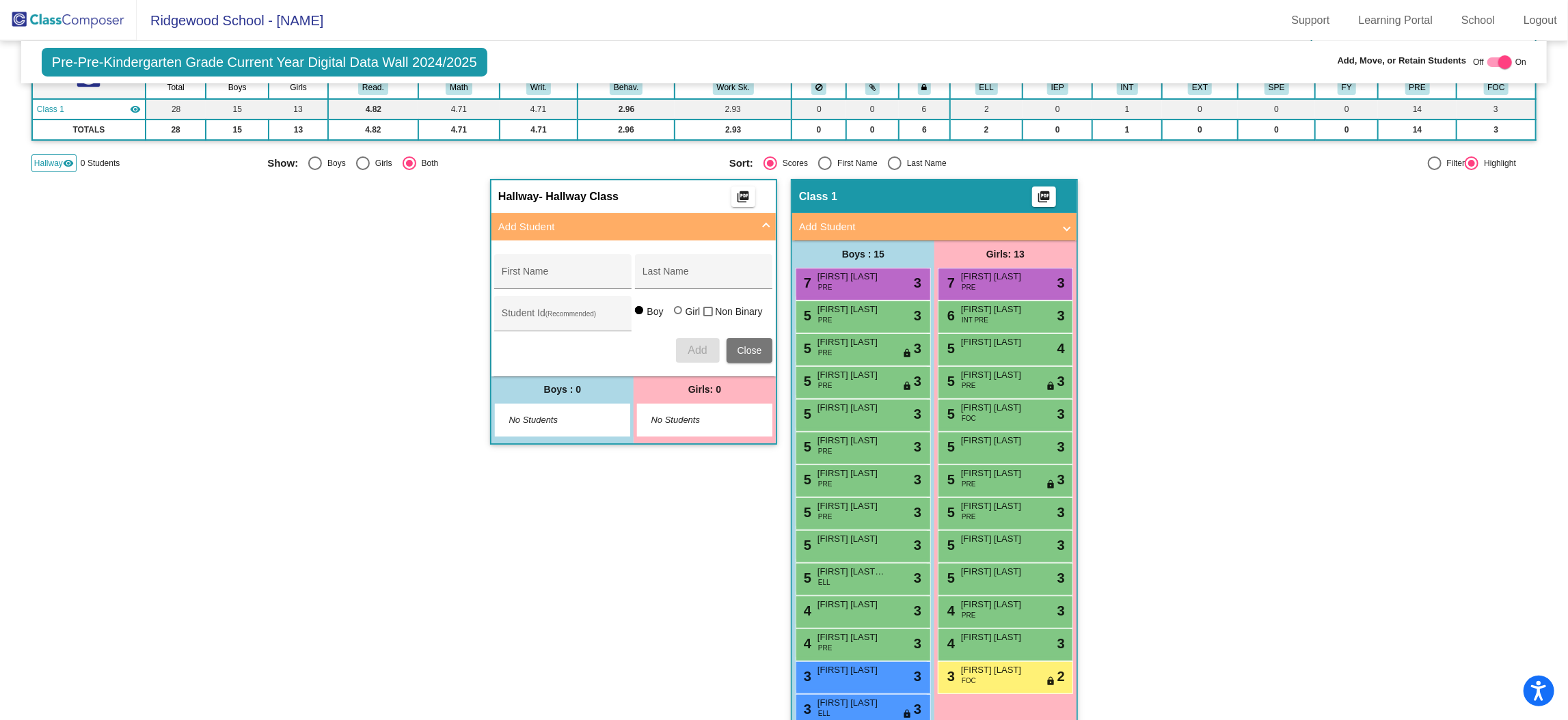 scroll, scrollTop: 98, scrollLeft: 0, axis: vertical 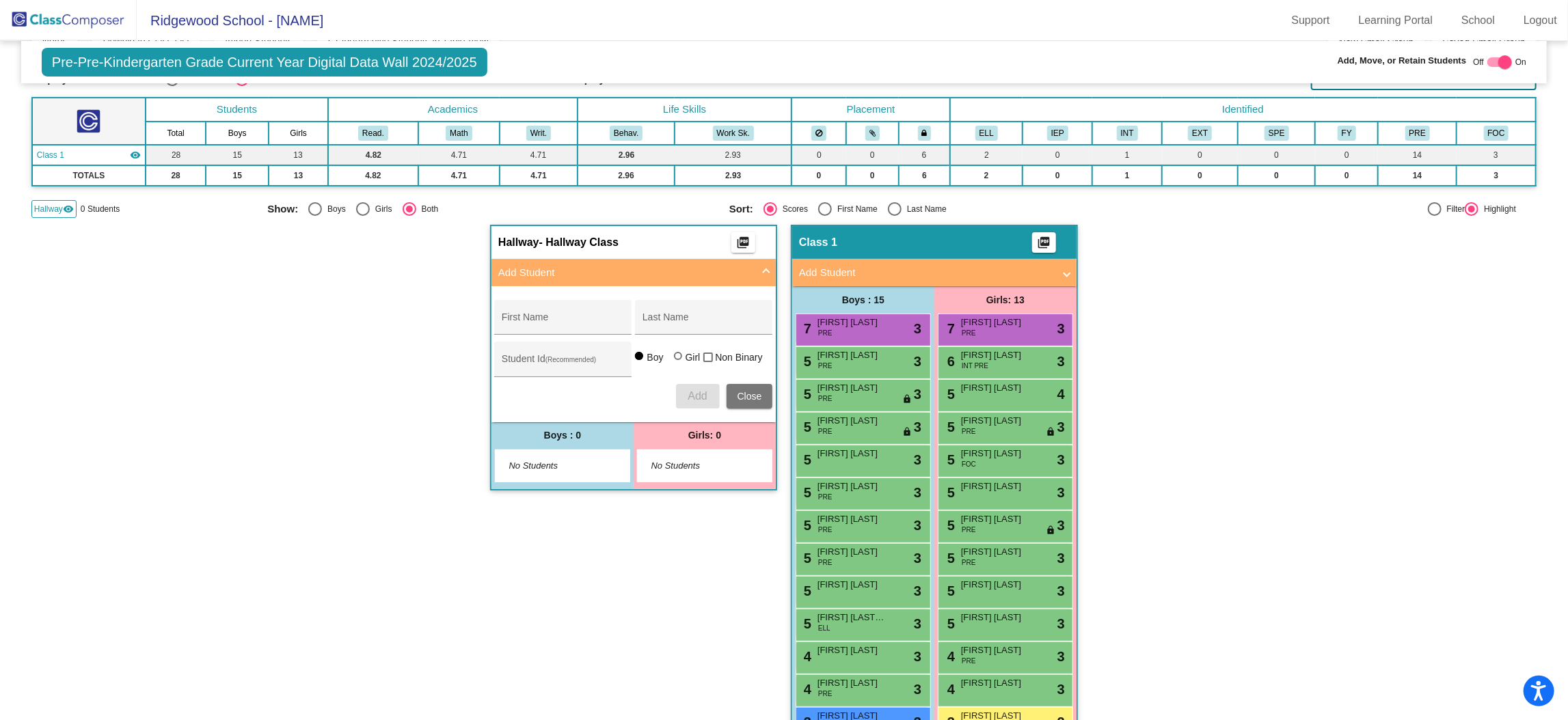 click 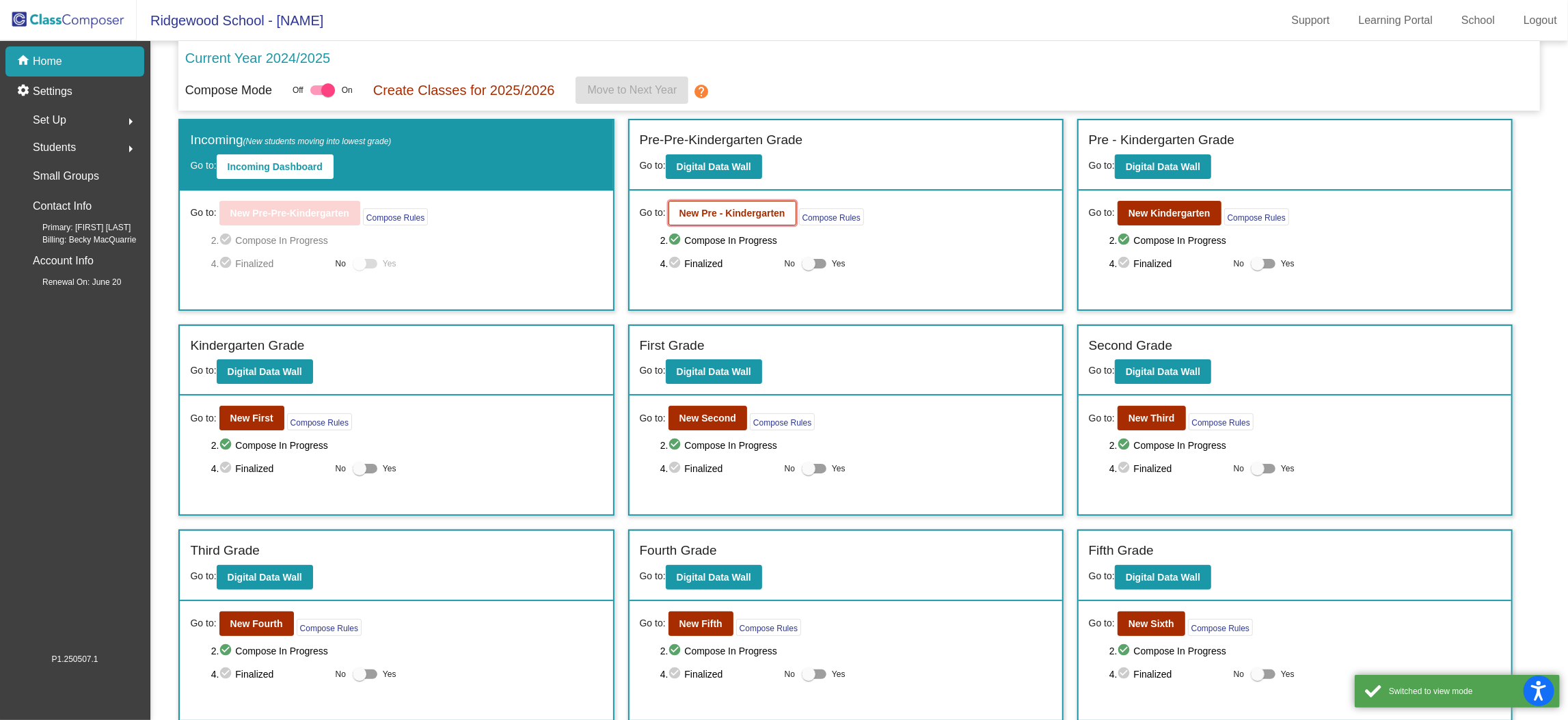 click on "New Pre - Kindergarten" 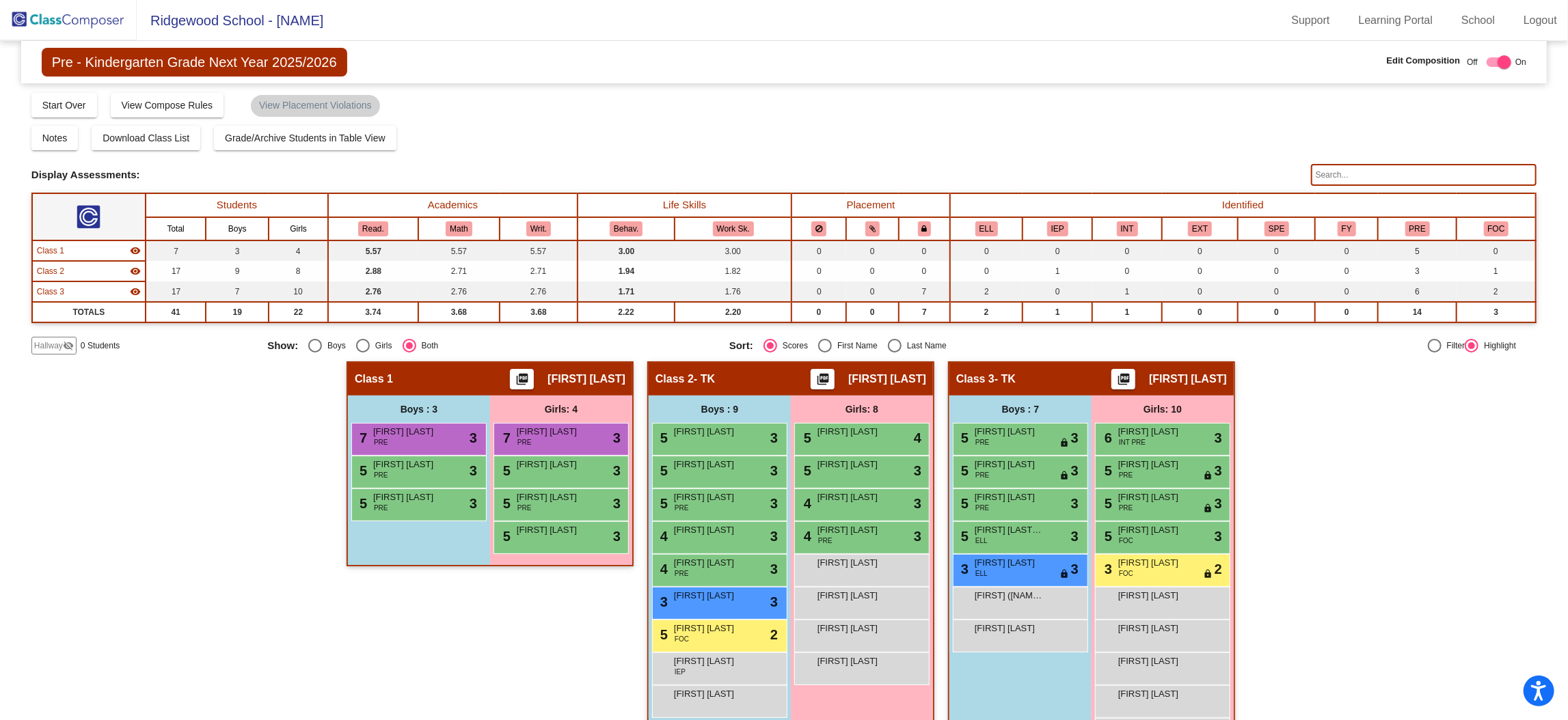 click on "Hallway" 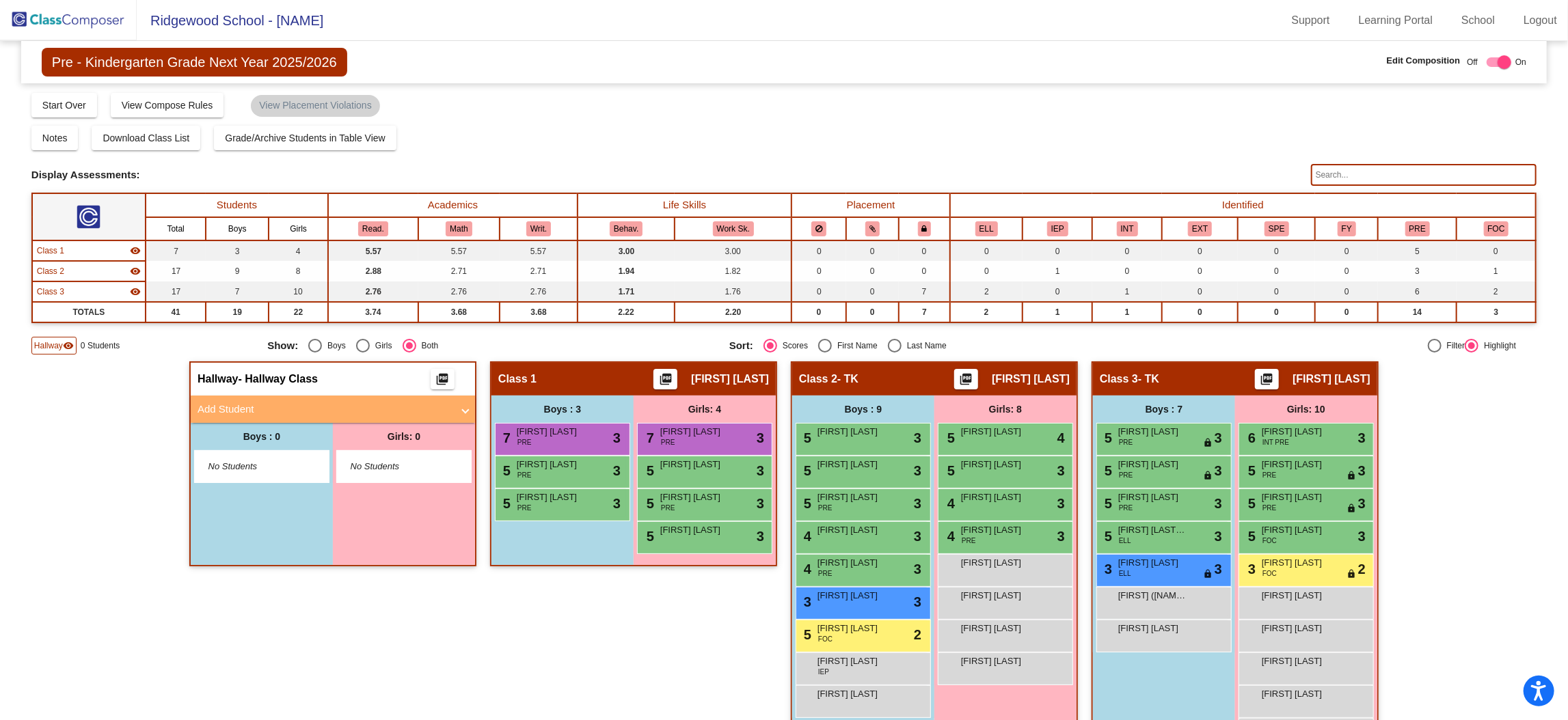 click on "Add Student" at bounding box center (325, 409) 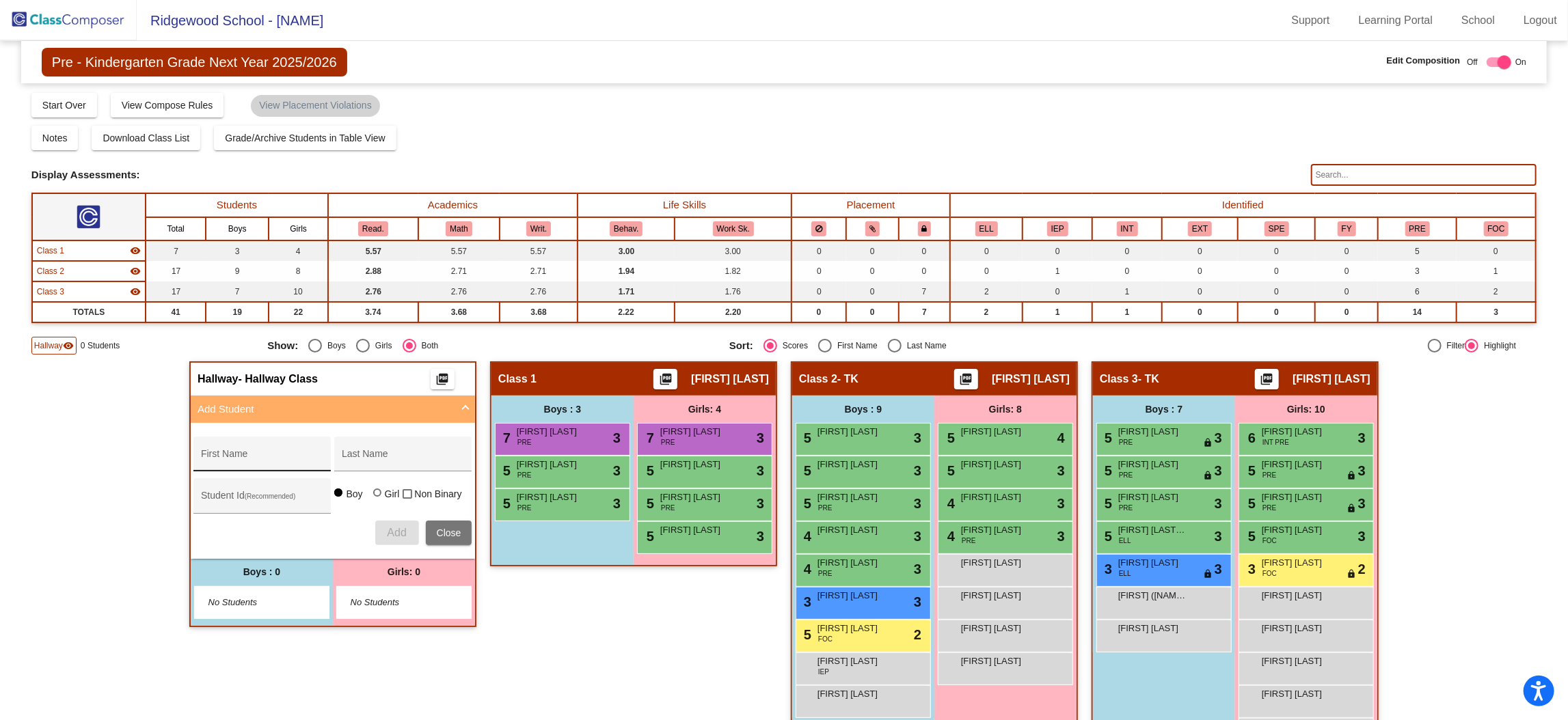 click on "First Name" at bounding box center (262, 459) 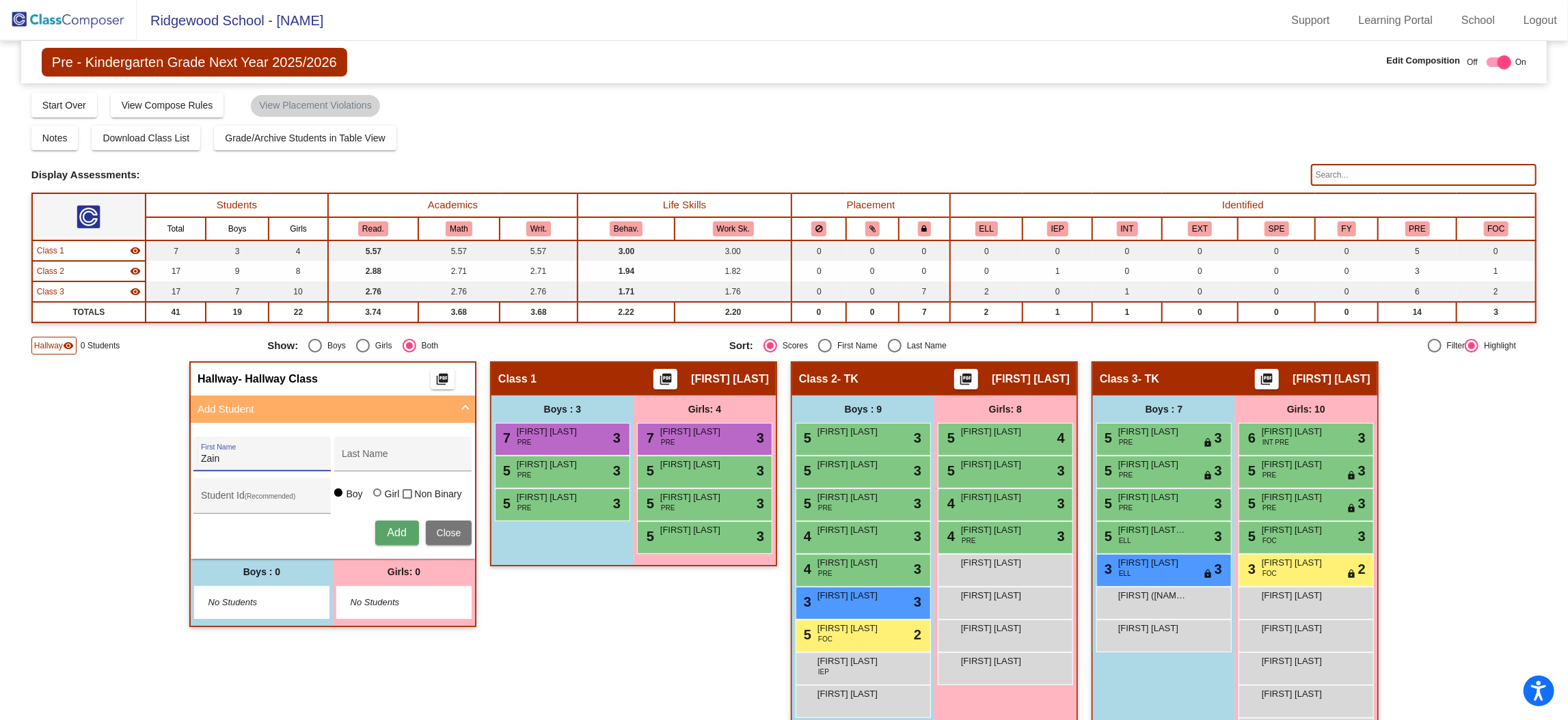 type on "Zain" 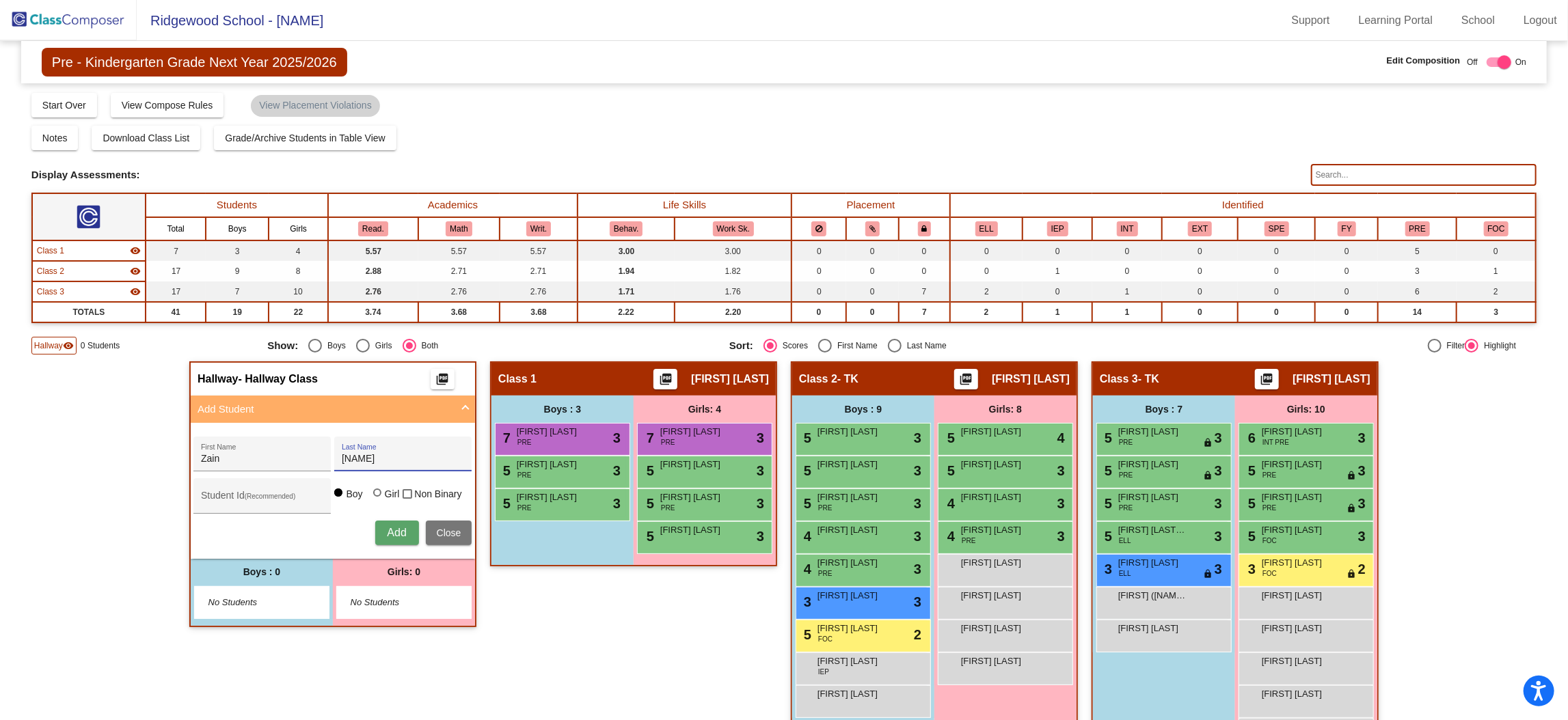 type on "Marks" 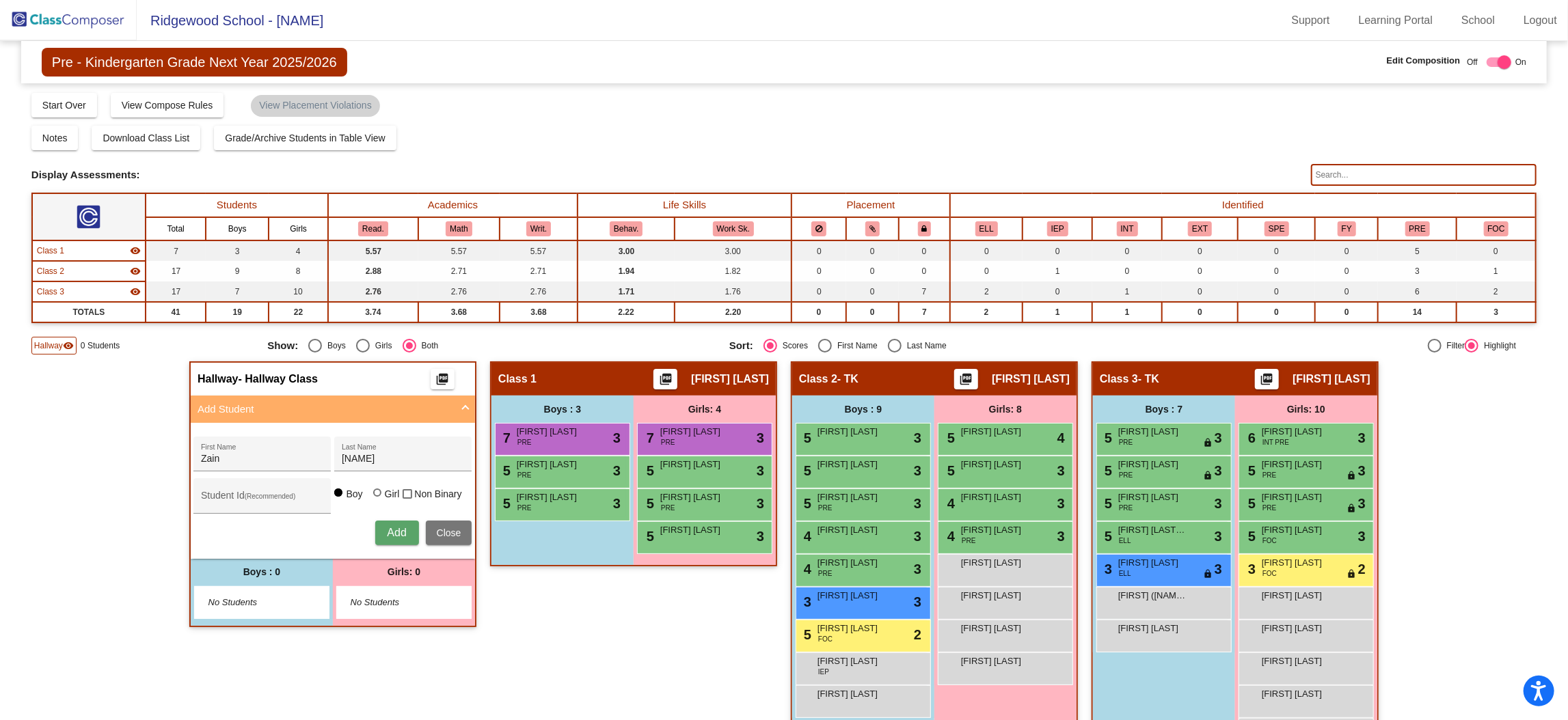 type 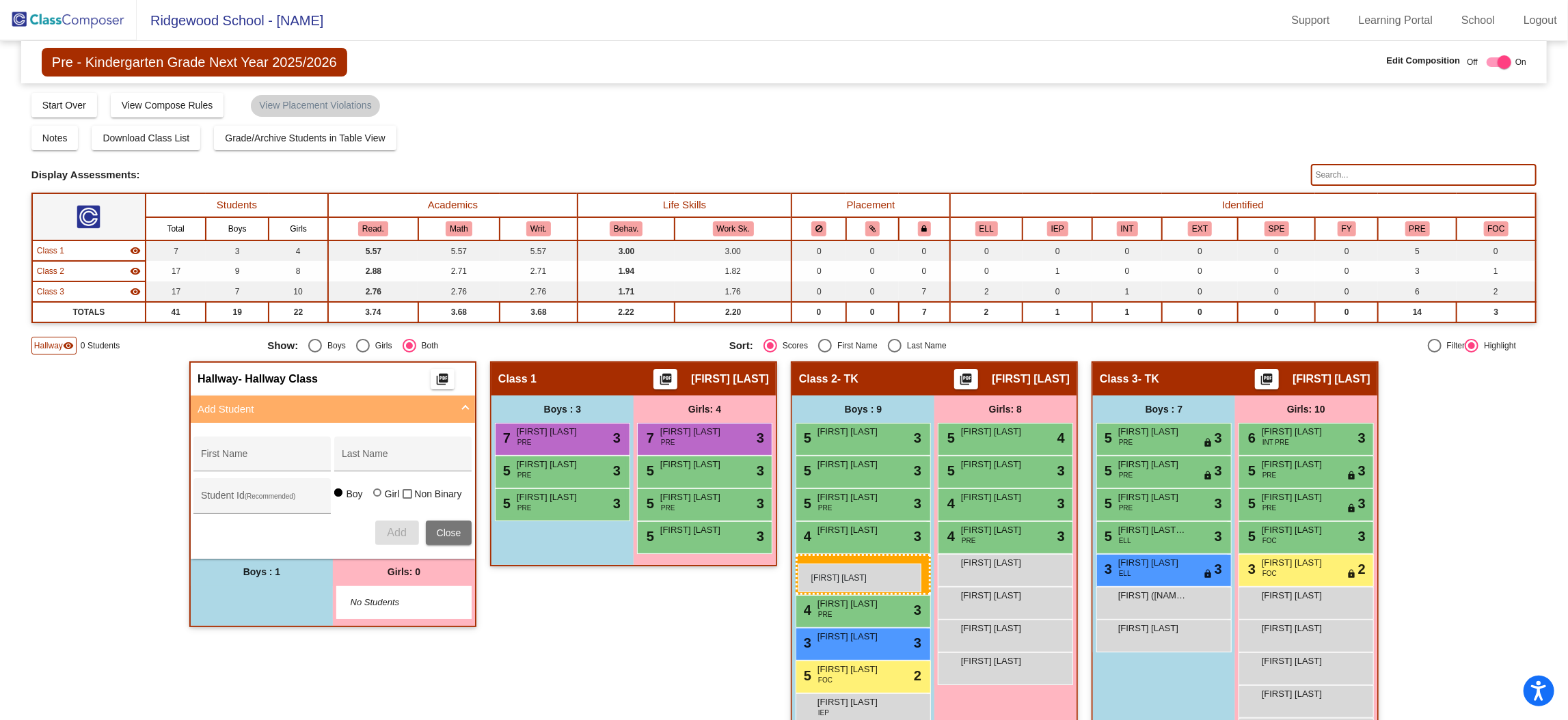 drag, startPoint x: 259, startPoint y: 590, endPoint x: 798, endPoint y: 564, distance: 539.6267 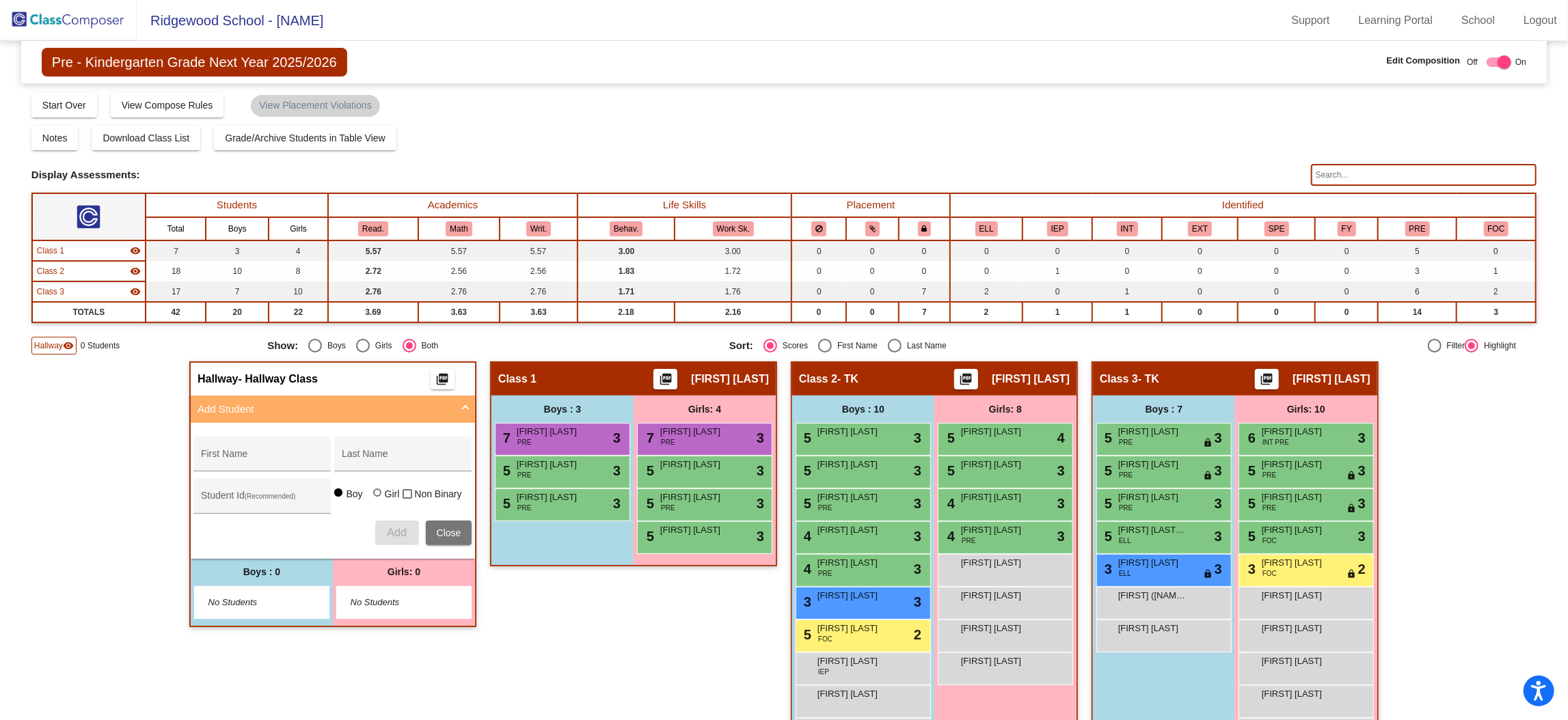 click 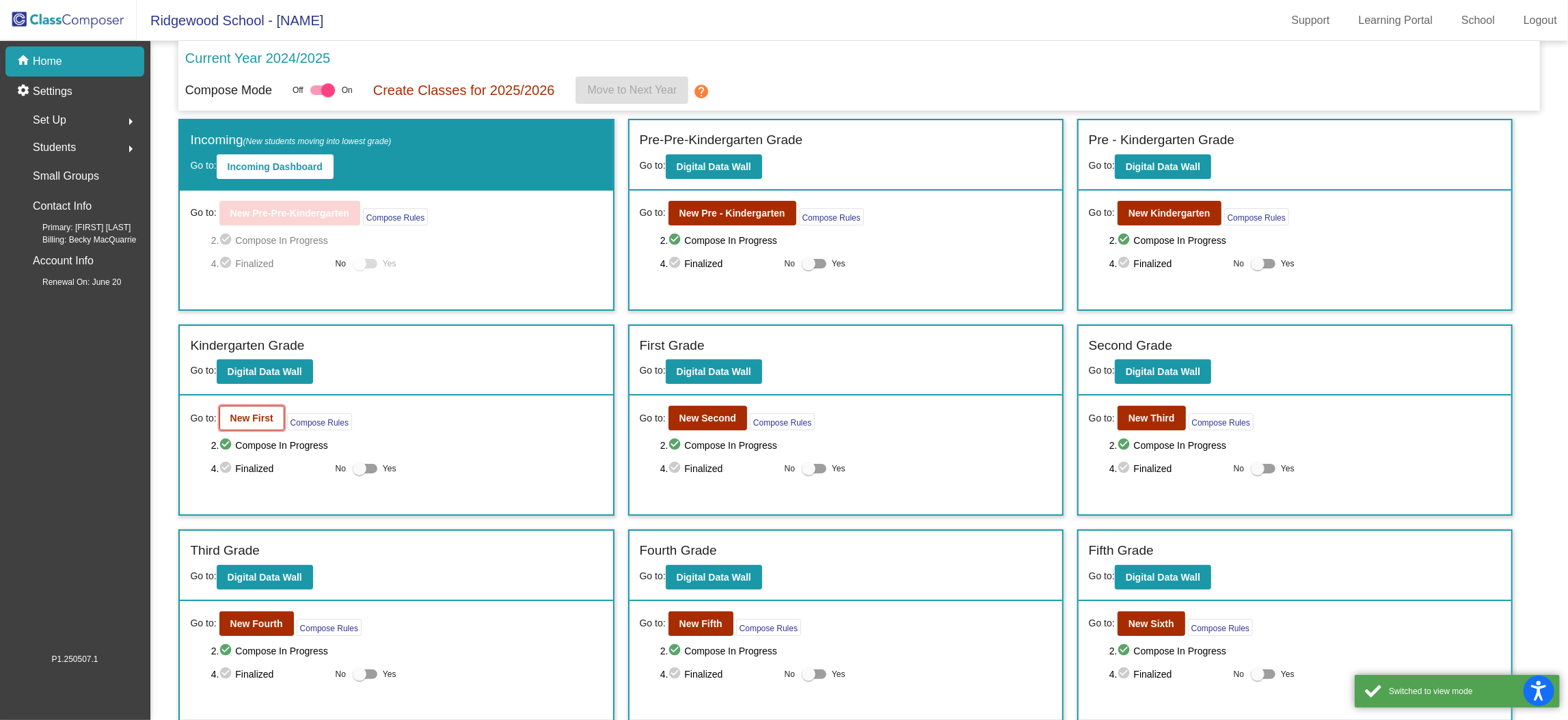 click on "New First" 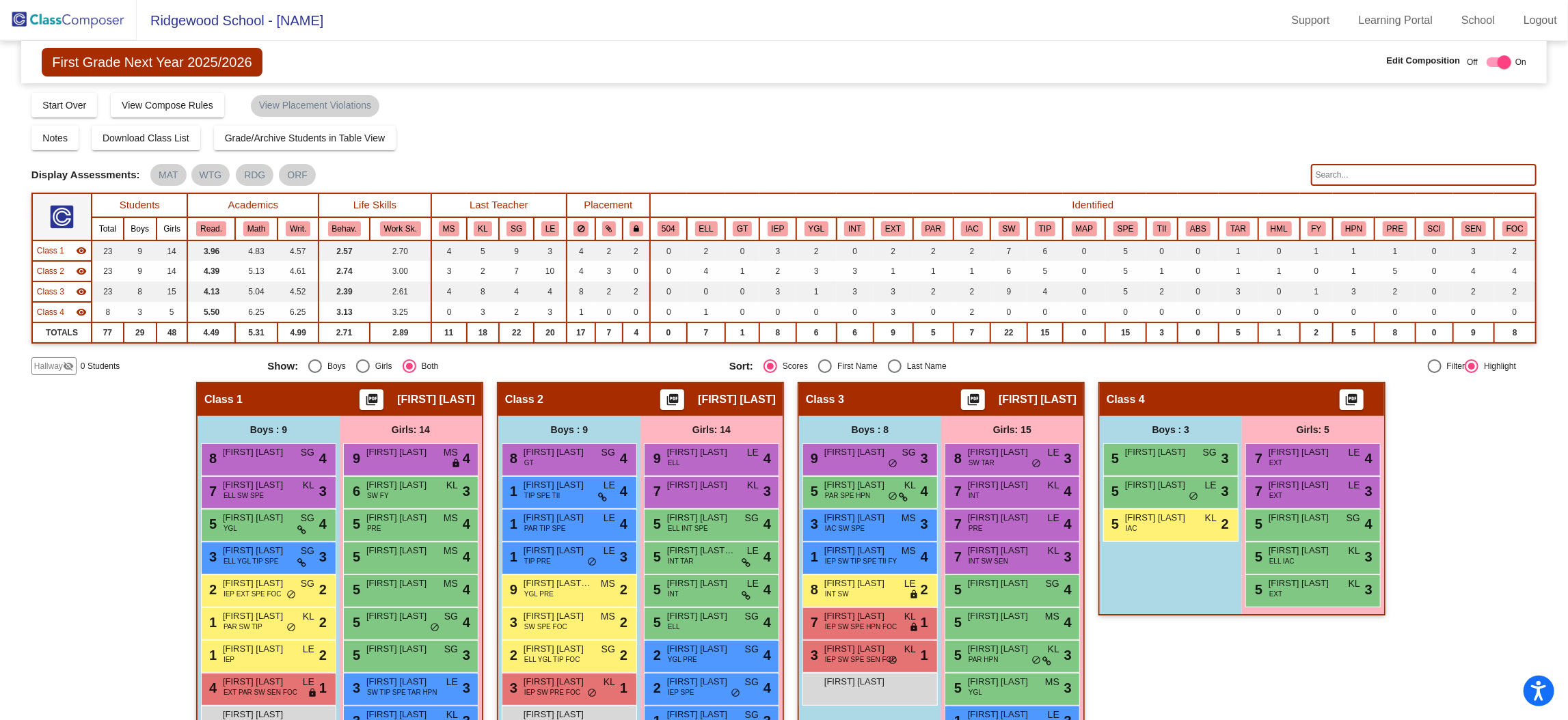 click on "visibility_off" 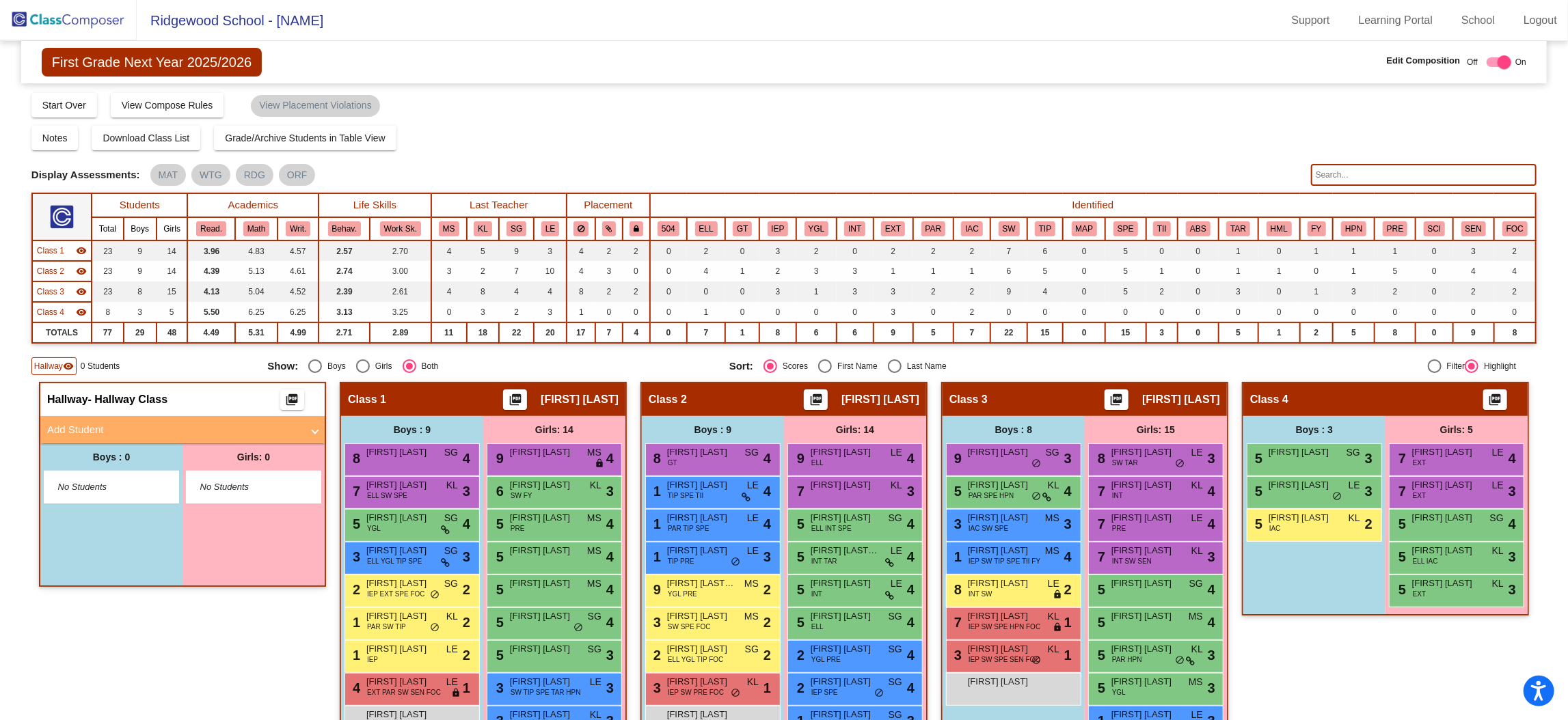 click on "Add Student" at bounding box center (174, 430) 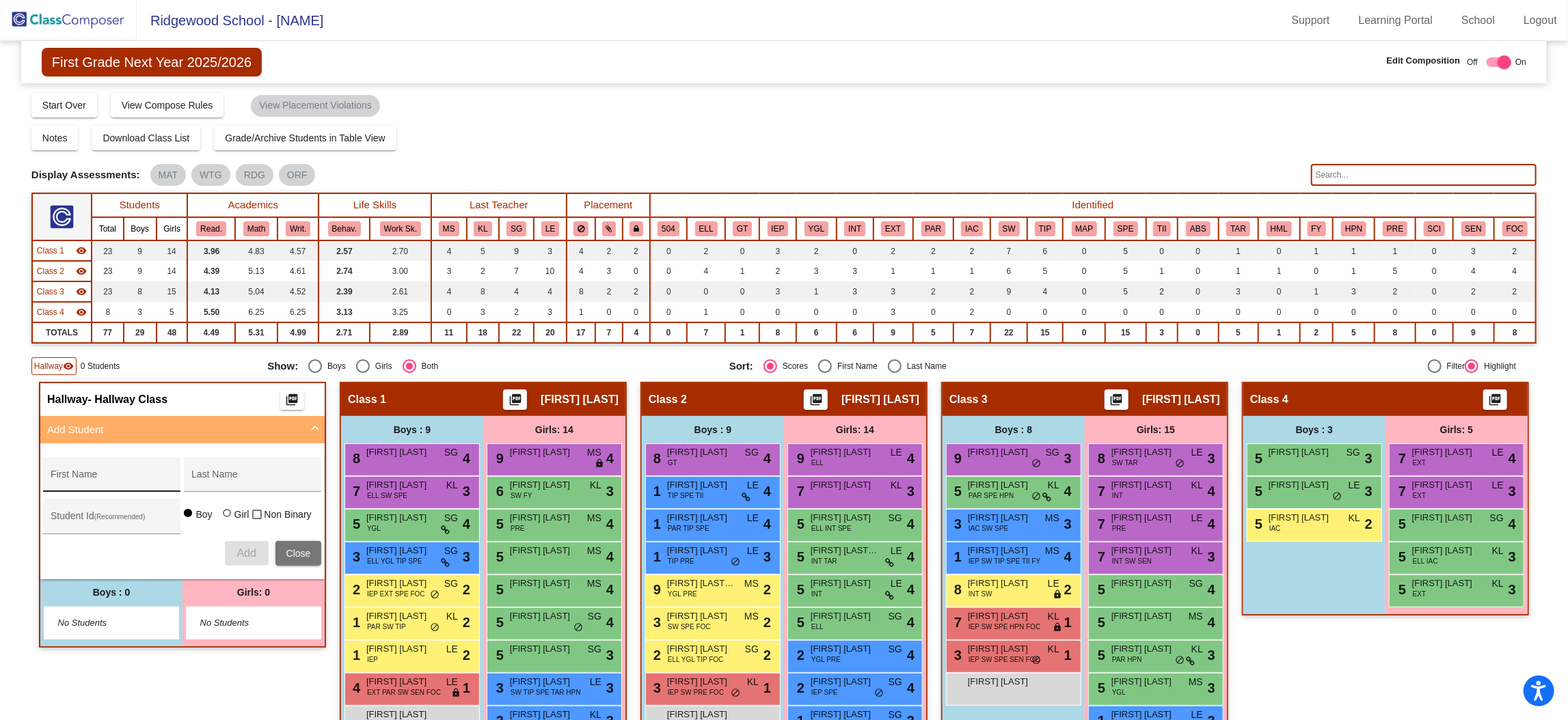 click on "First Name" at bounding box center [112, 478] 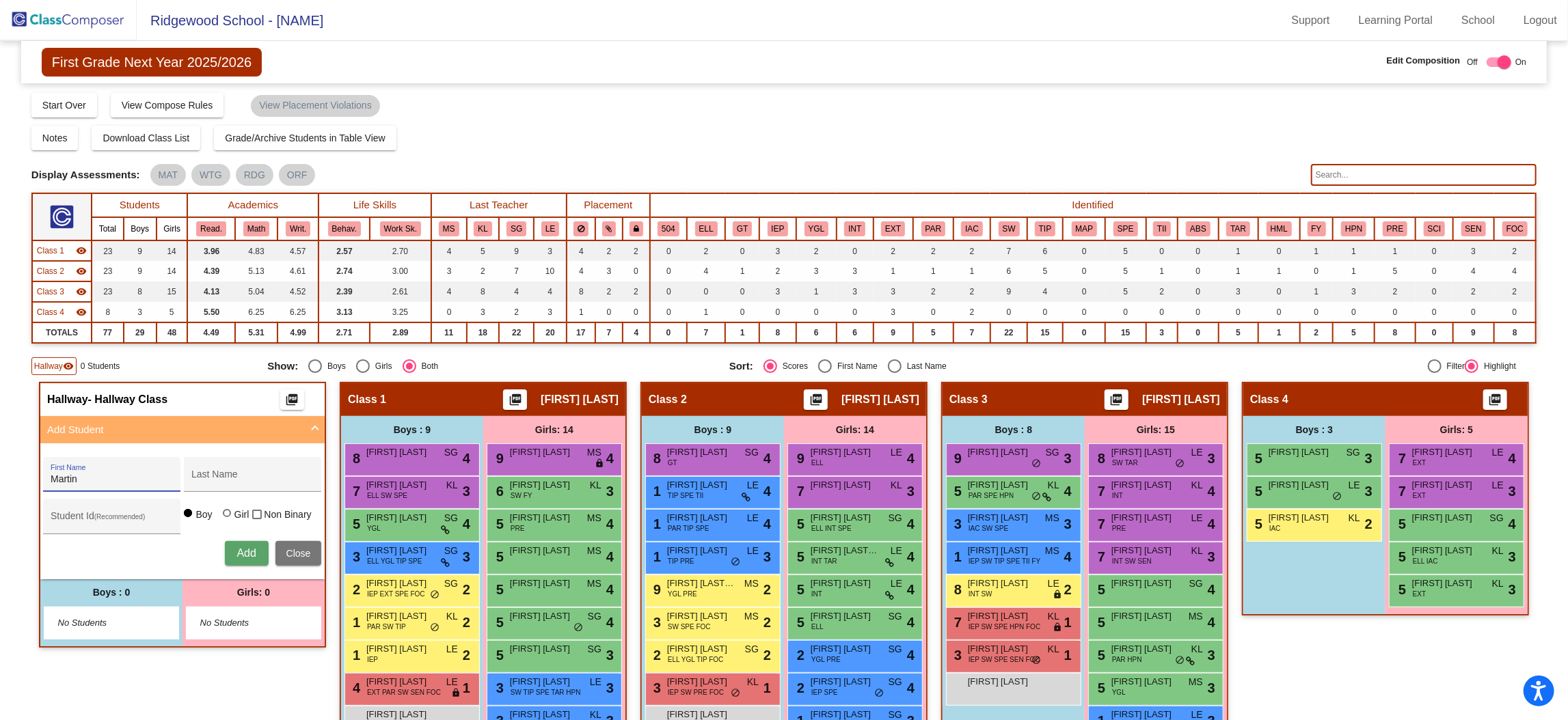 type on "Martin" 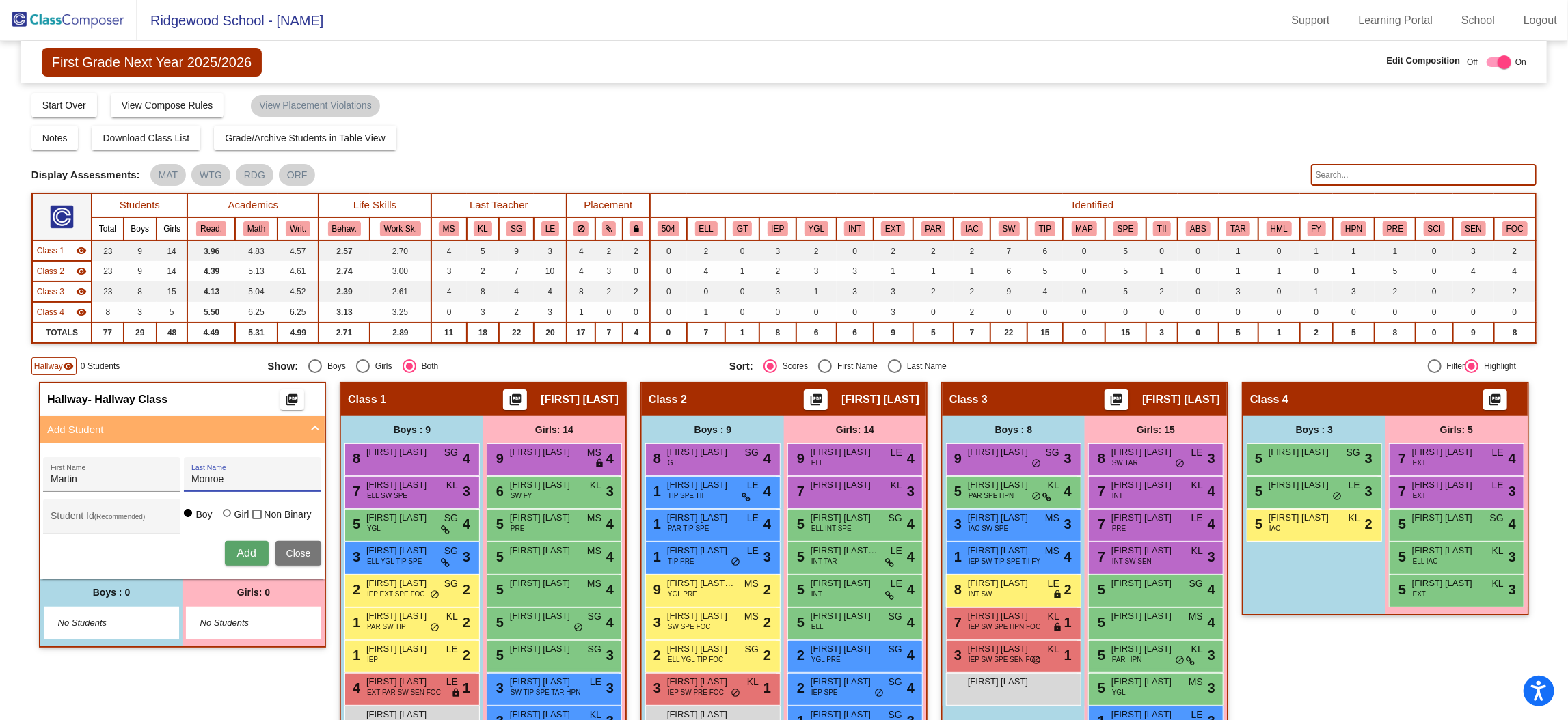 type on "Monroe" 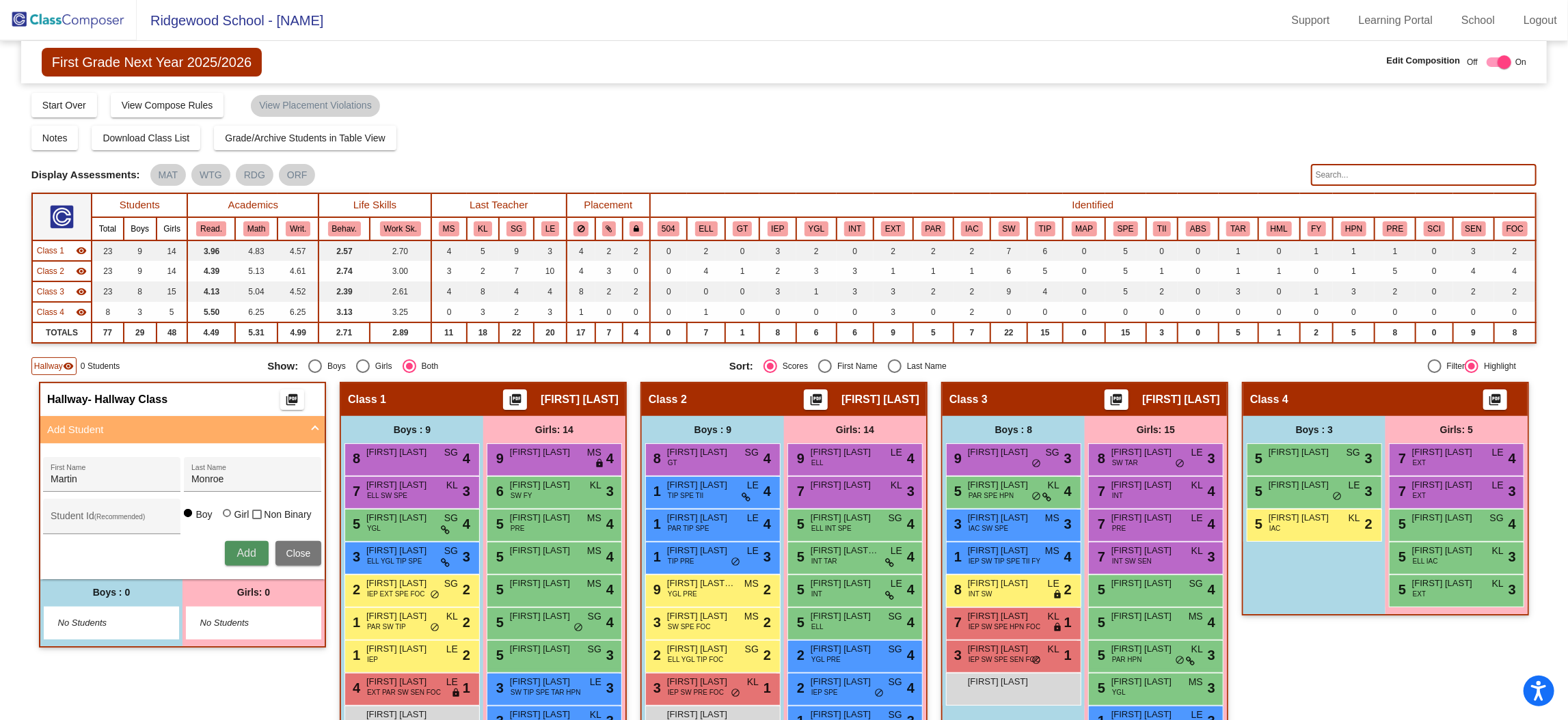 type 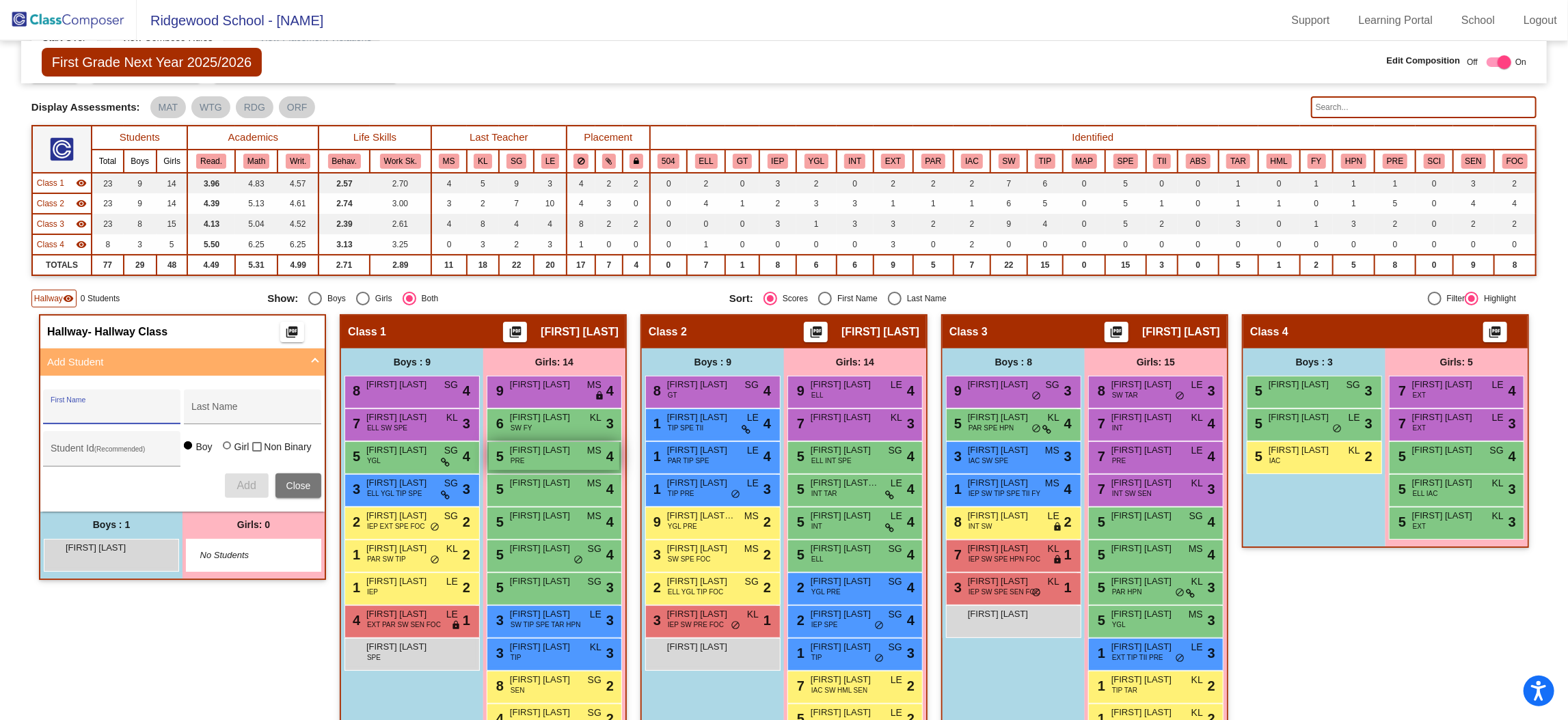 scroll, scrollTop: 102, scrollLeft: 0, axis: vertical 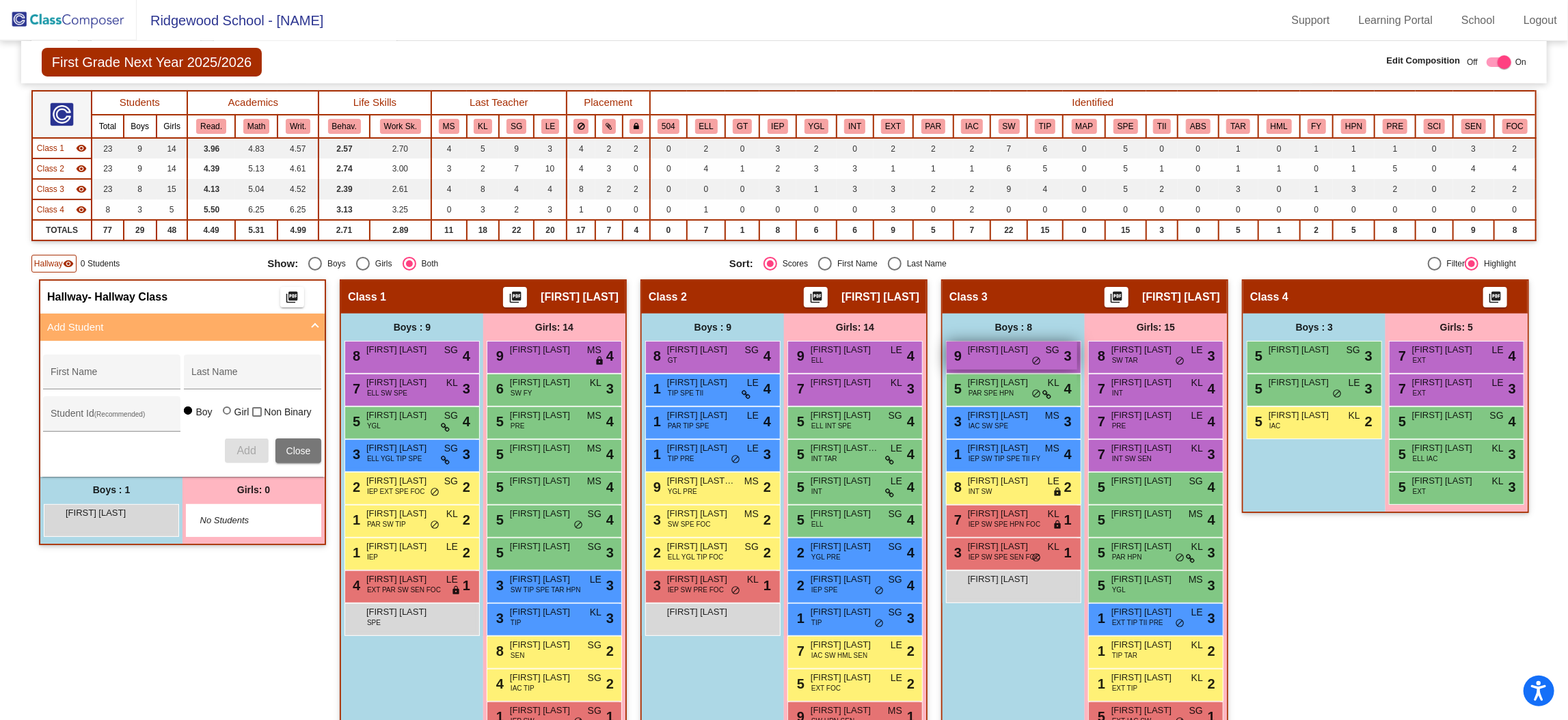 click on "Jordan Hipes" at bounding box center [1002, 350] 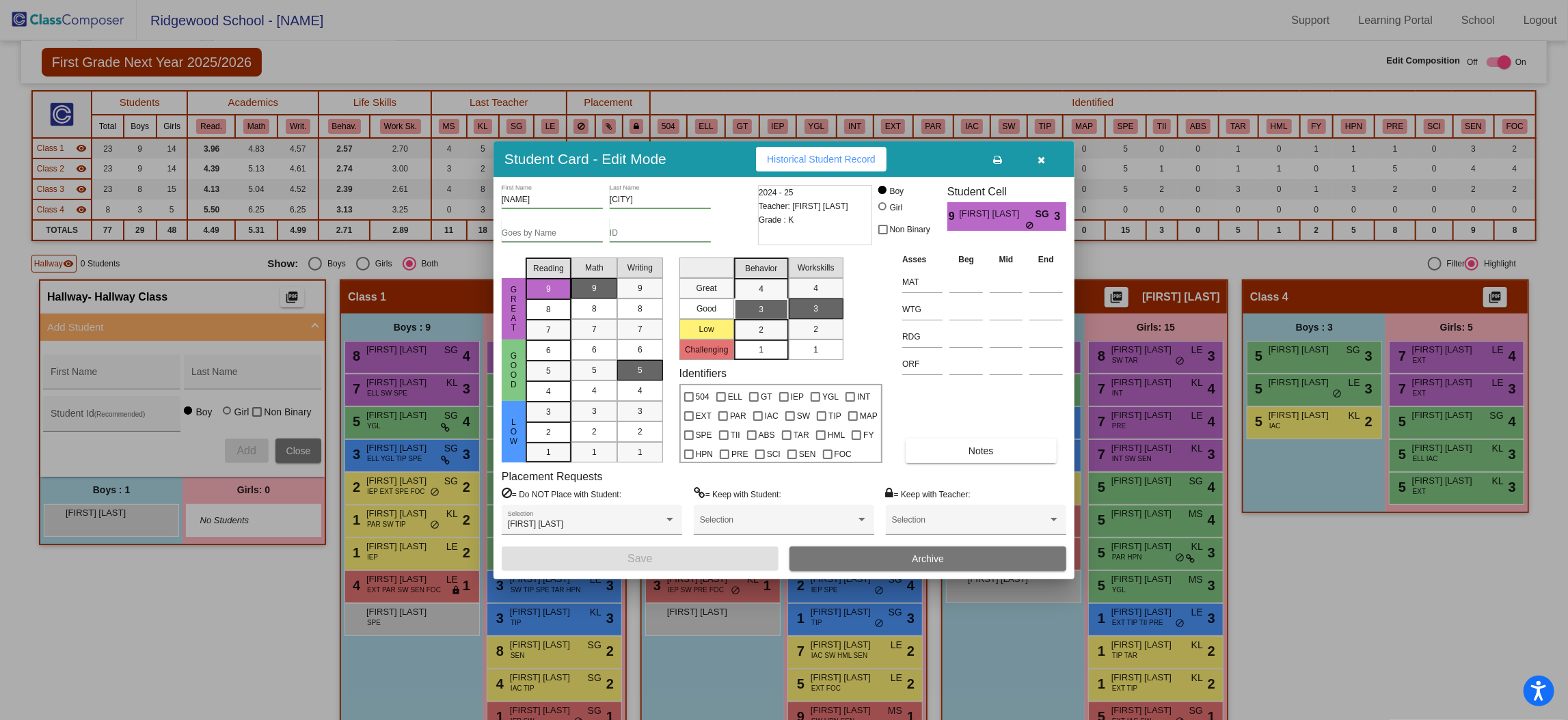 click at bounding box center (1042, 160) 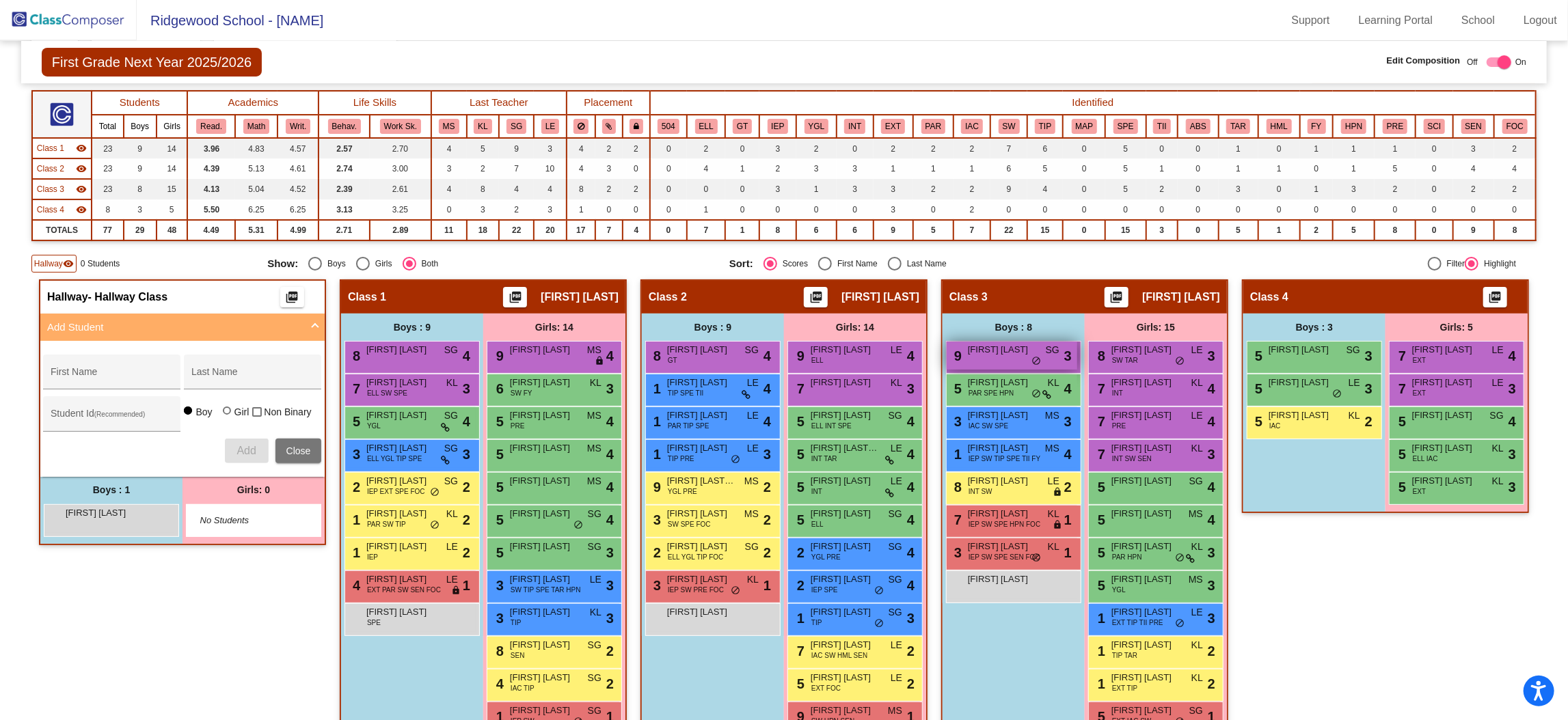 click on "Jordan Hipes" at bounding box center [1002, 350] 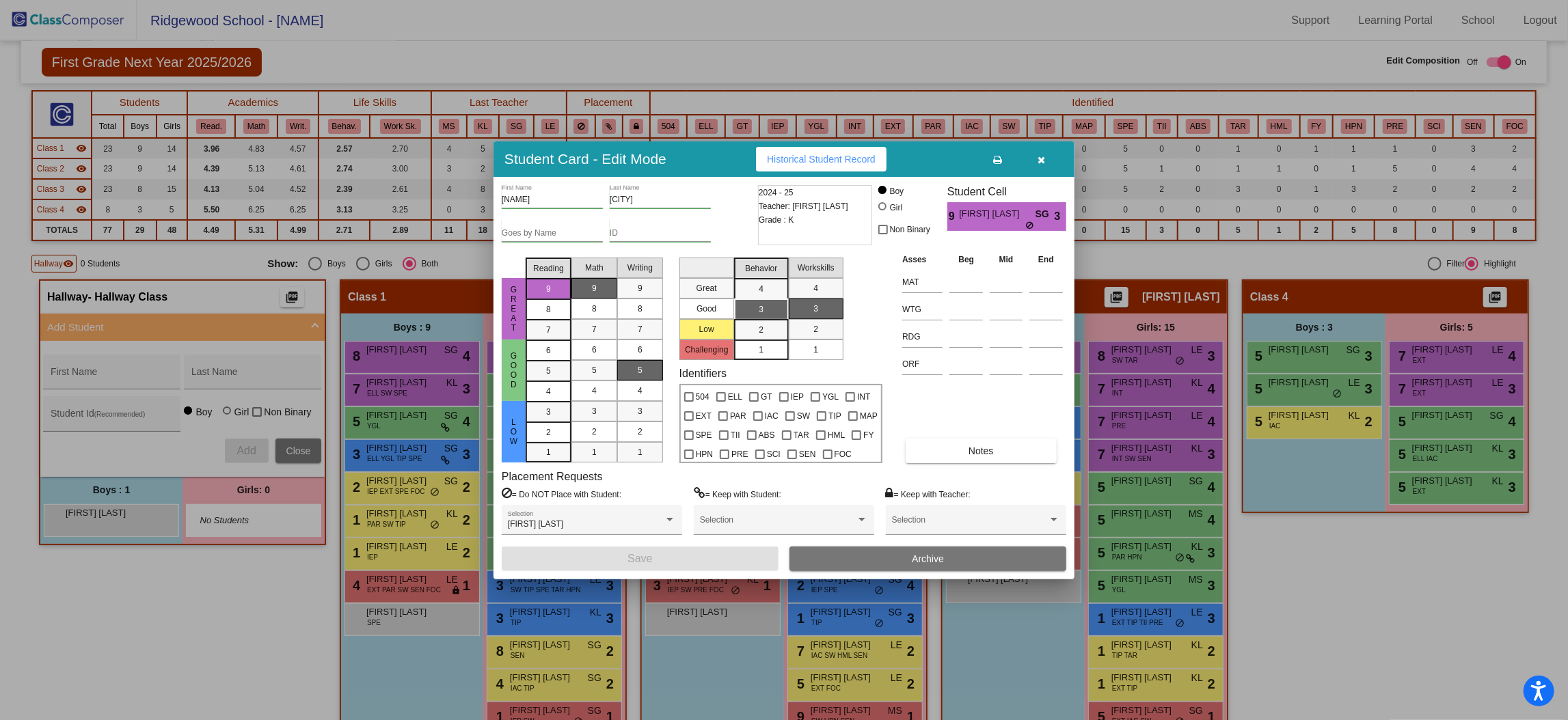 click at bounding box center [1042, 160] 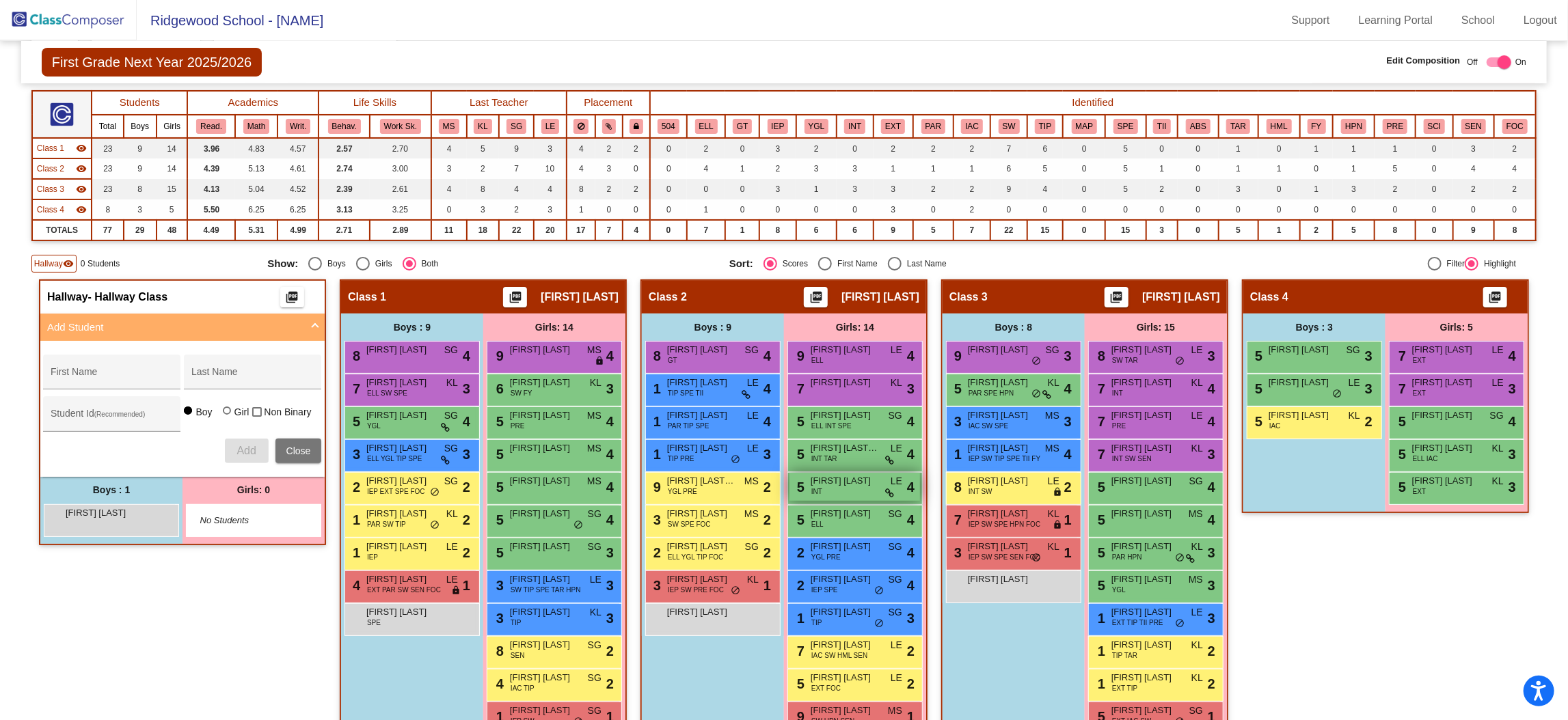 scroll, scrollTop: 205, scrollLeft: 0, axis: vertical 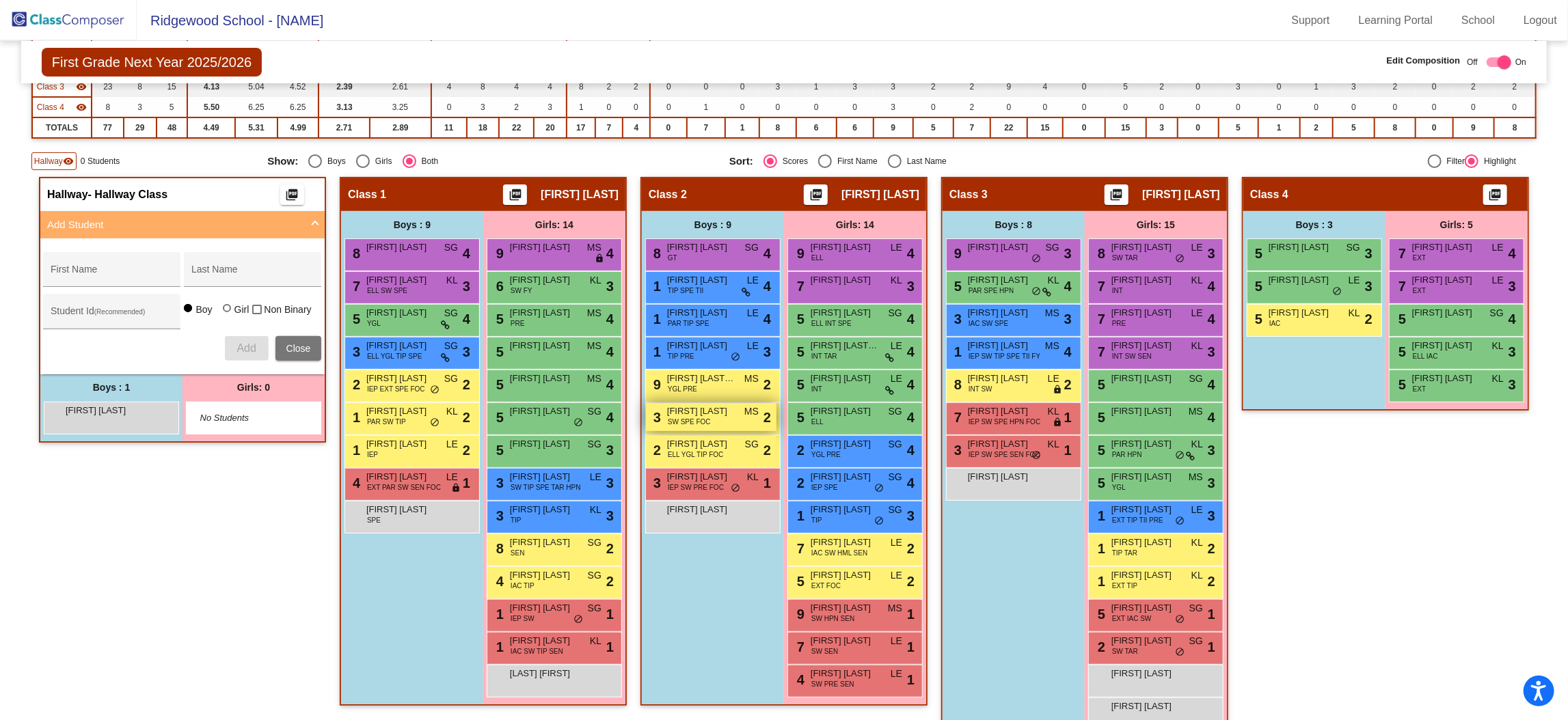 click on "3 Owen Hill SW SPE FOC MS lock do_not_disturb_alt 2" at bounding box center (711, 417) 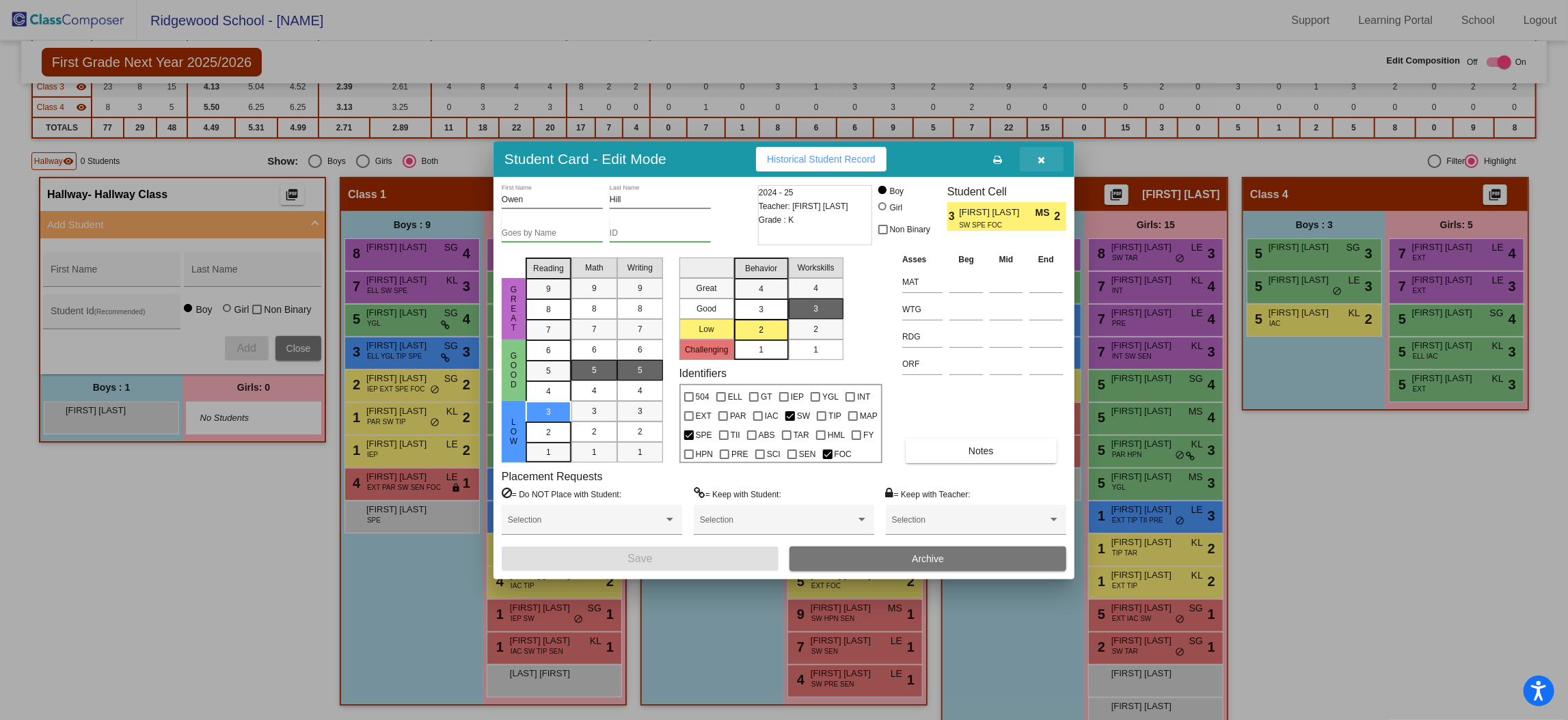 click at bounding box center [1042, 160] 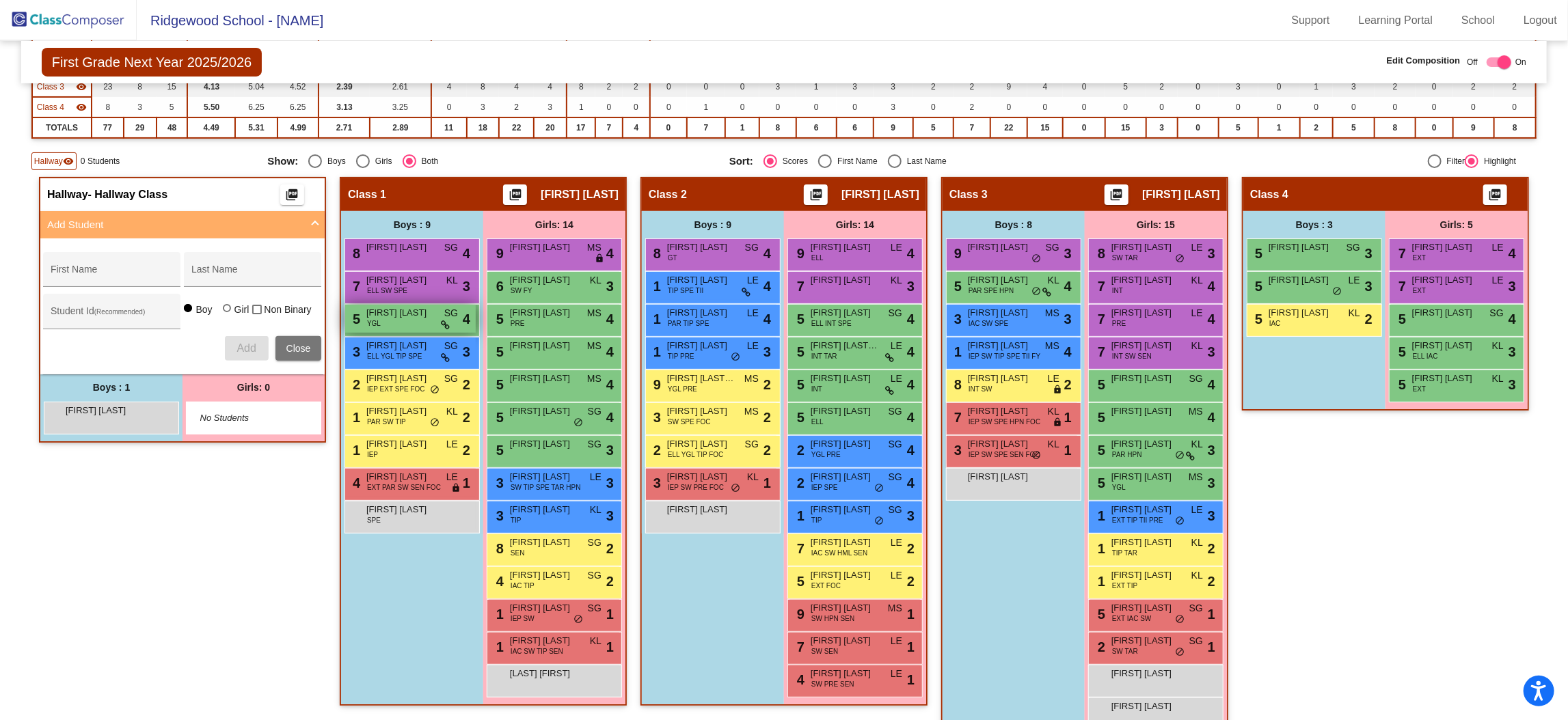 click on "Oliver Haase" at bounding box center (401, 313) 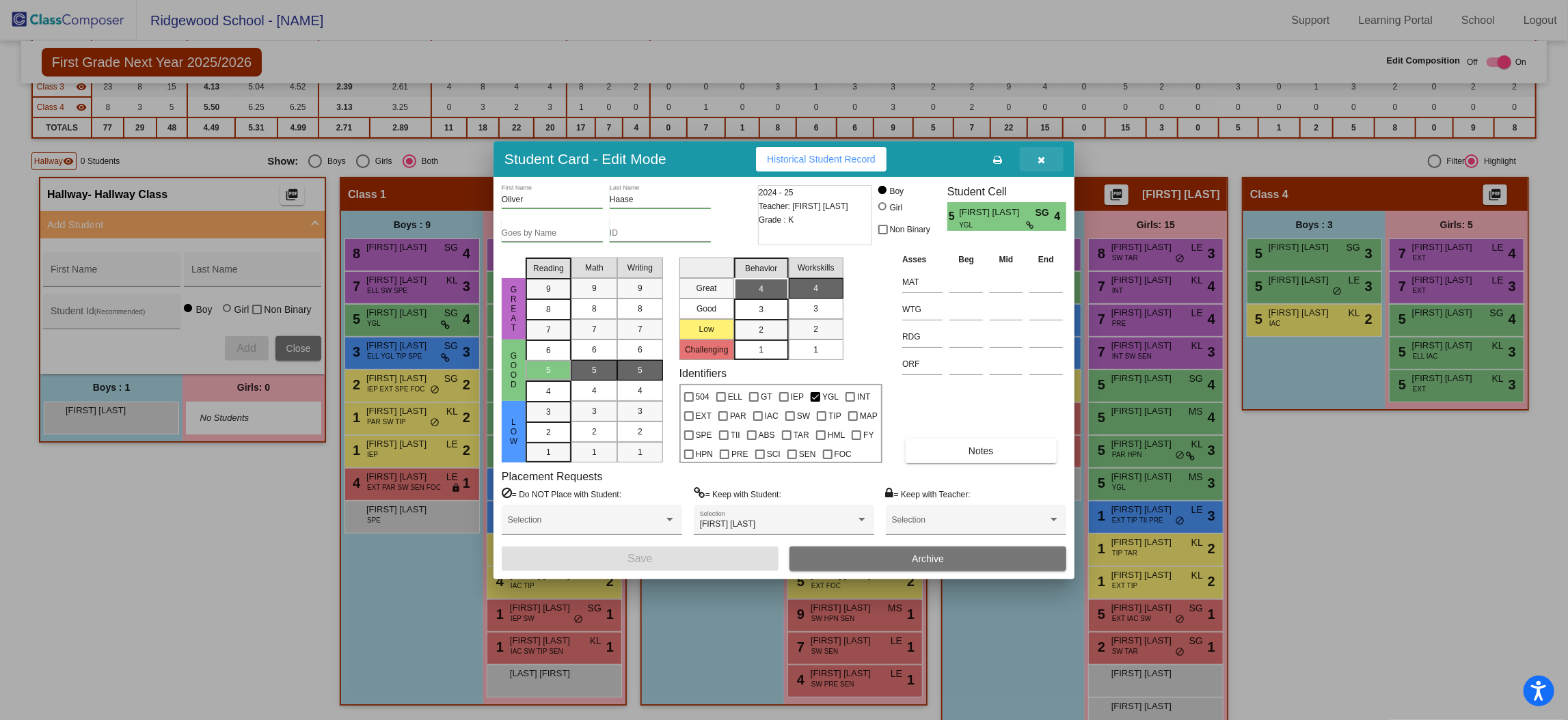 click at bounding box center [1042, 160] 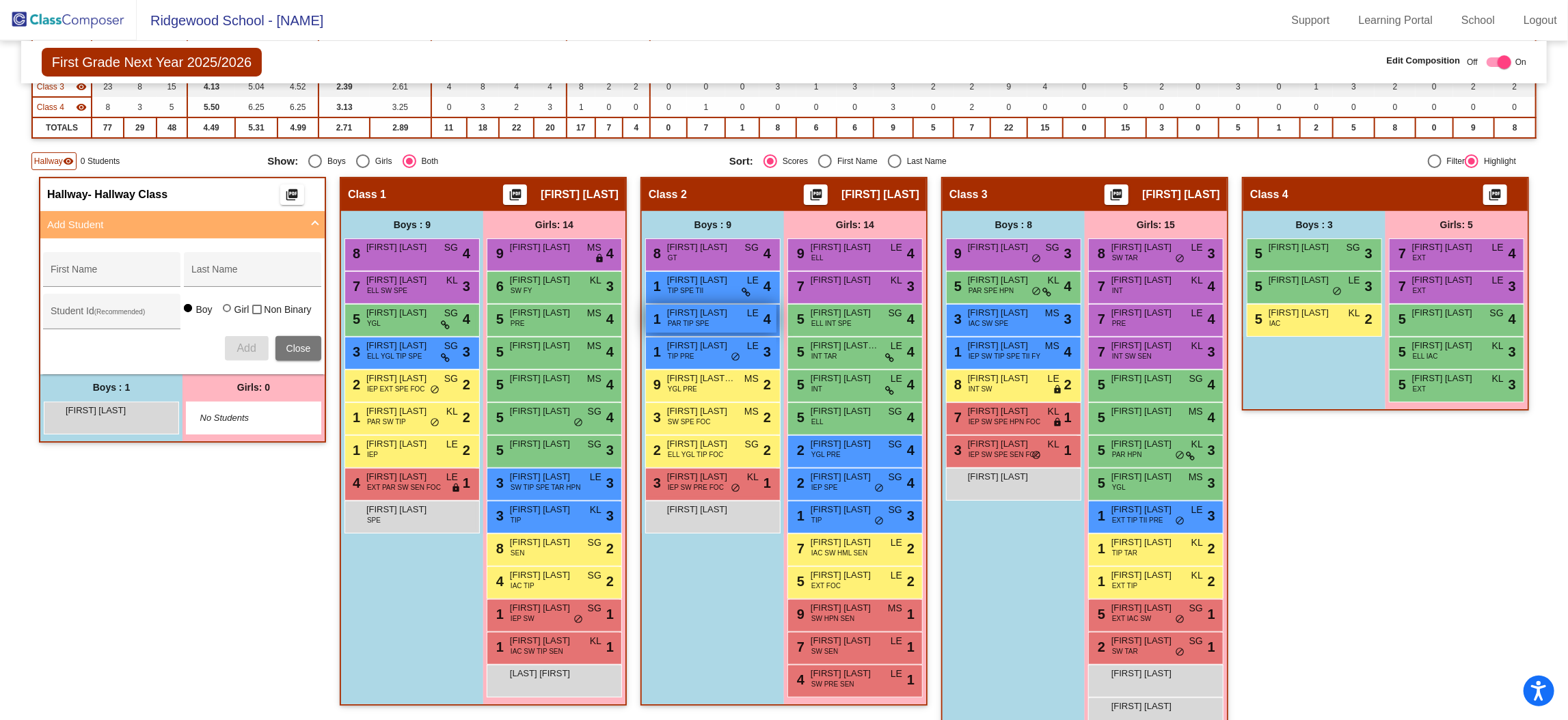 click on "1 Bowen Shuler PAR TIP SPE LE lock do_not_disturb_alt 4" at bounding box center (711, 318) 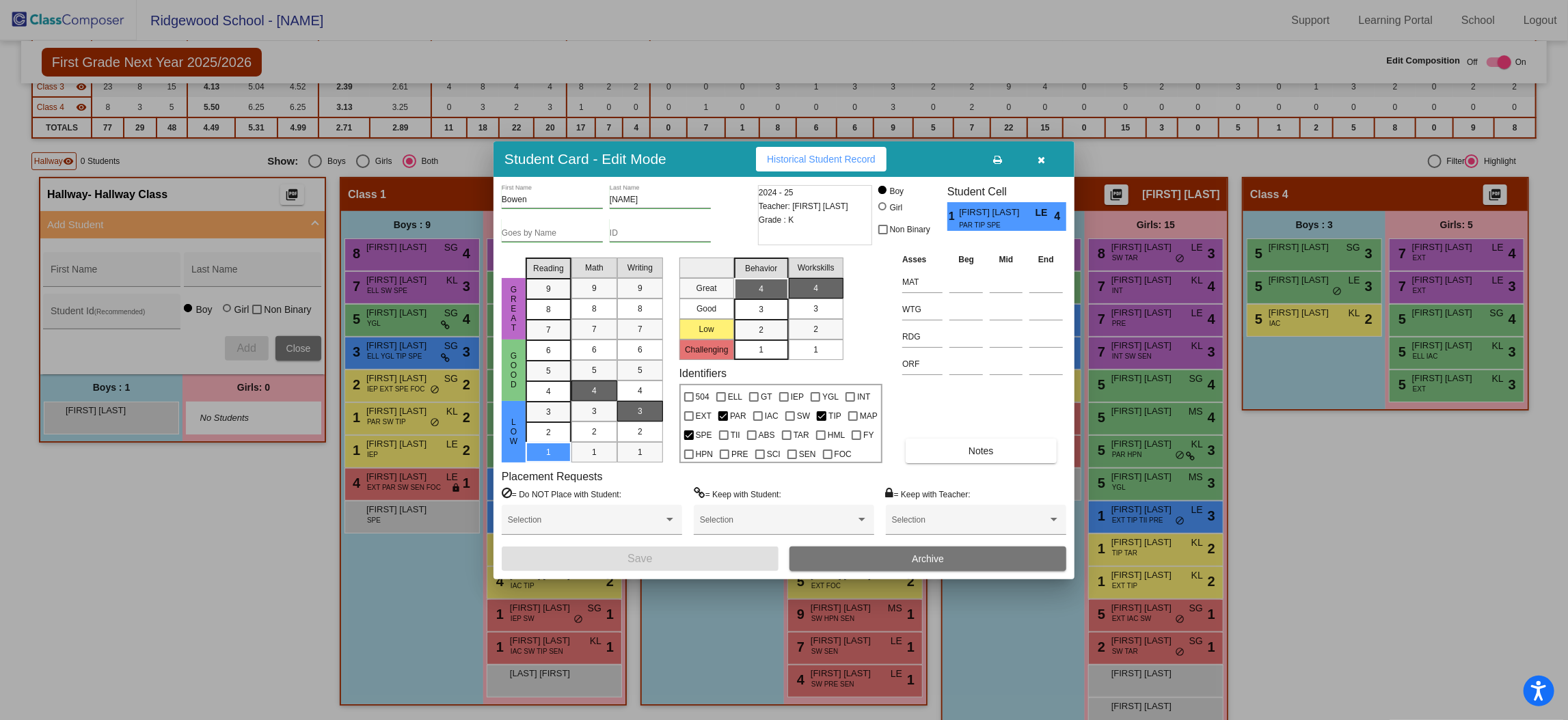 click at bounding box center [1042, 159] 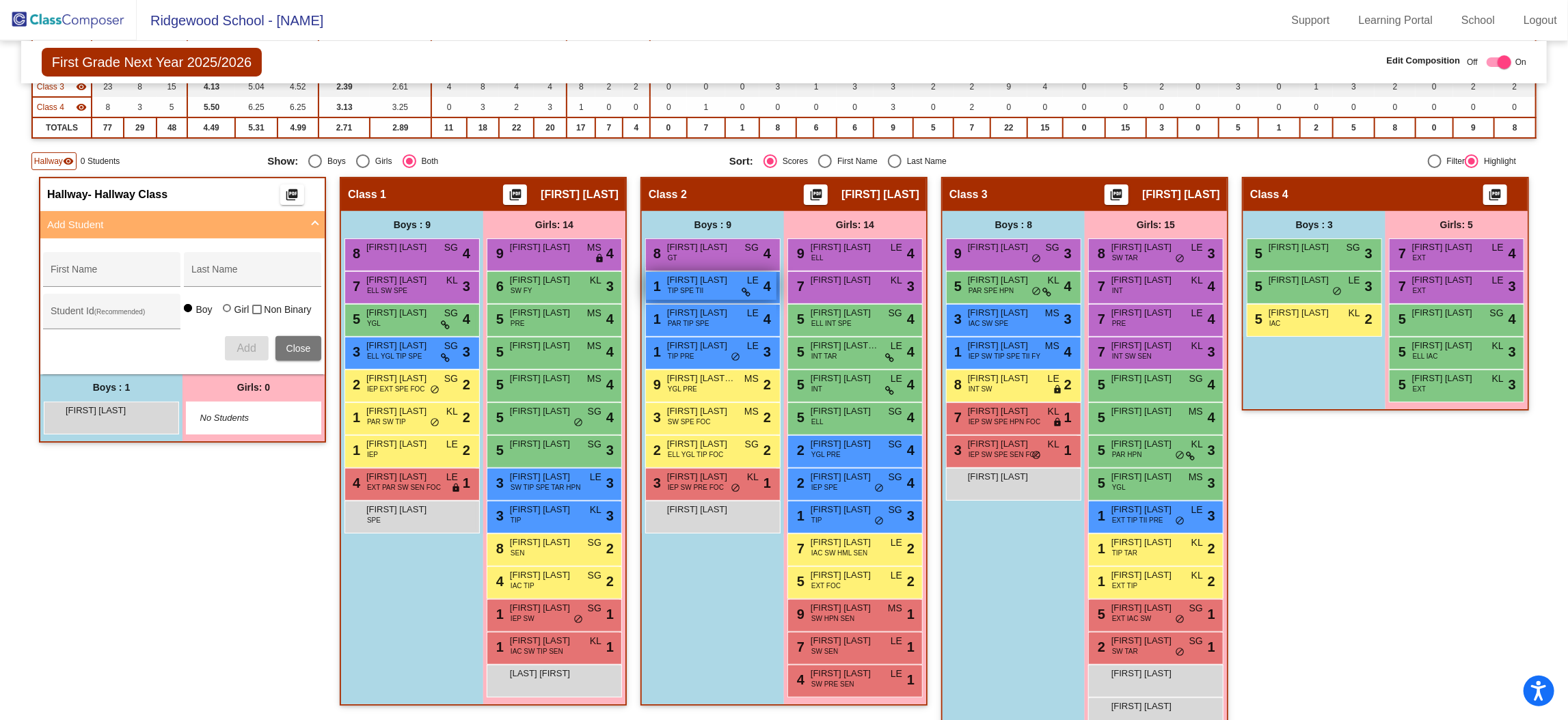 click on "Gilberto Delgado" at bounding box center [701, 280] 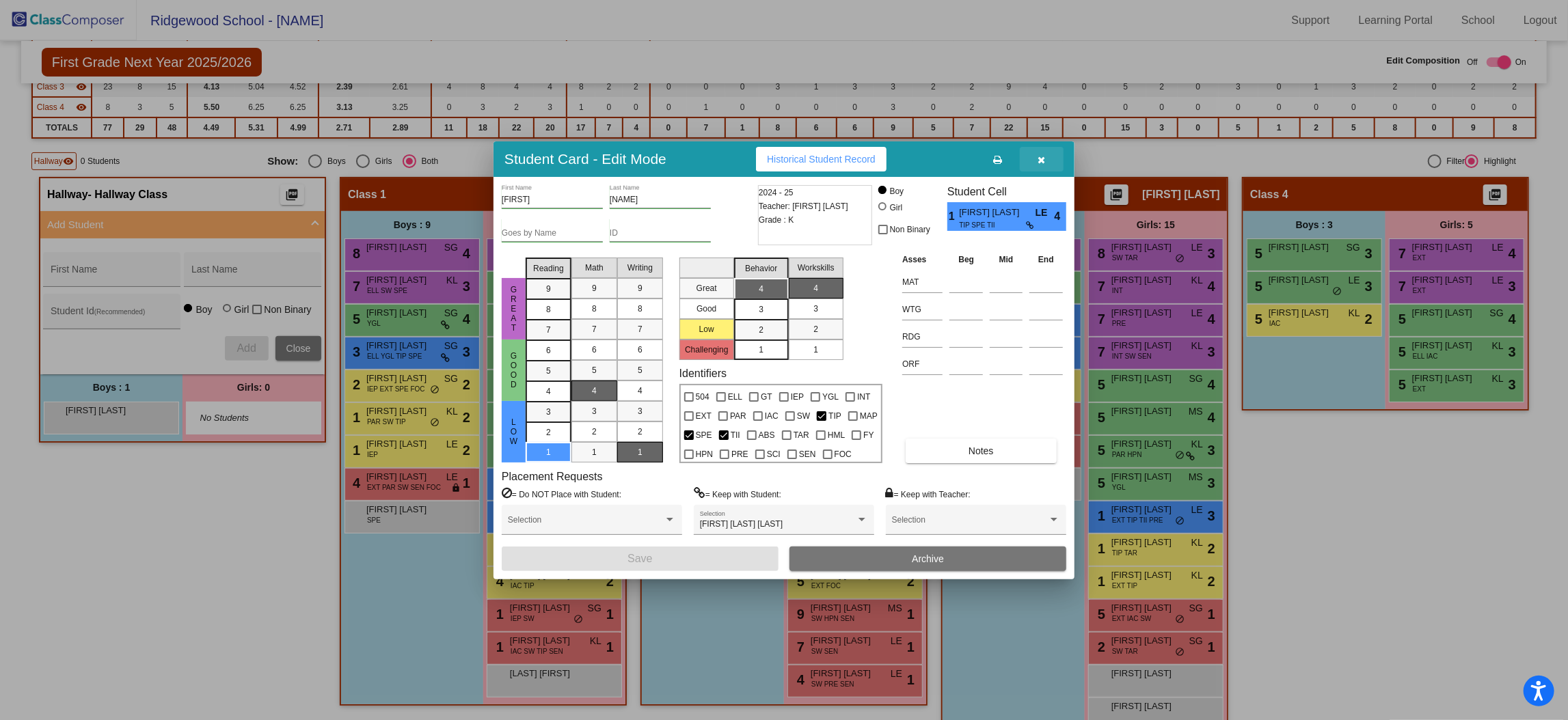 click at bounding box center [1042, 159] 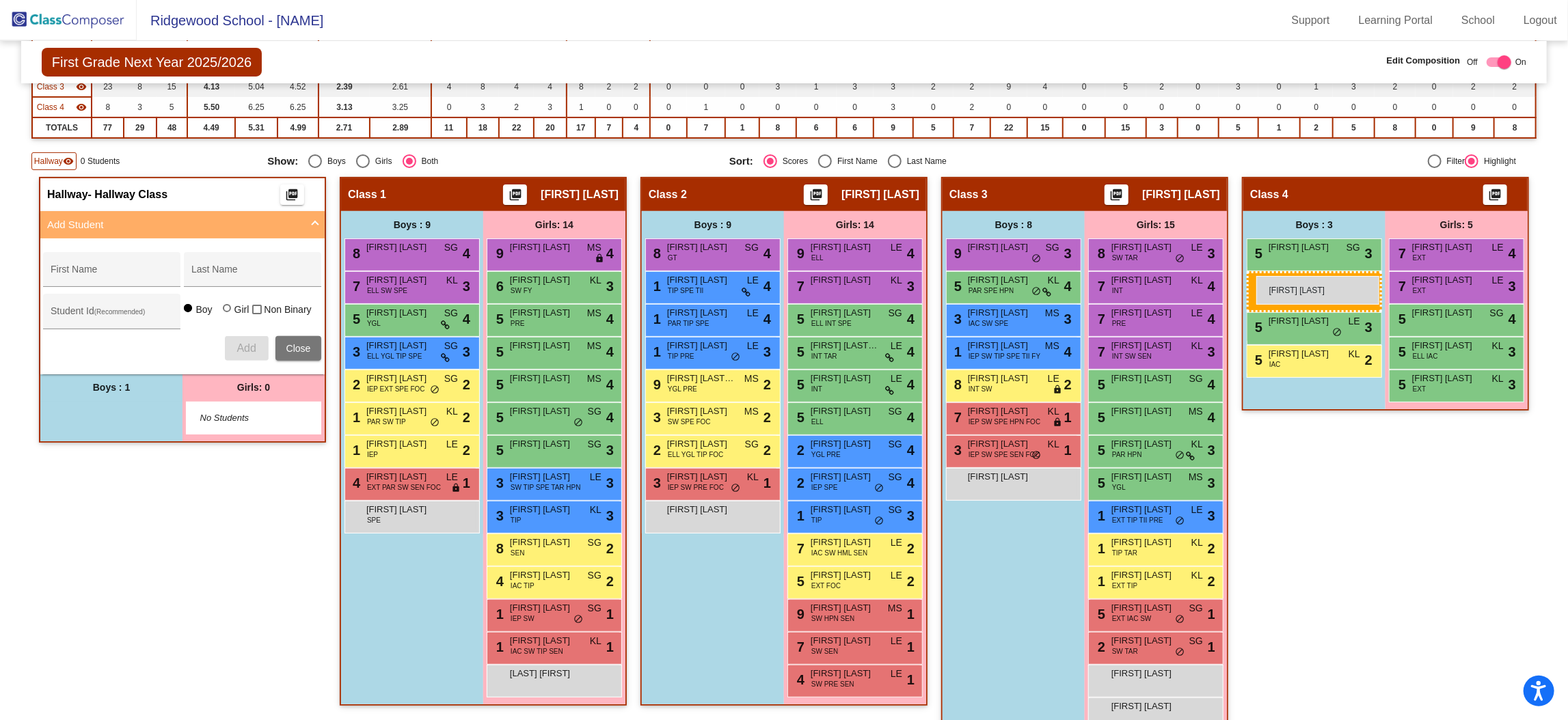 drag, startPoint x: 57, startPoint y: 418, endPoint x: 1256, endPoint y: 276, distance: 1207.379 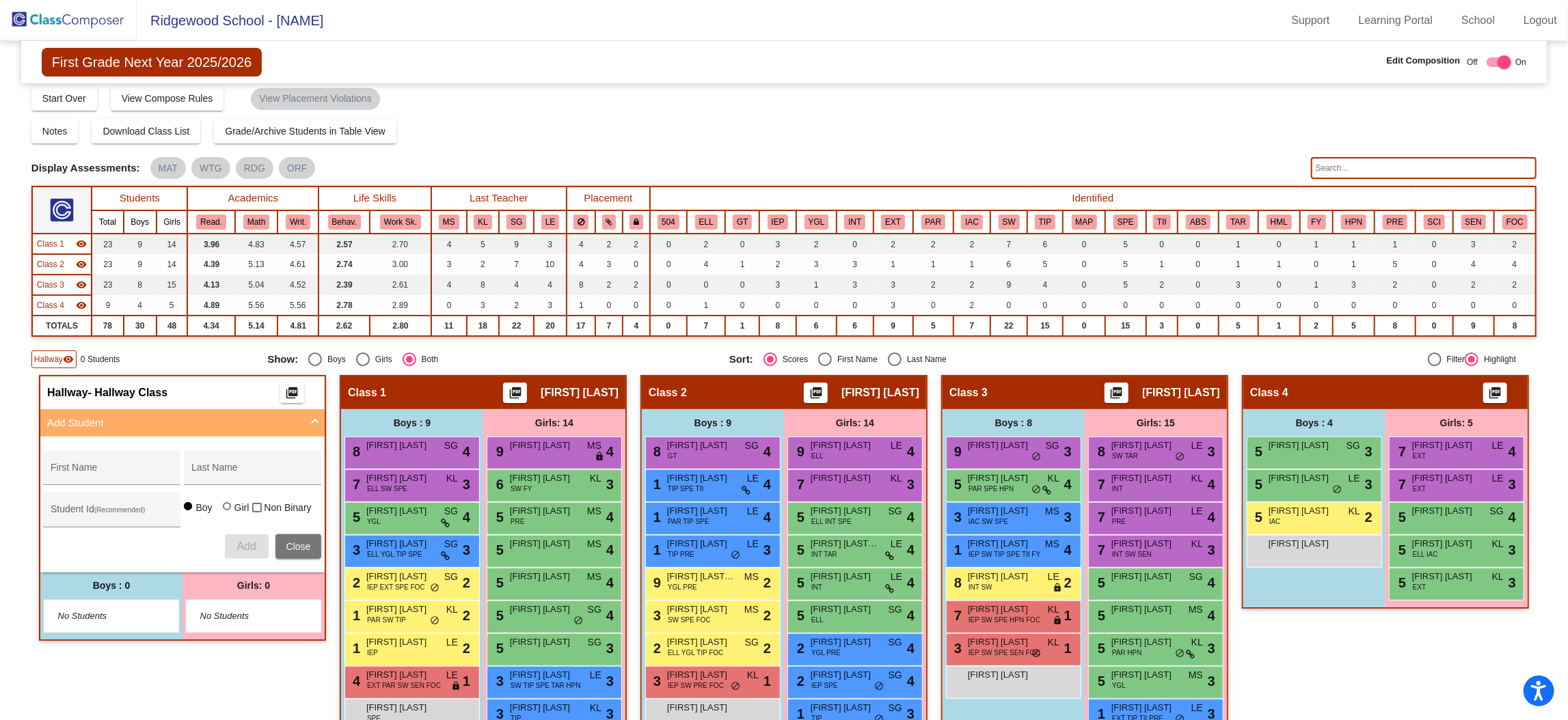 scroll, scrollTop: 0, scrollLeft: 0, axis: both 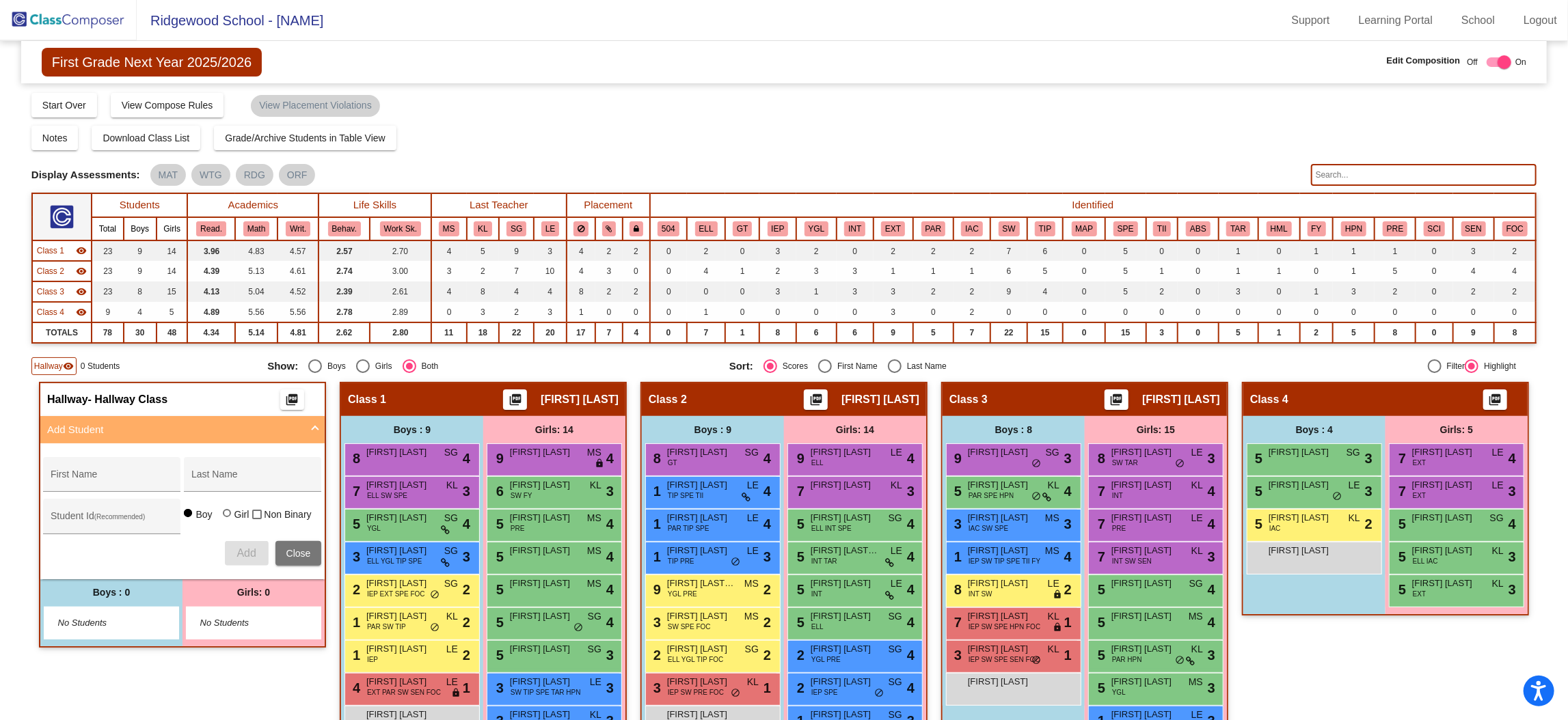 click 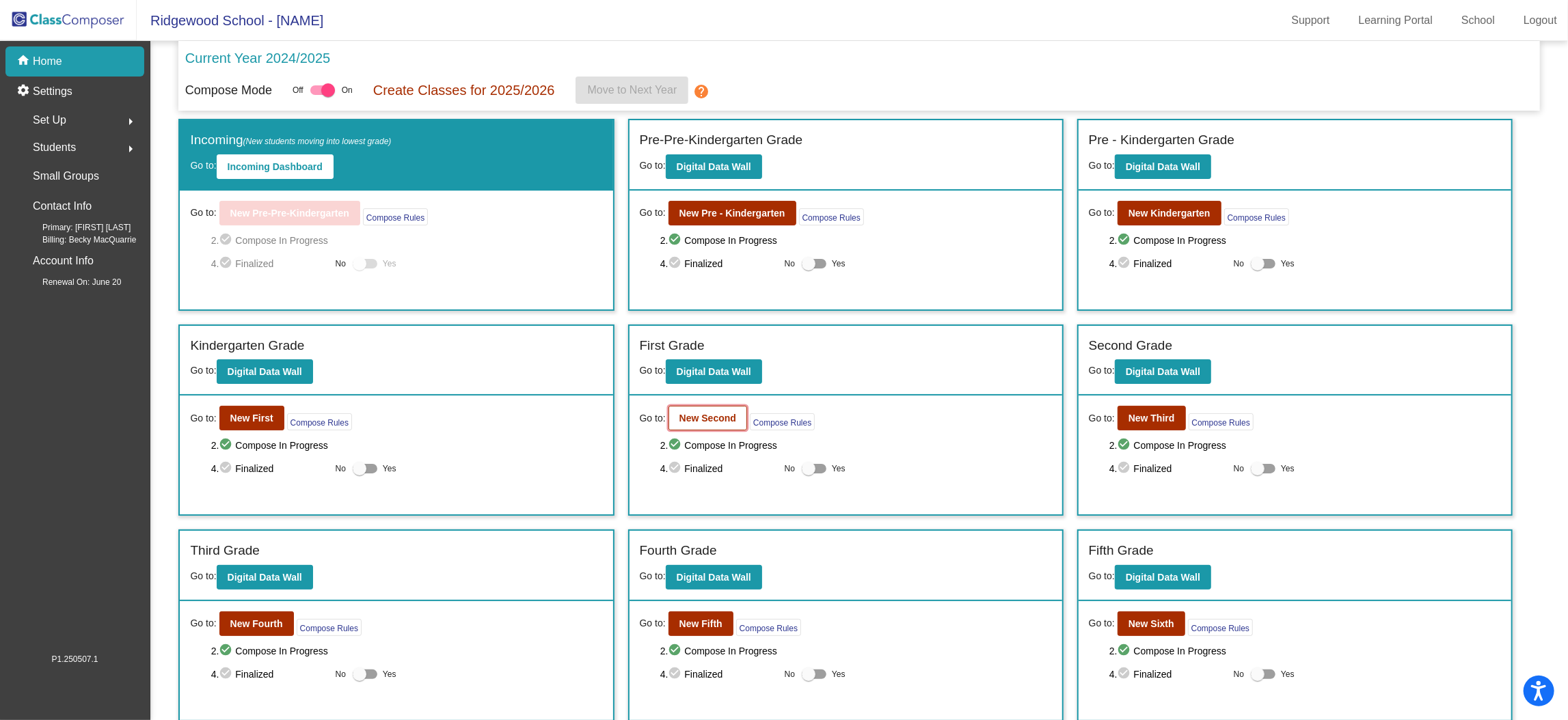 click on "New Second" 